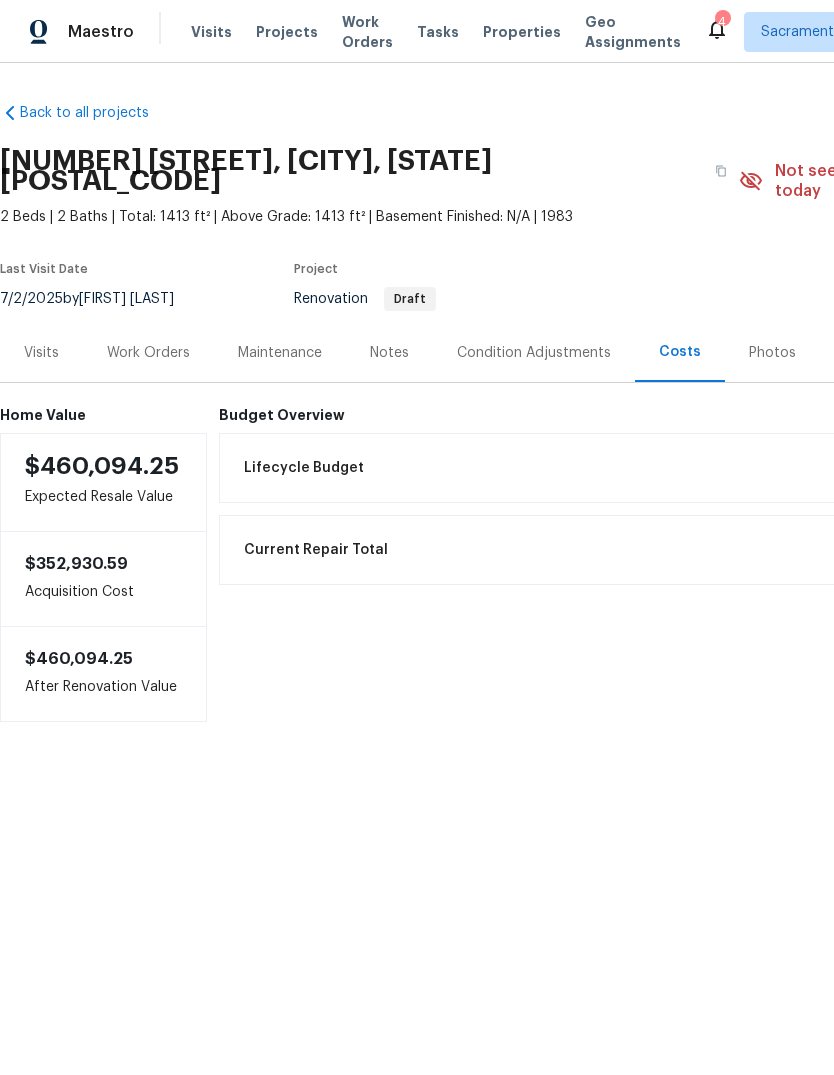 scroll, scrollTop: 0, scrollLeft: 0, axis: both 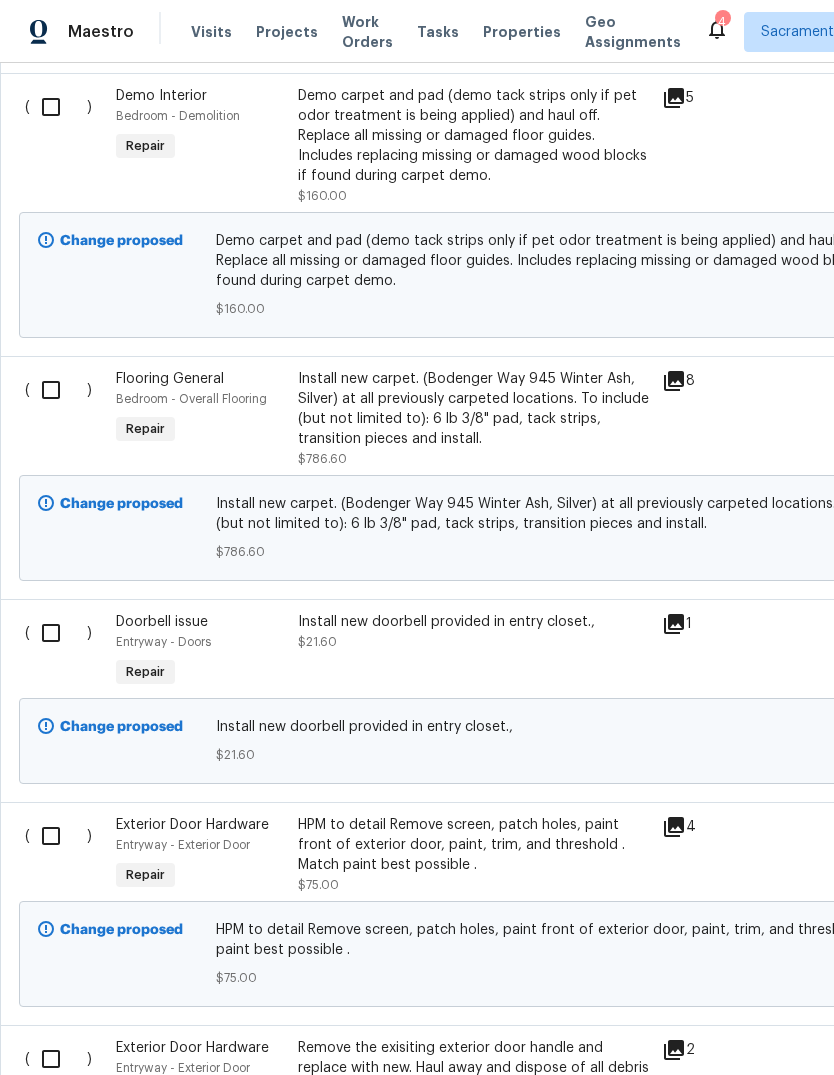 click at bounding box center (58, 390) 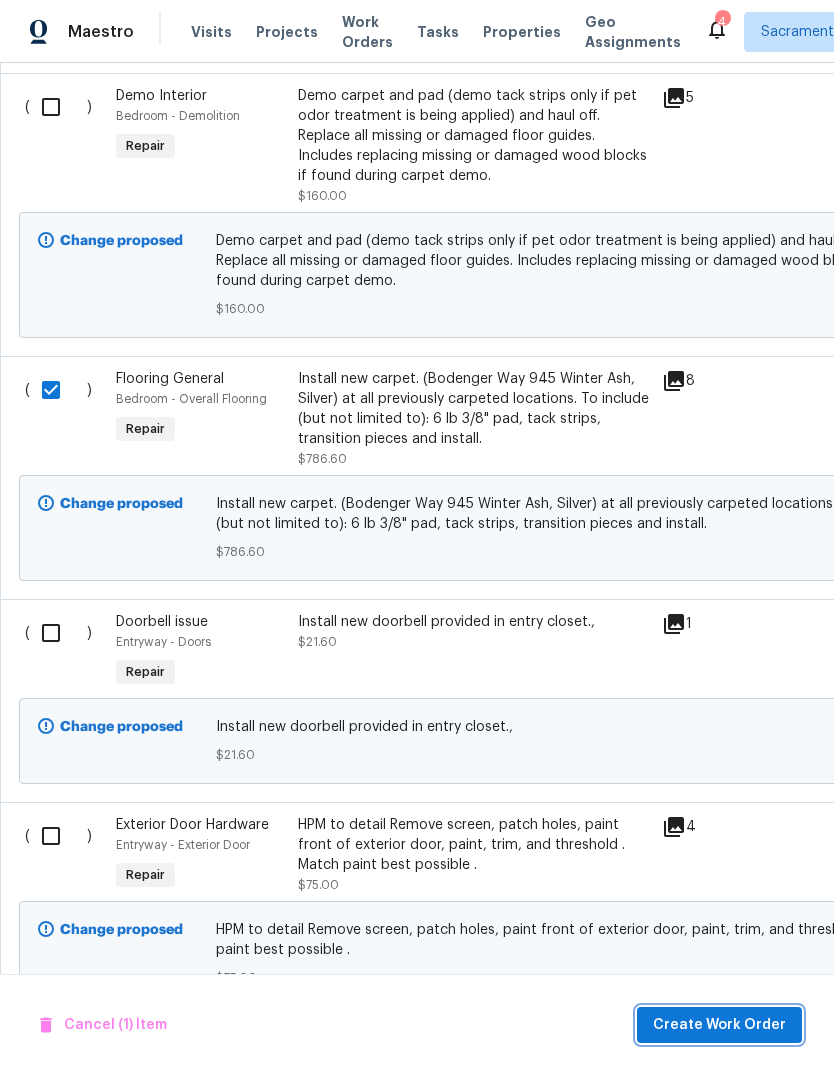 click on "Create Work Order" at bounding box center [719, 1025] 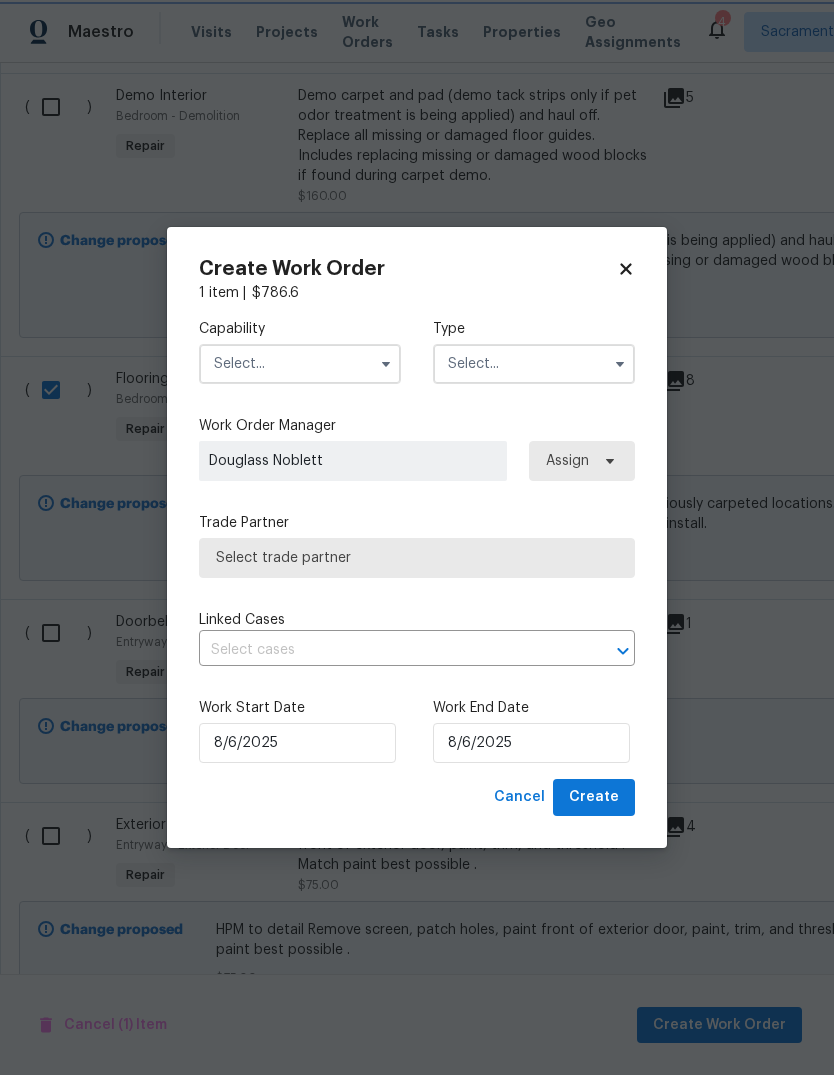 checkbox on "false" 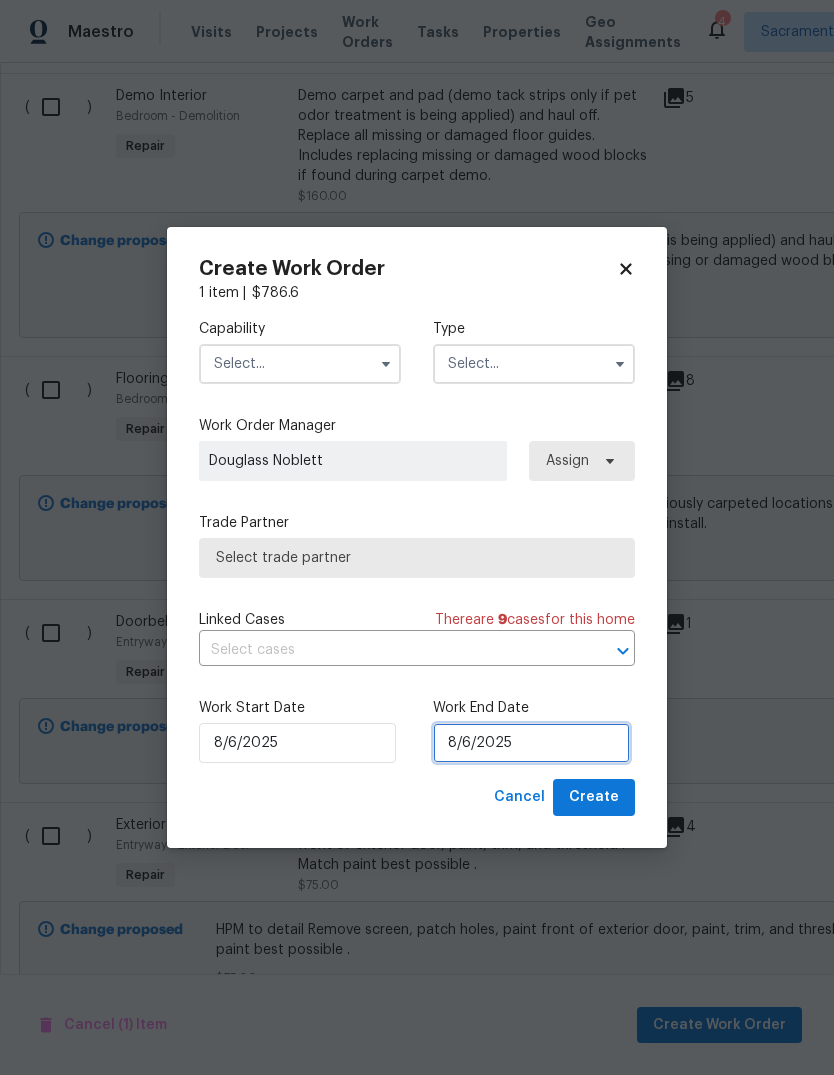 click on "8/6/2025" at bounding box center [531, 743] 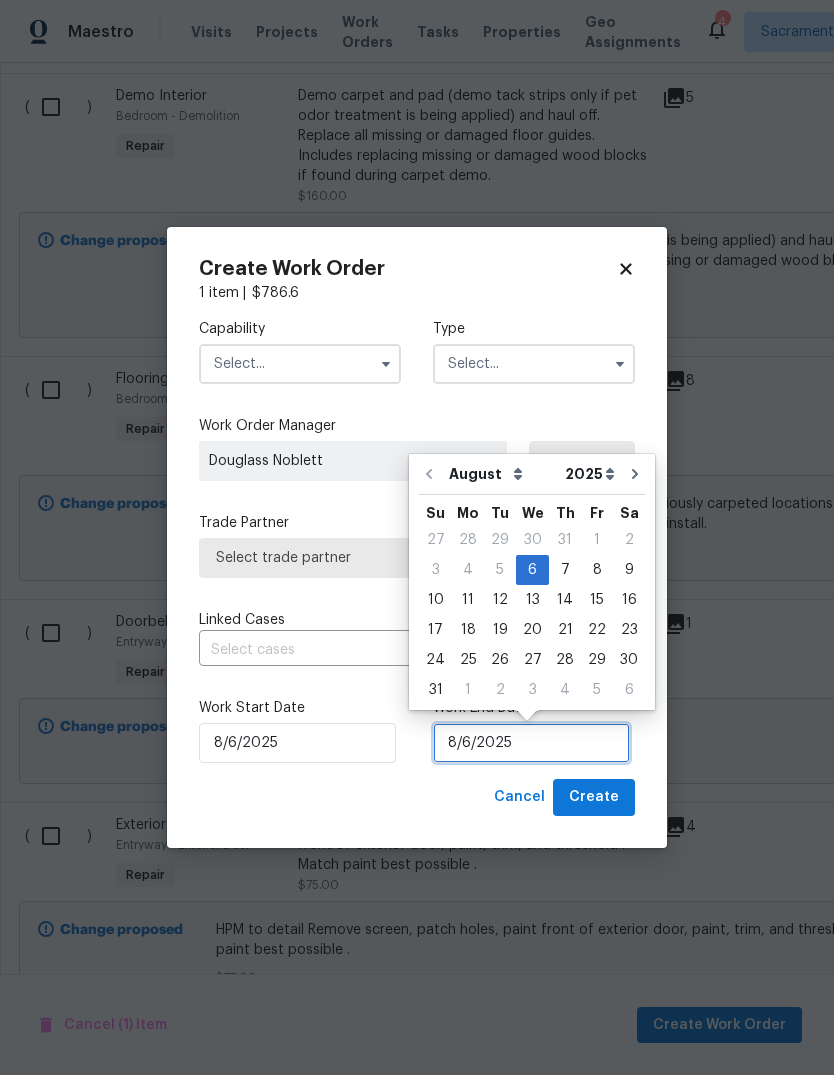 scroll, scrollTop: 15, scrollLeft: 0, axis: vertical 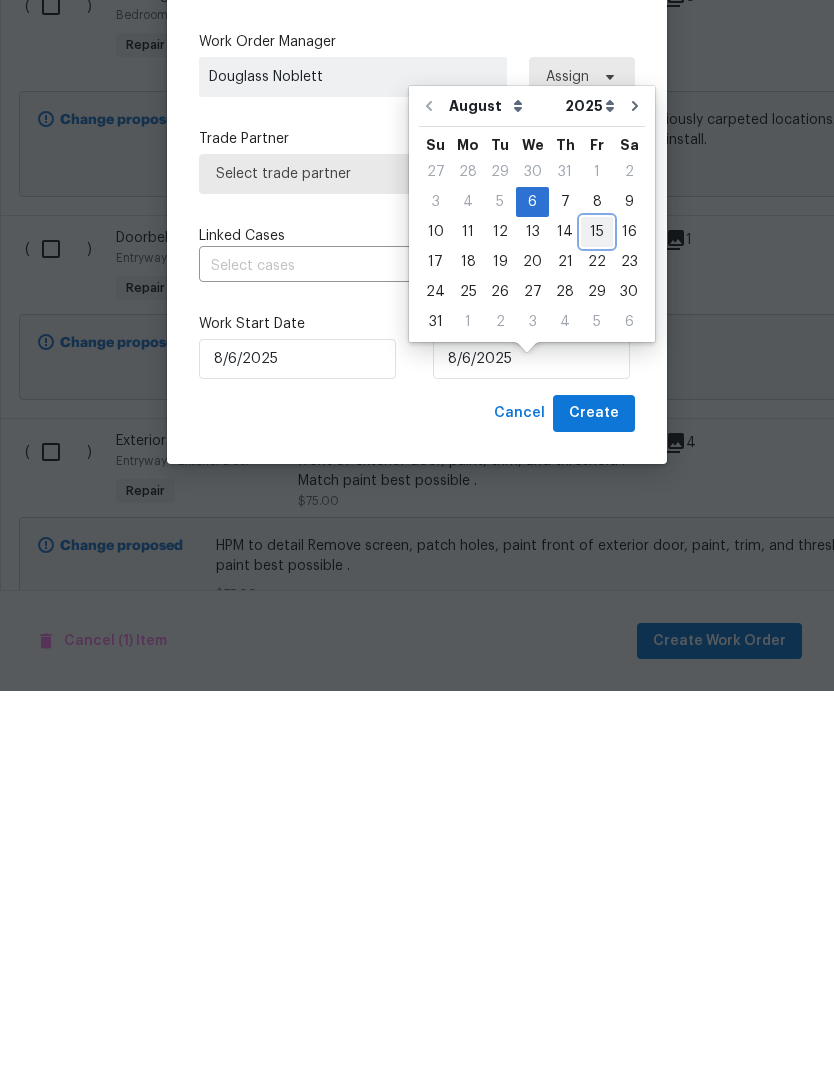 click on "15" at bounding box center [597, 616] 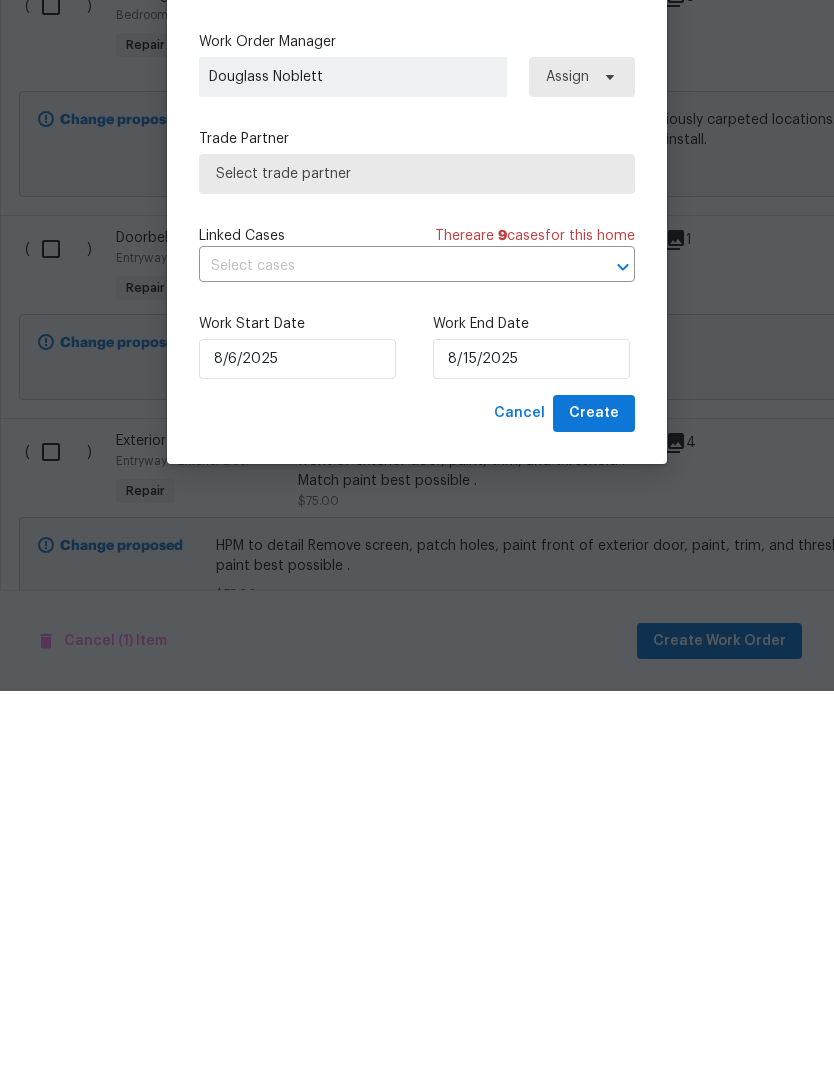 scroll, scrollTop: 75, scrollLeft: 0, axis: vertical 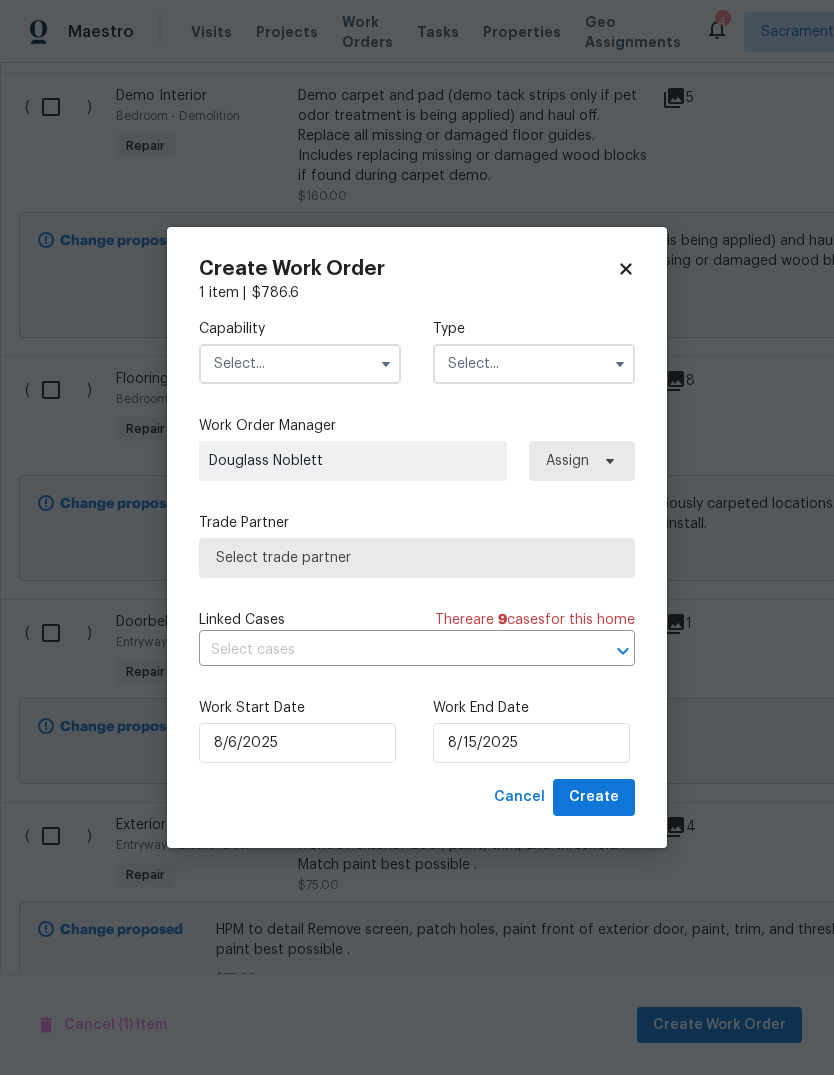 click at bounding box center (300, 364) 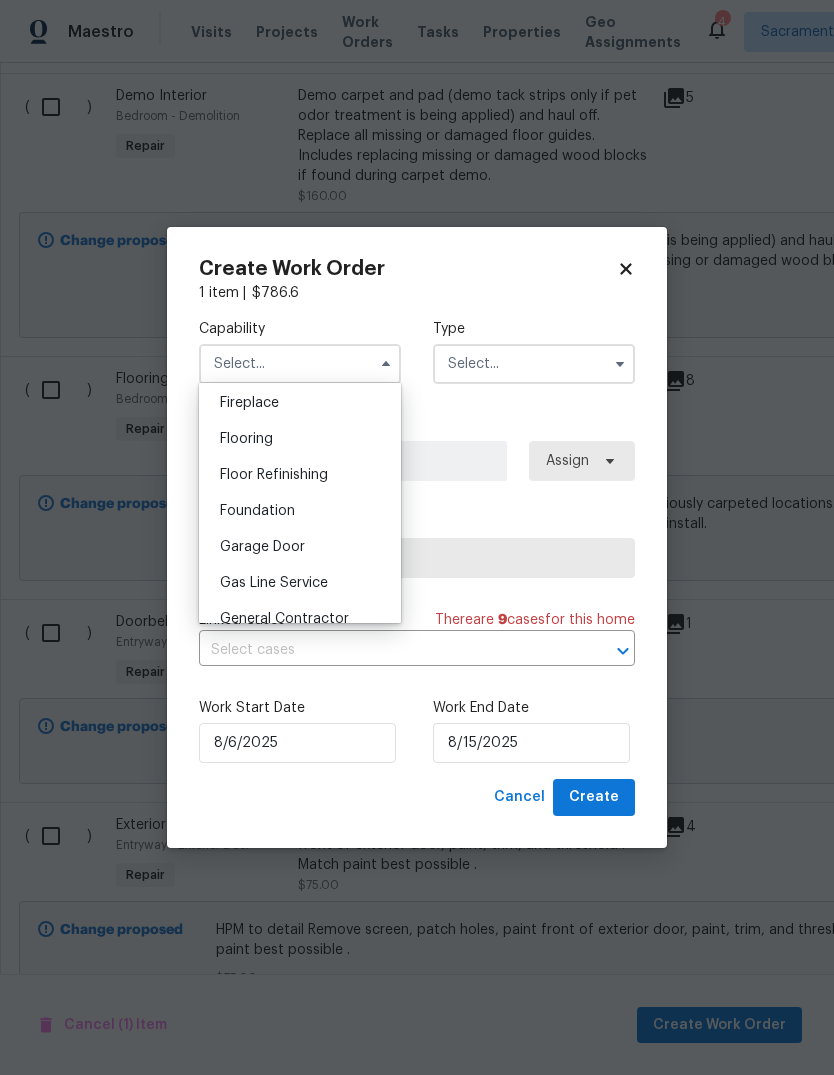 scroll, scrollTop: 751, scrollLeft: 0, axis: vertical 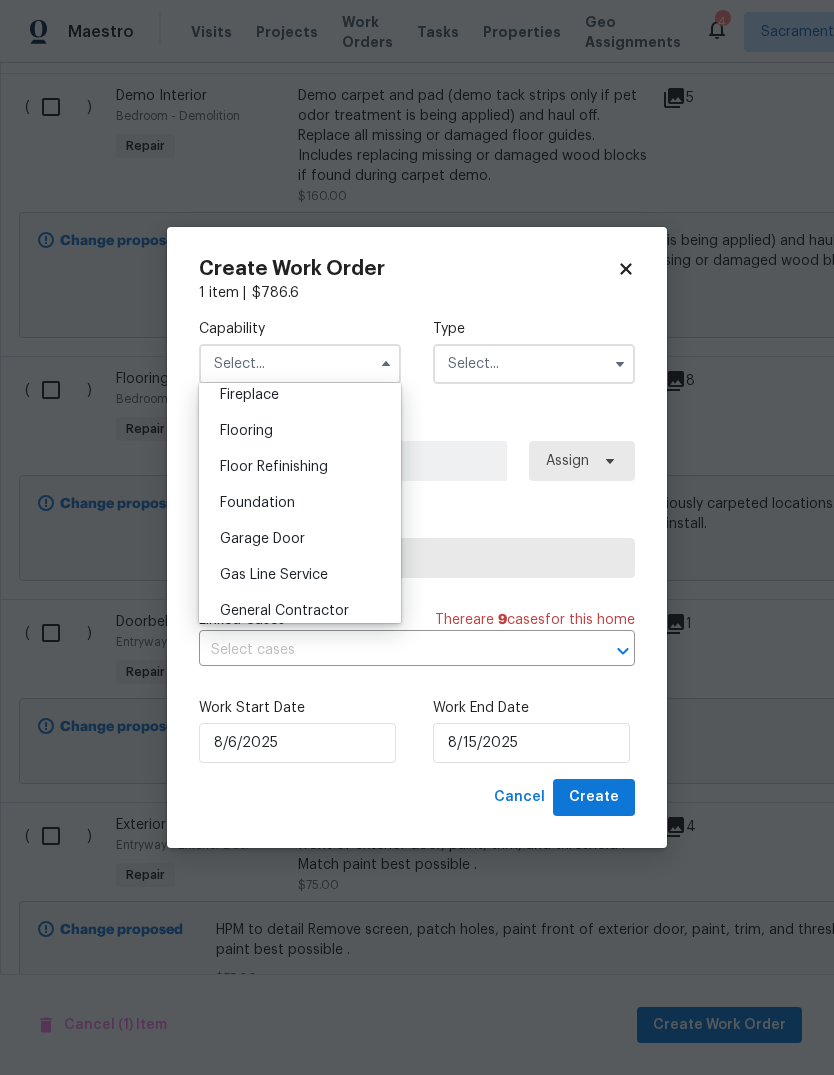 click on "Flooring" at bounding box center [300, 431] 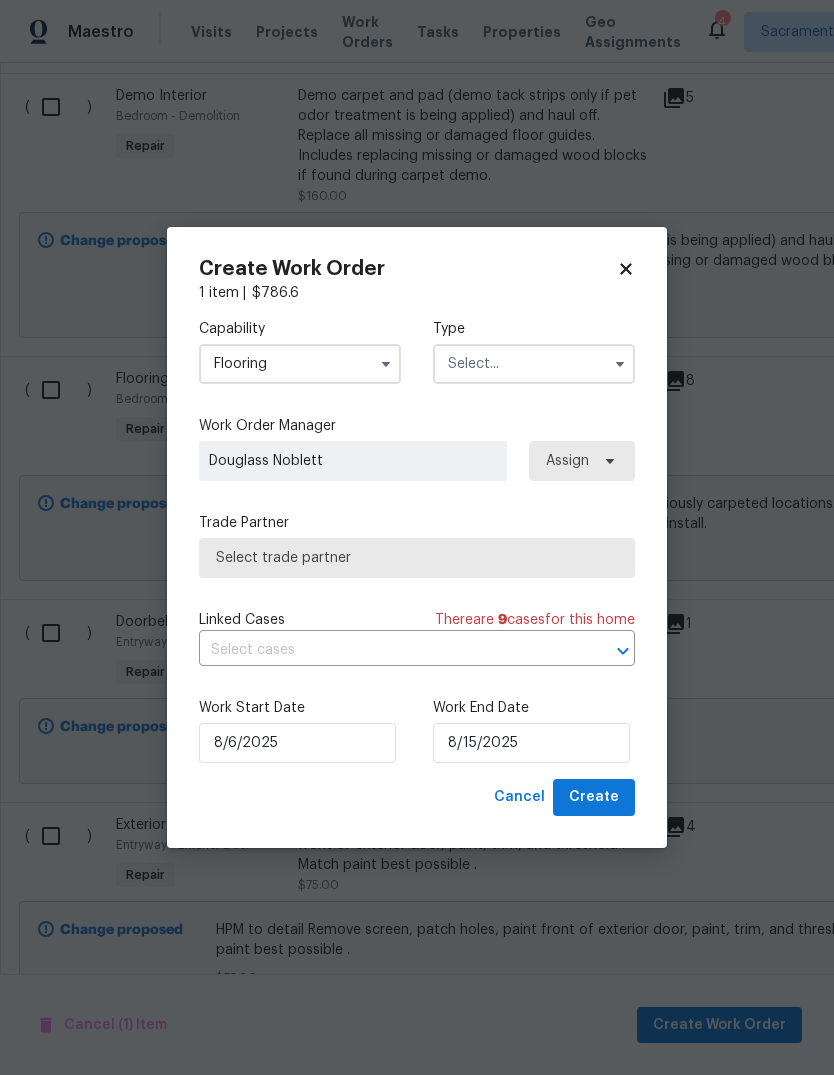 click at bounding box center (534, 364) 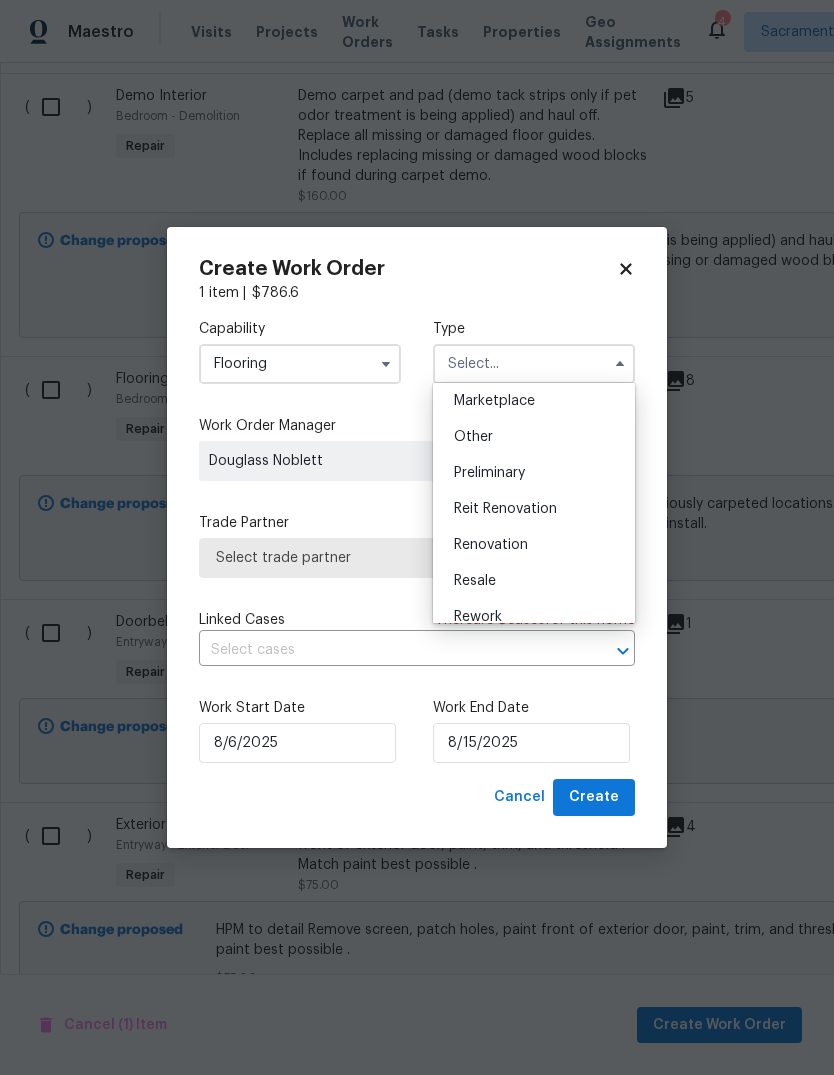 scroll, scrollTop: 369, scrollLeft: 0, axis: vertical 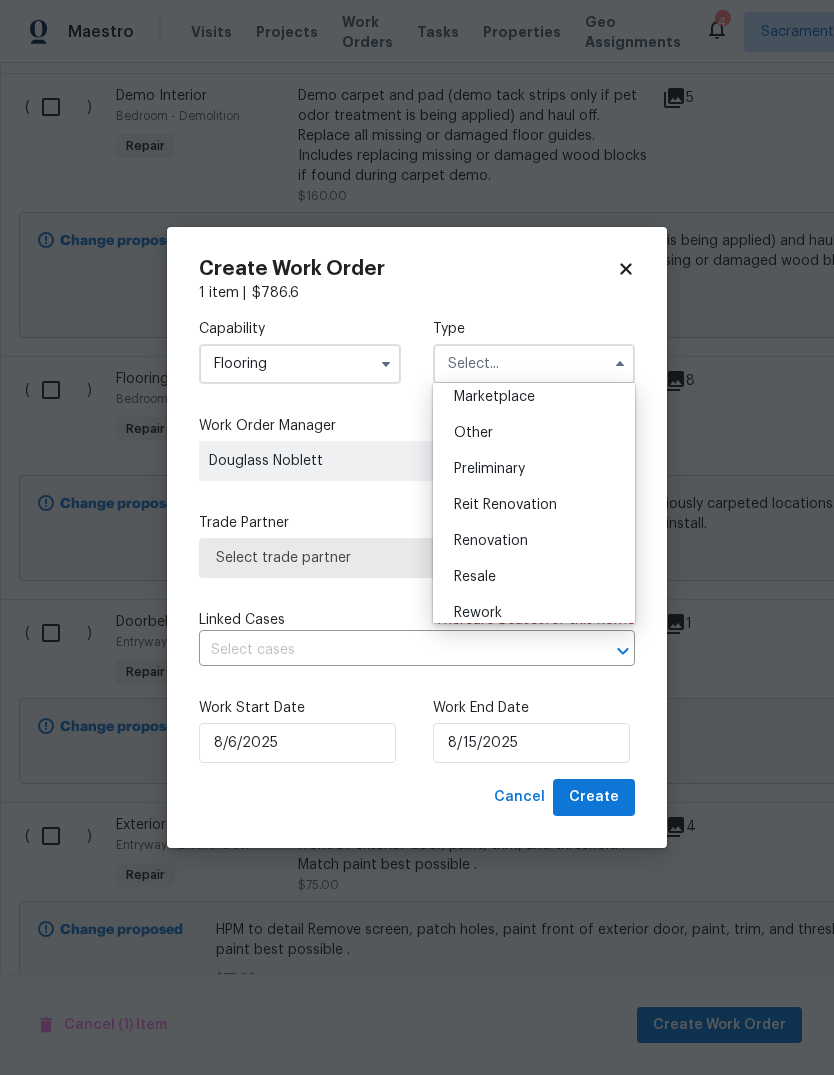click on "Renovation" at bounding box center (534, 541) 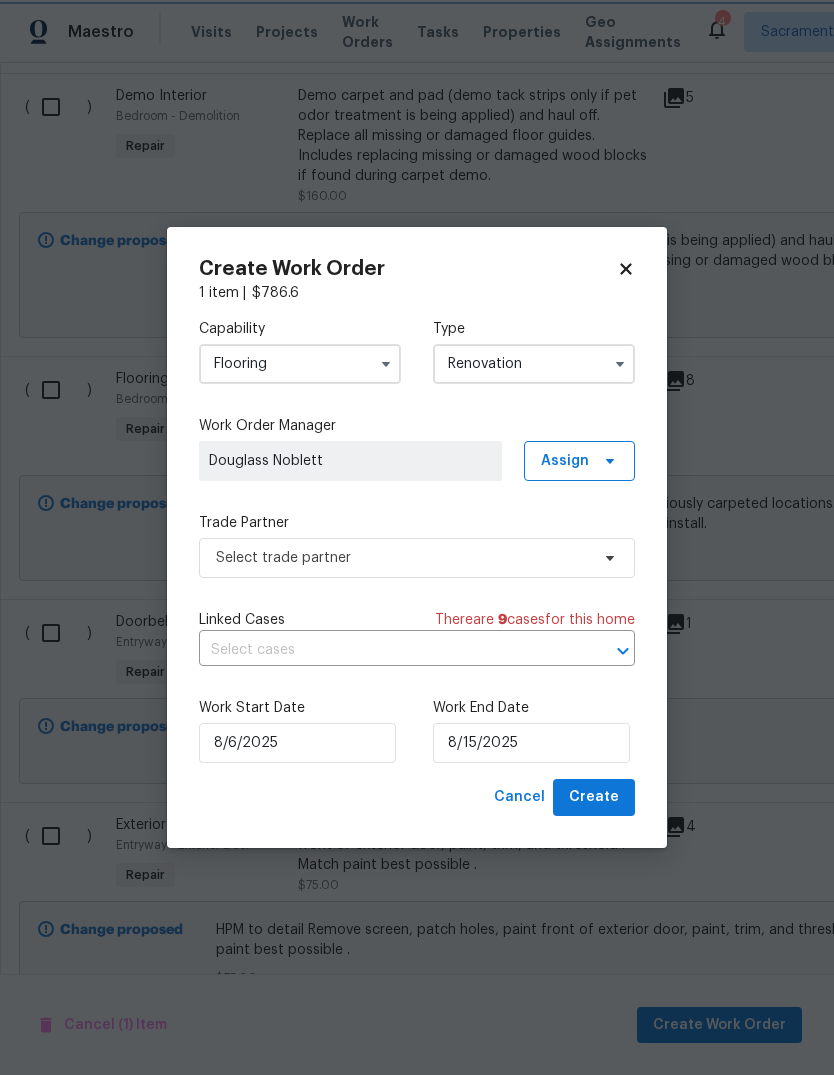 type on "Renovation" 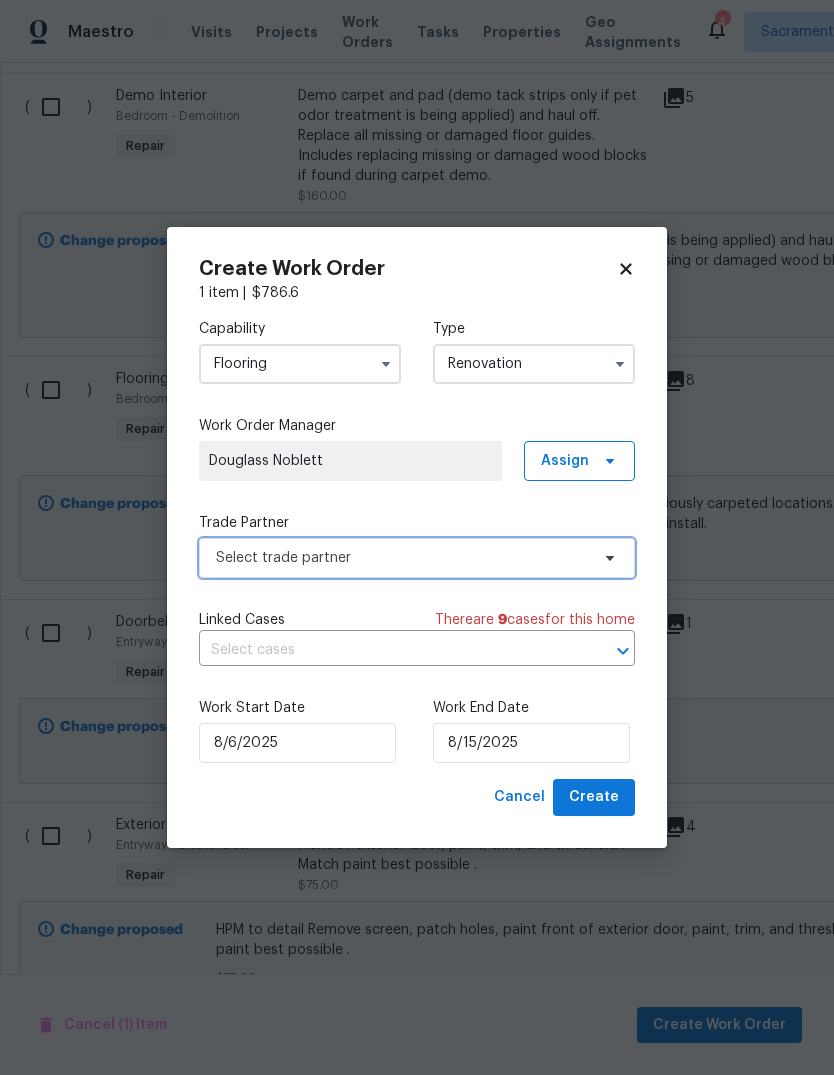 click on "Select trade partner" at bounding box center [417, 558] 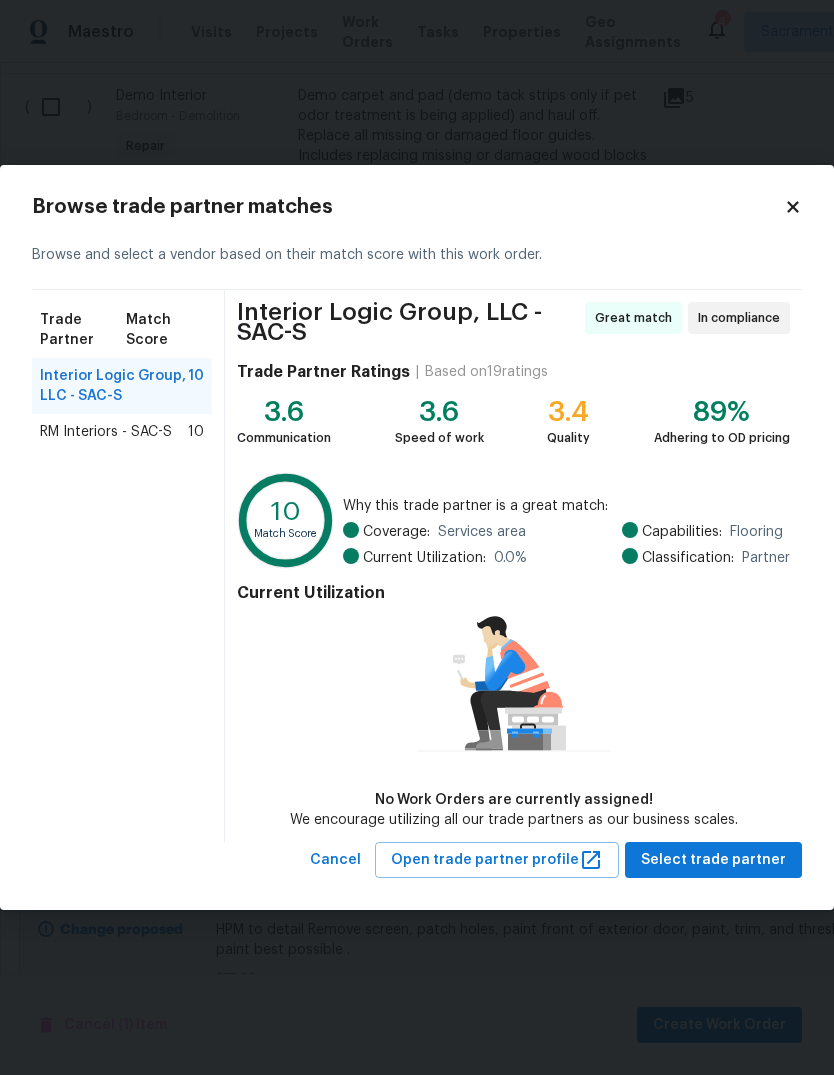 click on "RM Interiors - SAC-S" at bounding box center (106, 432) 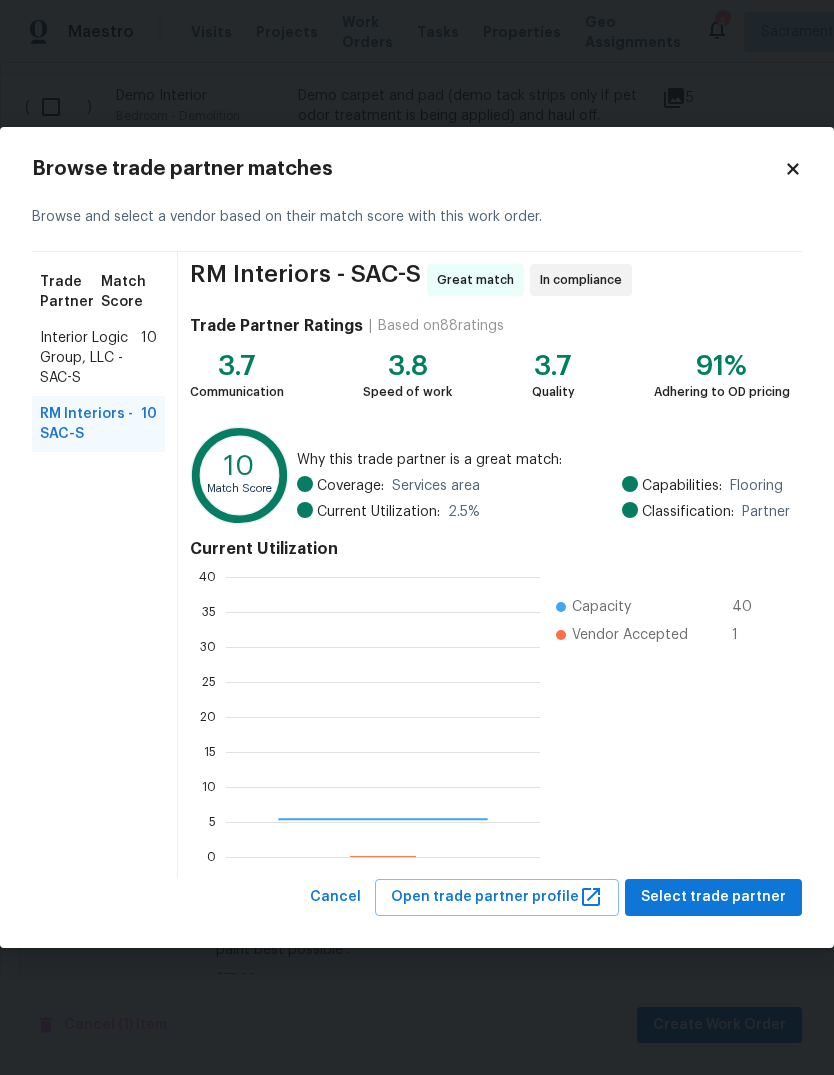 scroll, scrollTop: 2, scrollLeft: 2, axis: both 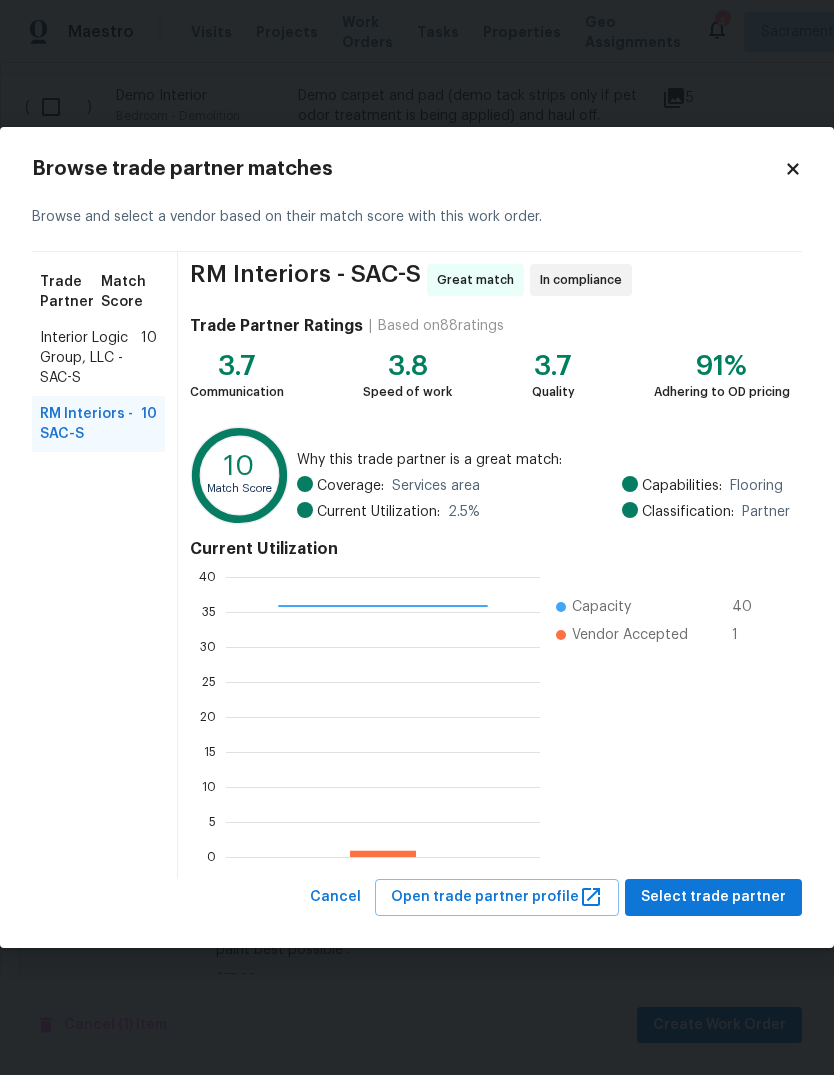 click on "Select trade partner" at bounding box center (713, 897) 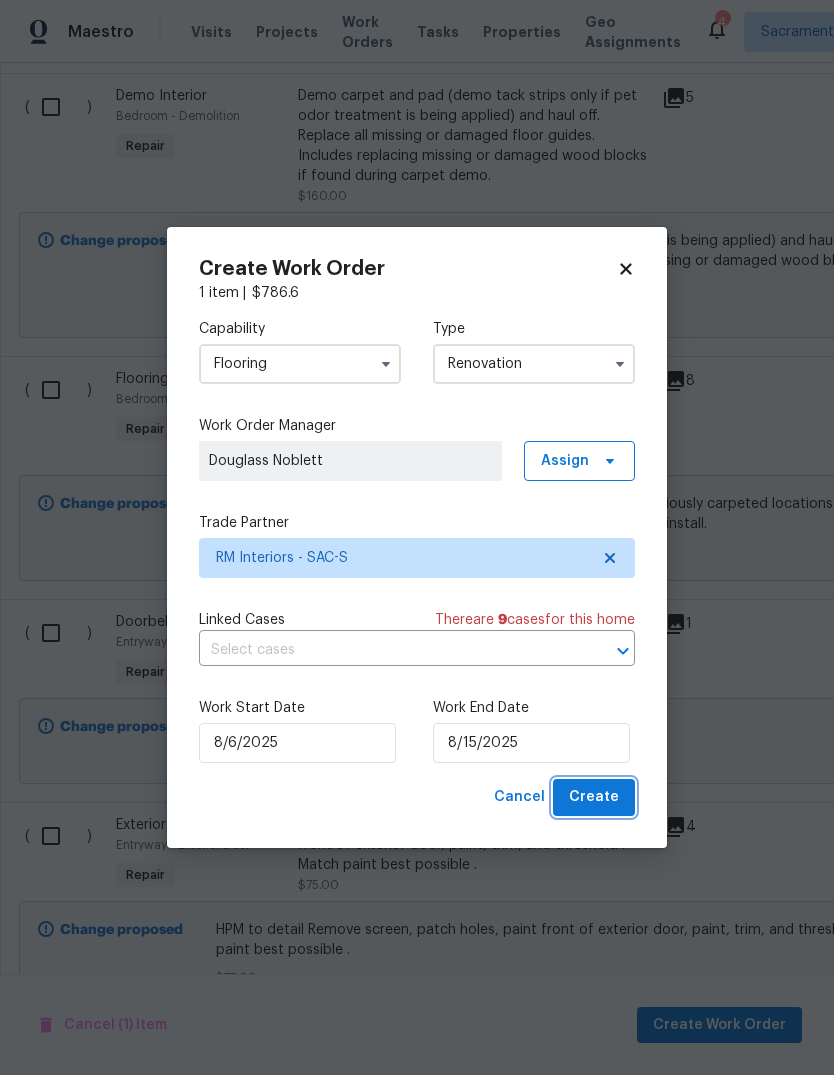 click on "Create" at bounding box center [594, 797] 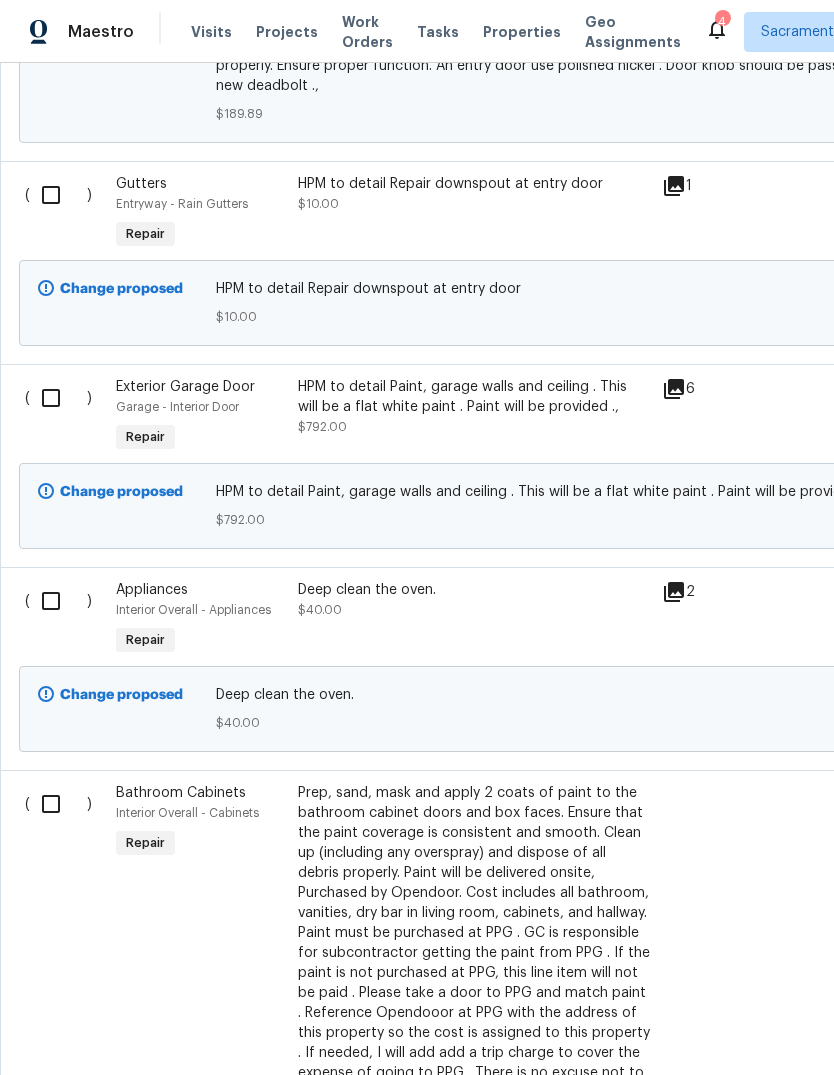 scroll, scrollTop: 2900, scrollLeft: 0, axis: vertical 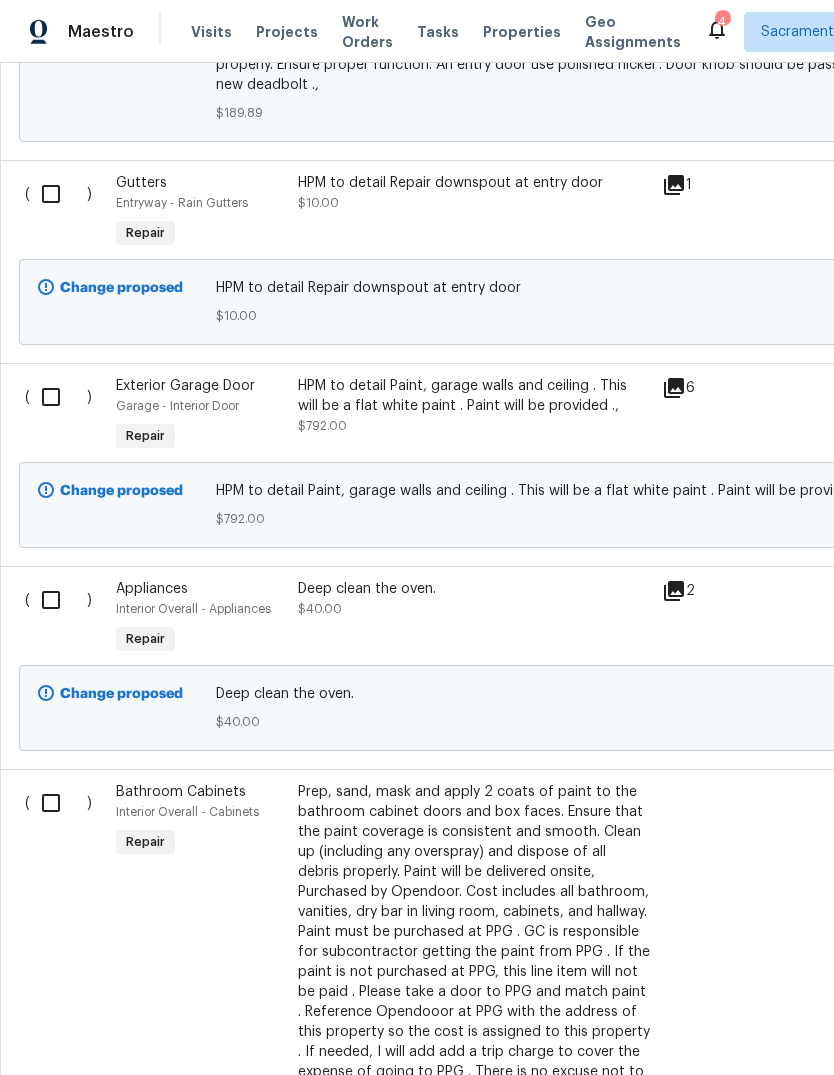 click at bounding box center (58, 600) 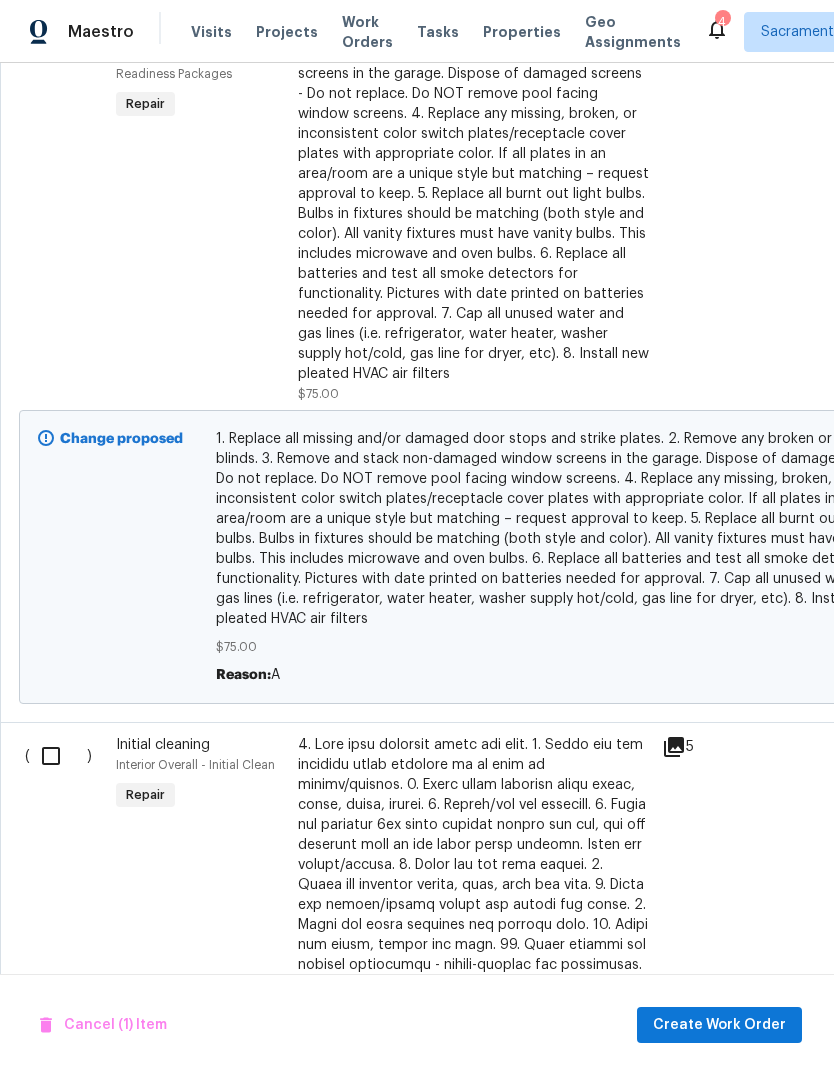 scroll, scrollTop: 5542, scrollLeft: -1, axis: both 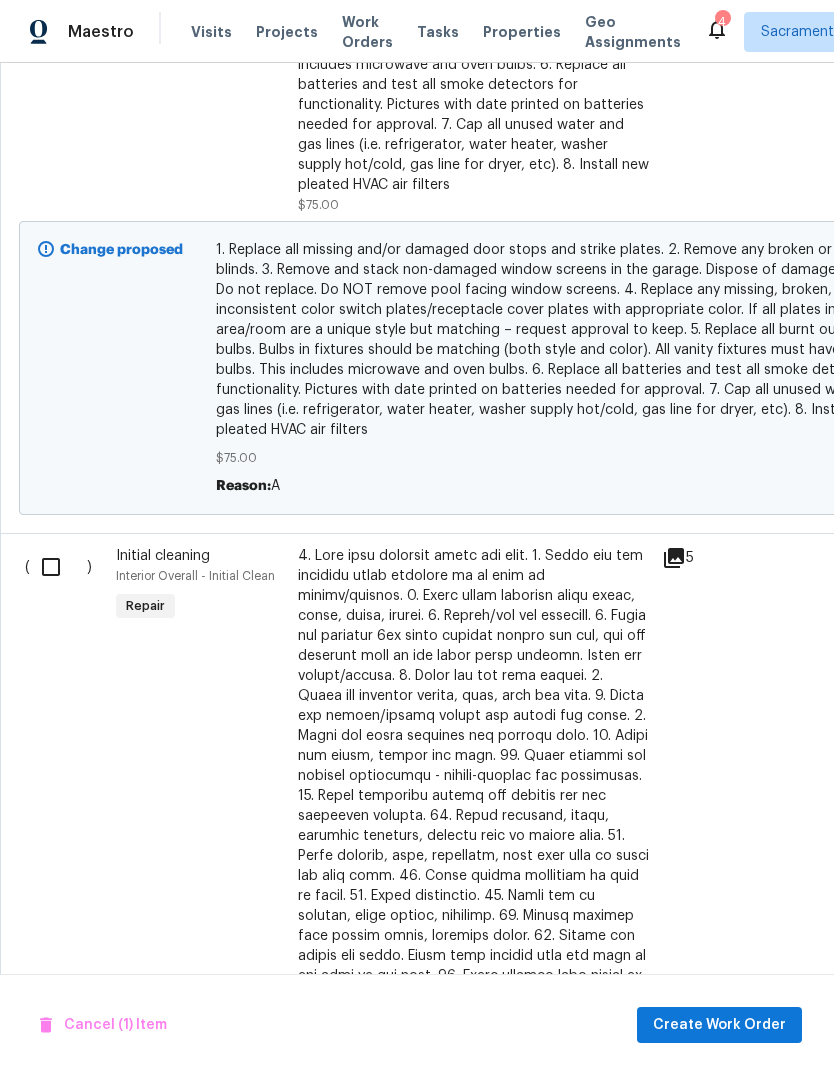 click at bounding box center (58, 567) 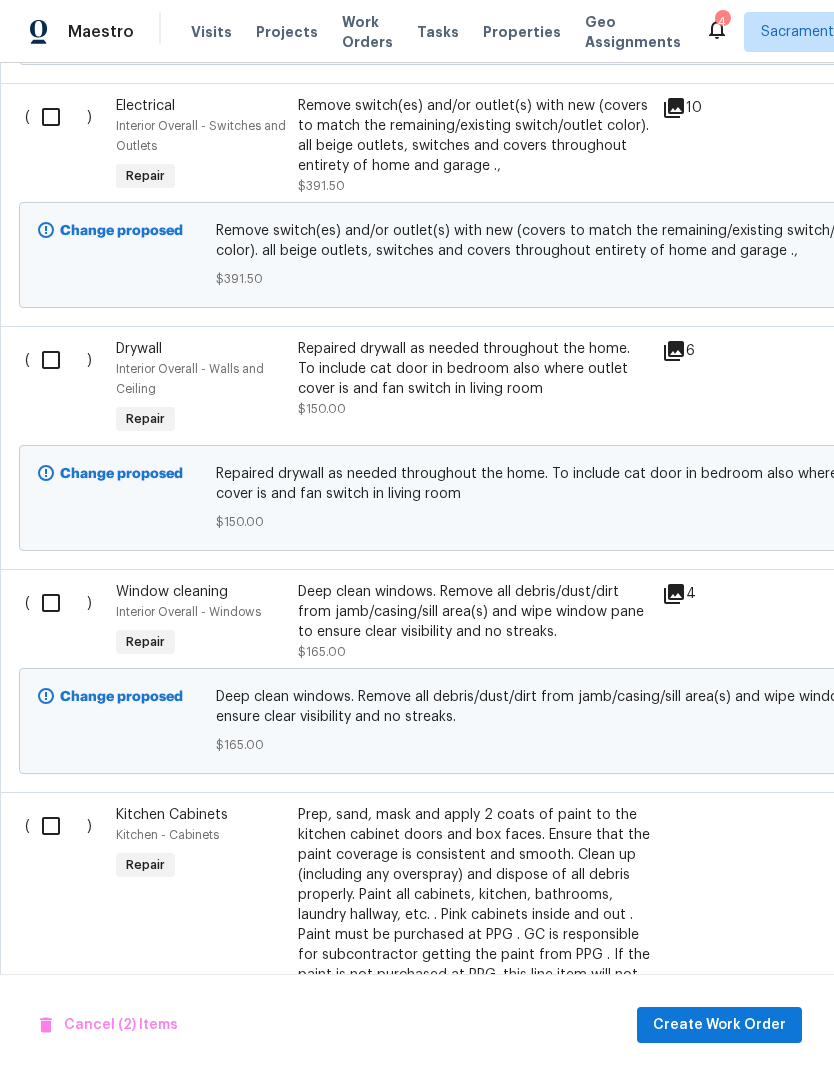 scroll, scrollTop: 8250, scrollLeft: 0, axis: vertical 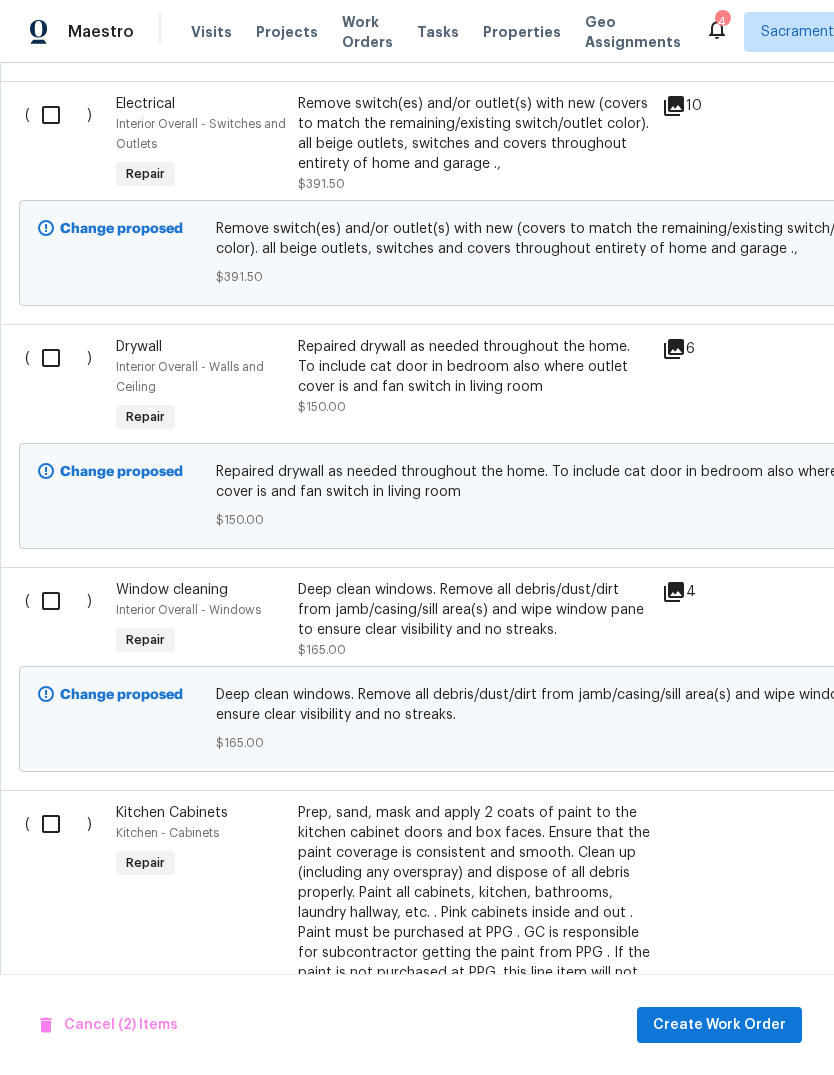 click at bounding box center (58, 601) 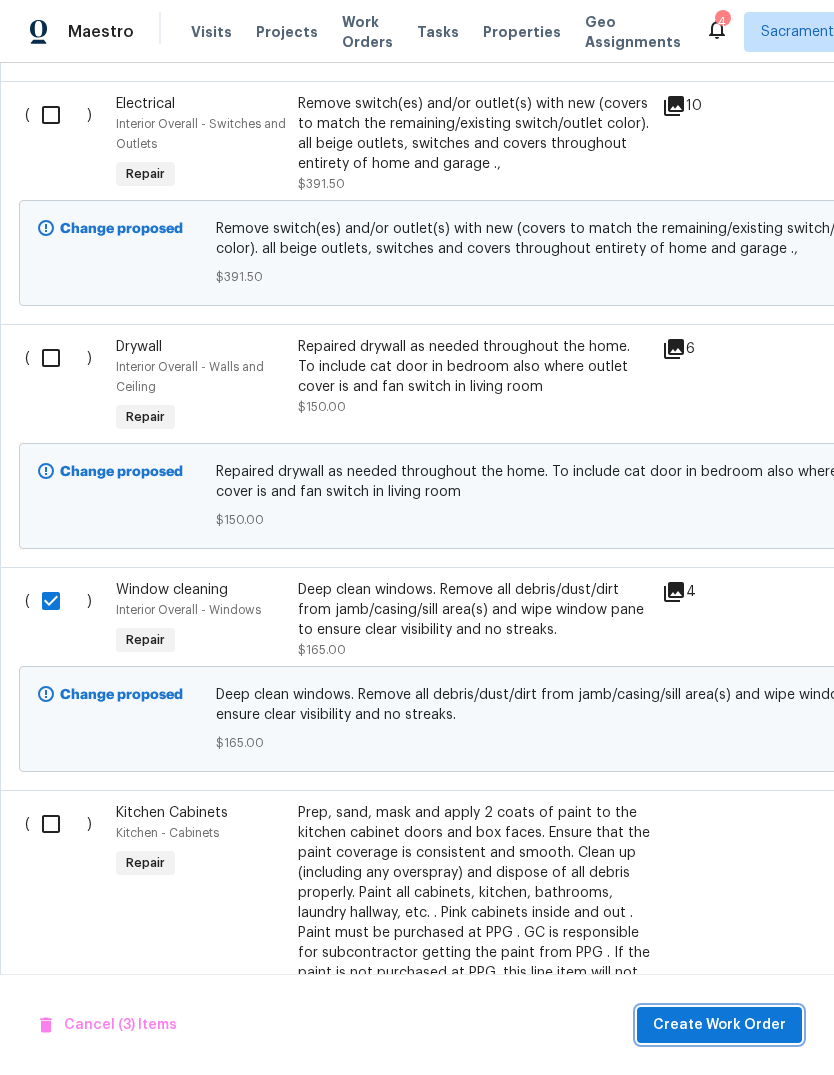 click on "Create Work Order" at bounding box center (719, 1025) 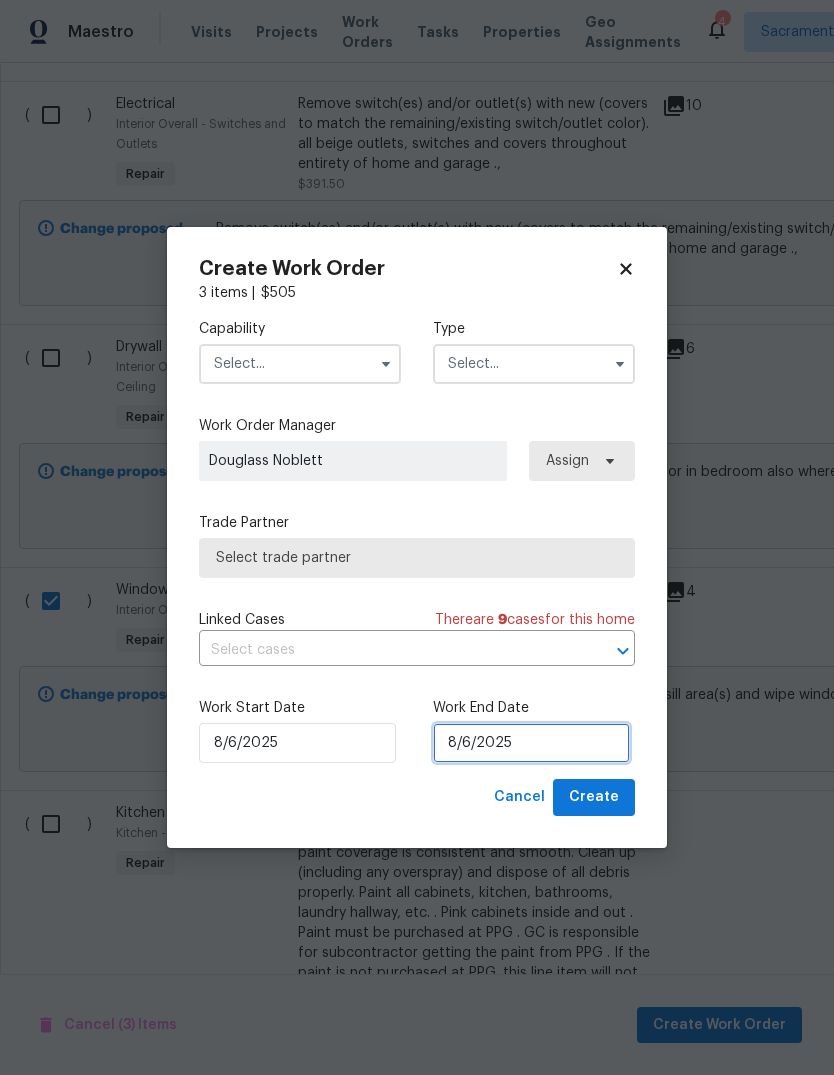 click on "8/6/2025" at bounding box center [531, 743] 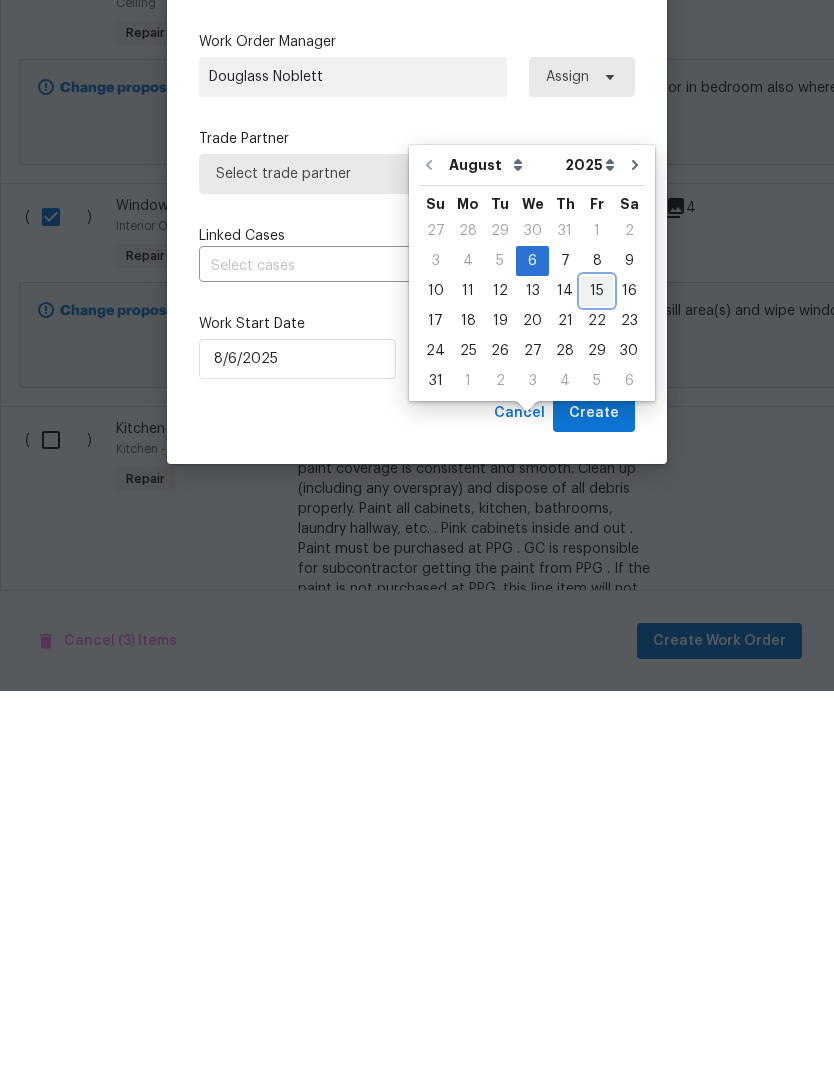 click on "15" at bounding box center (597, 675) 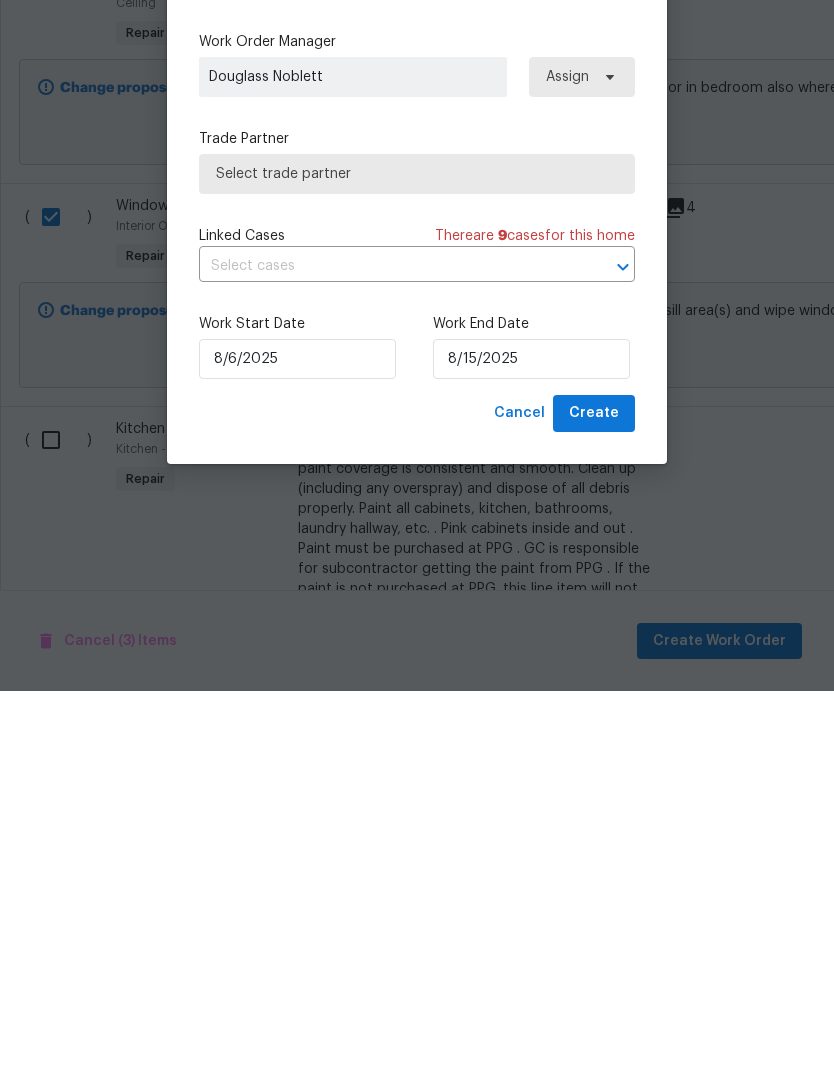 type on "8/15/2025" 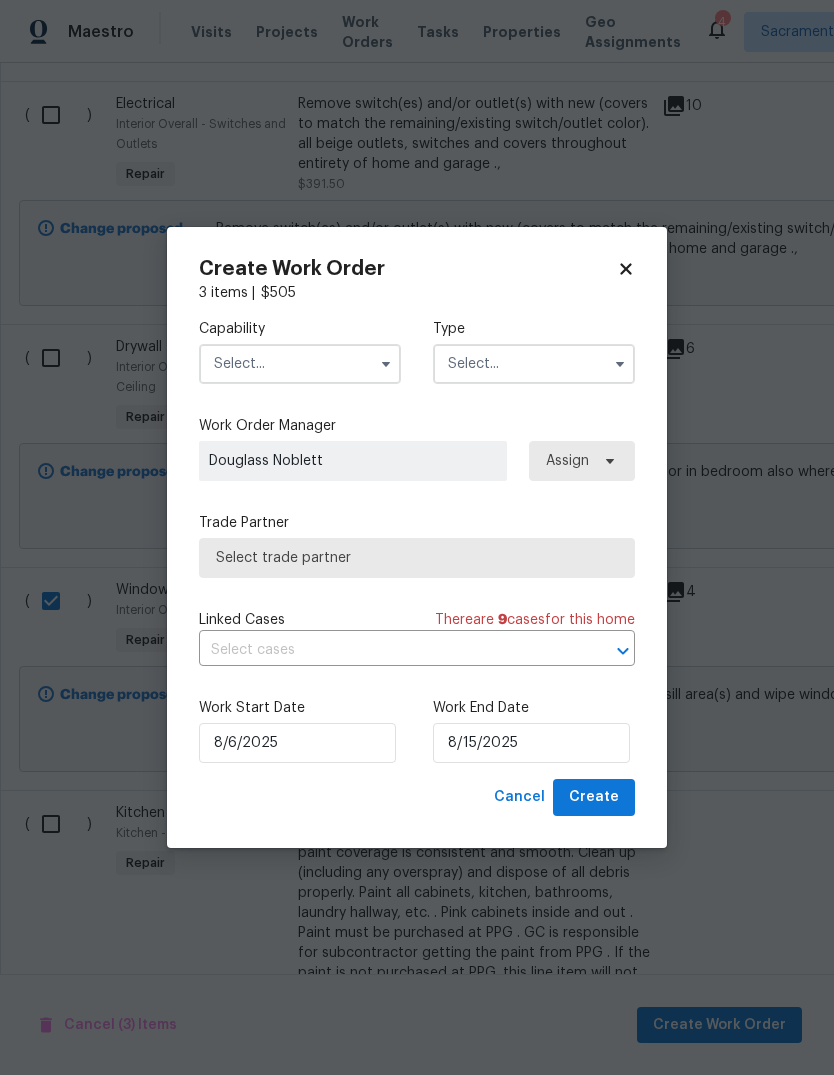 click at bounding box center [300, 364] 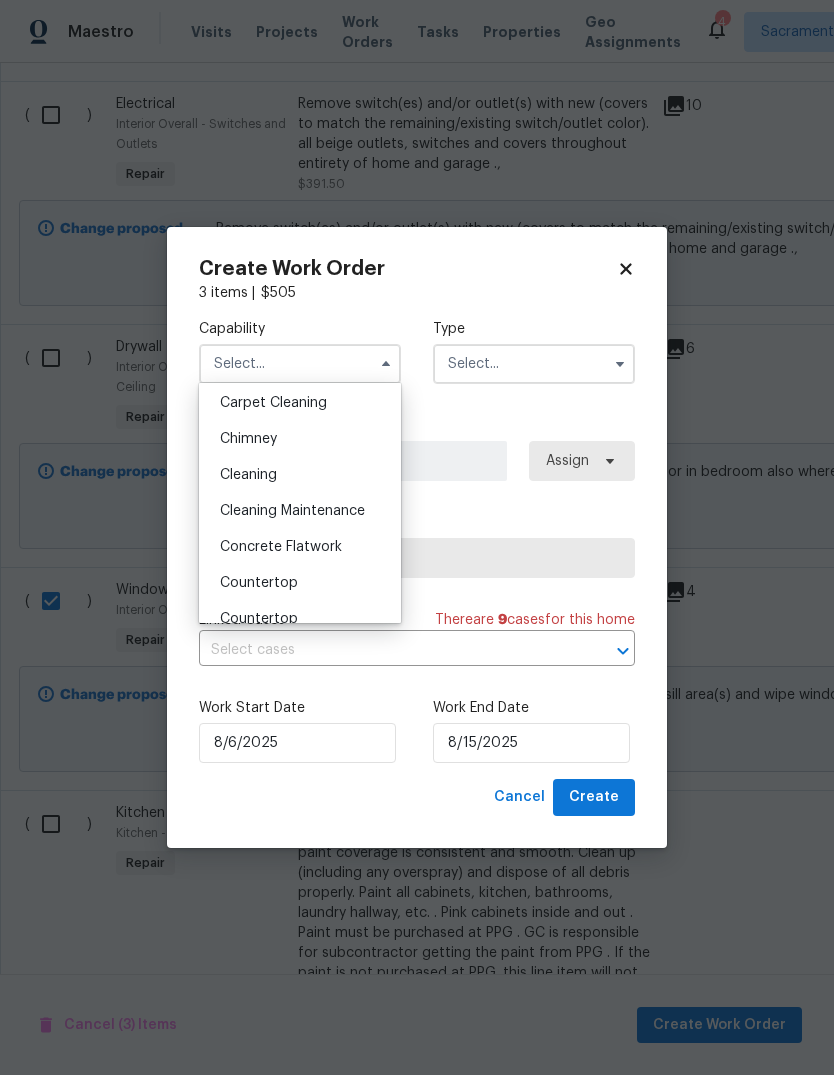 scroll, scrollTop: 218, scrollLeft: 0, axis: vertical 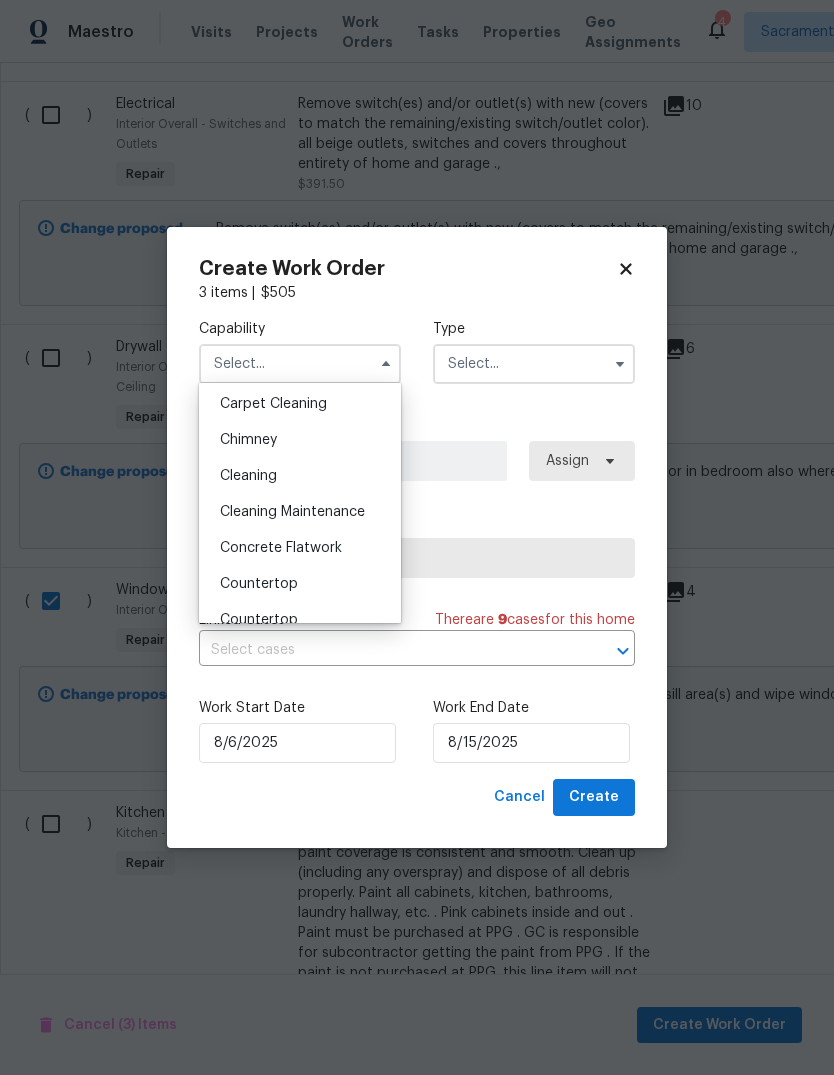 click on "Cleaning" at bounding box center [300, 476] 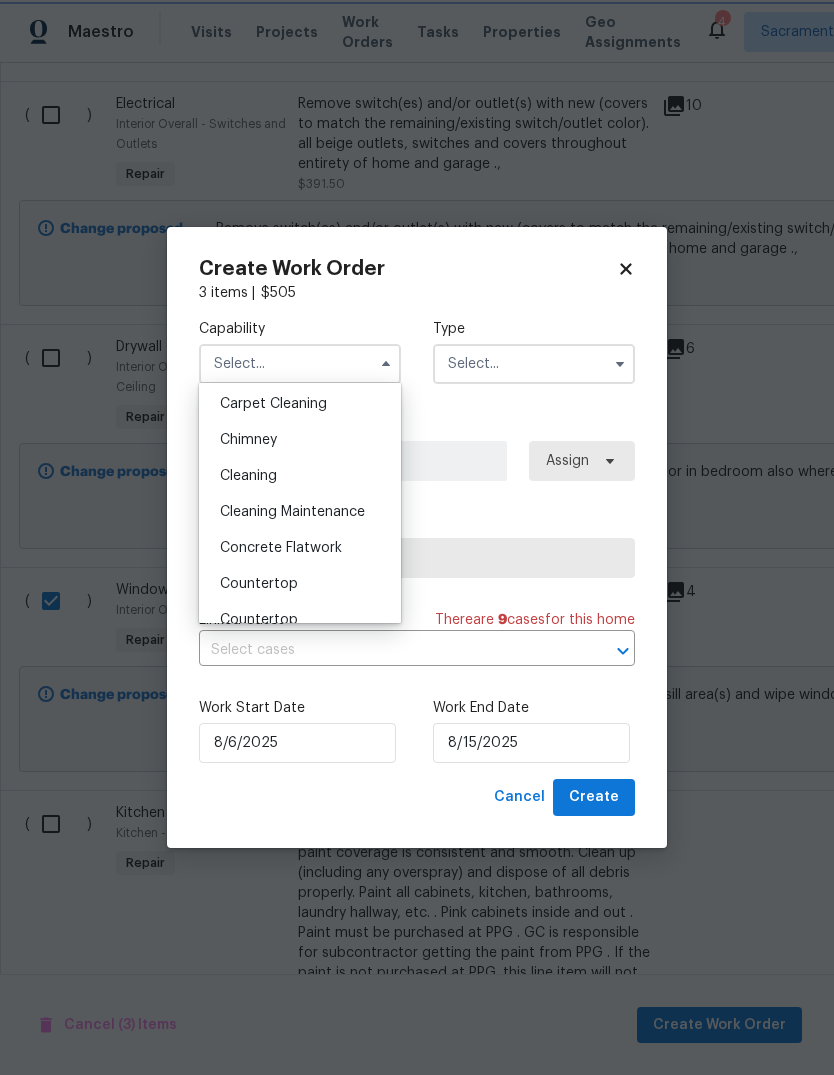 type on "Cleaning" 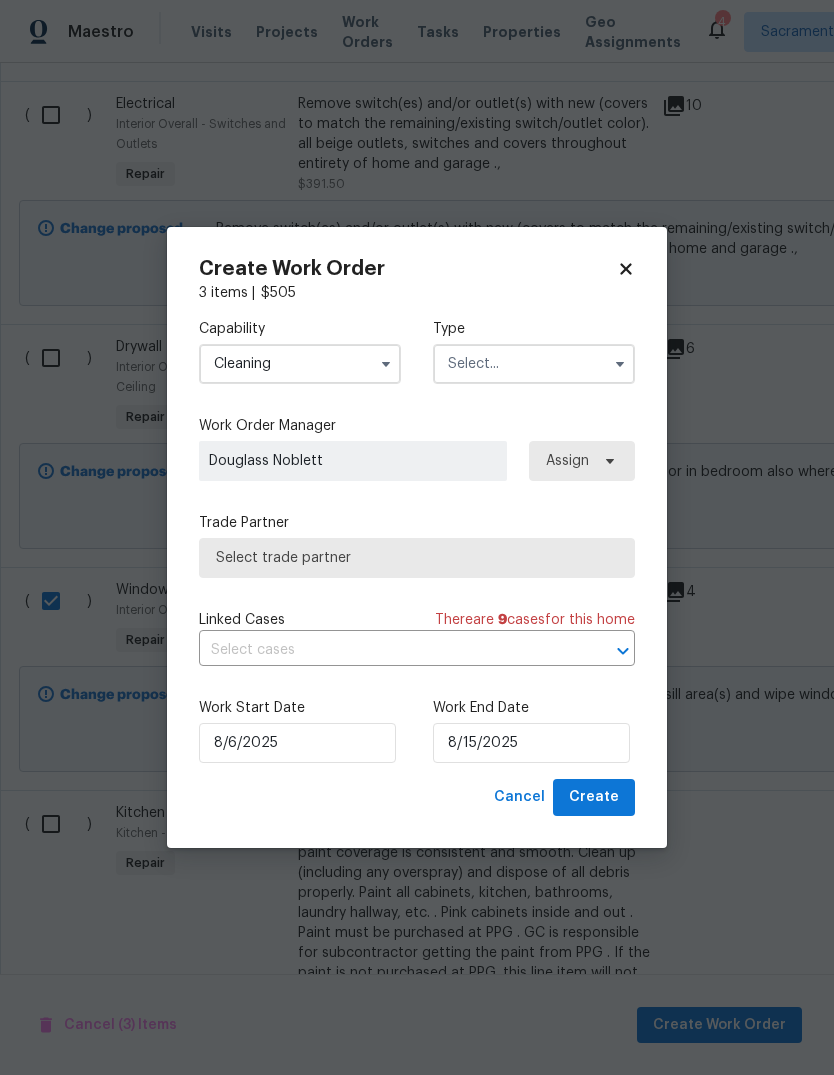 click at bounding box center (534, 364) 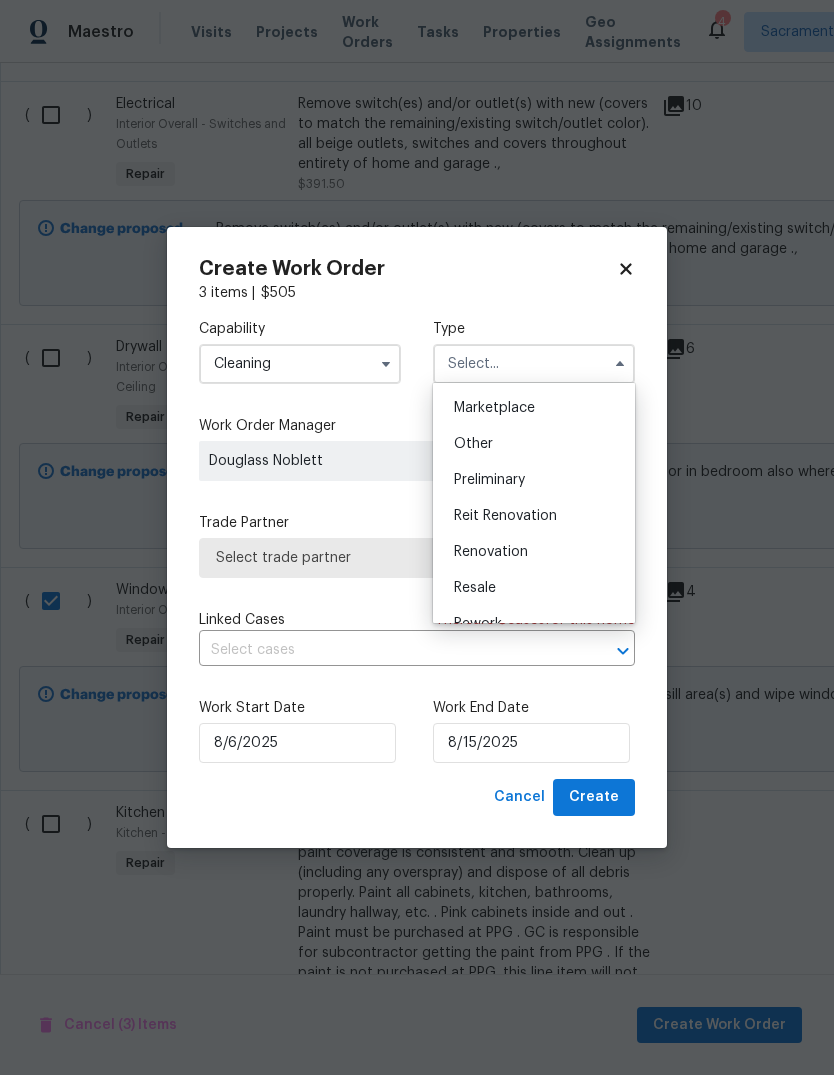scroll, scrollTop: 356, scrollLeft: 0, axis: vertical 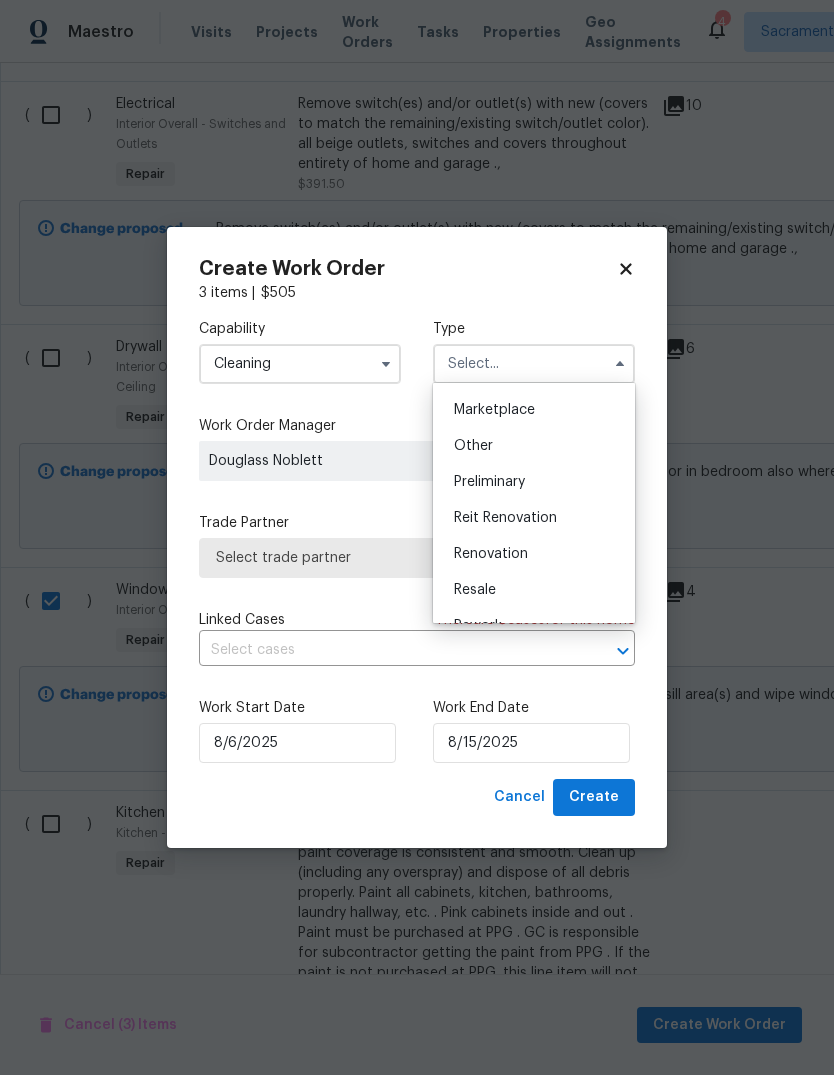 click on "Renovation" at bounding box center [534, 554] 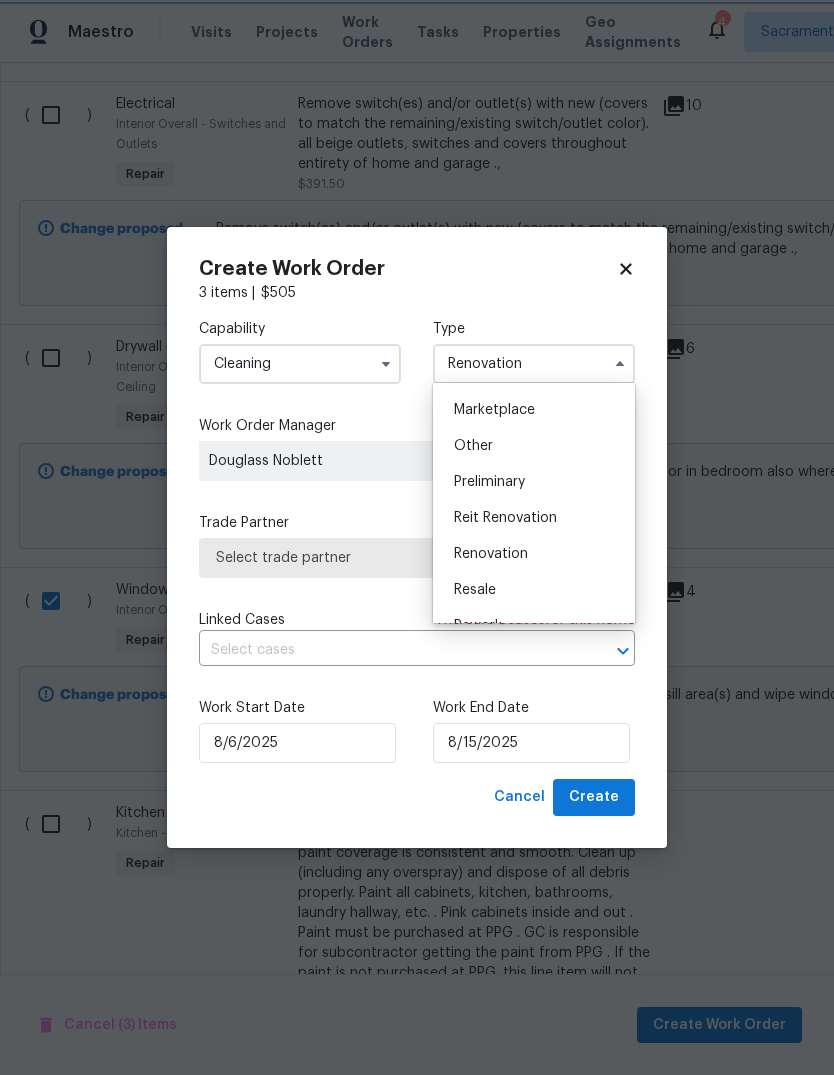 scroll, scrollTop: 0, scrollLeft: 0, axis: both 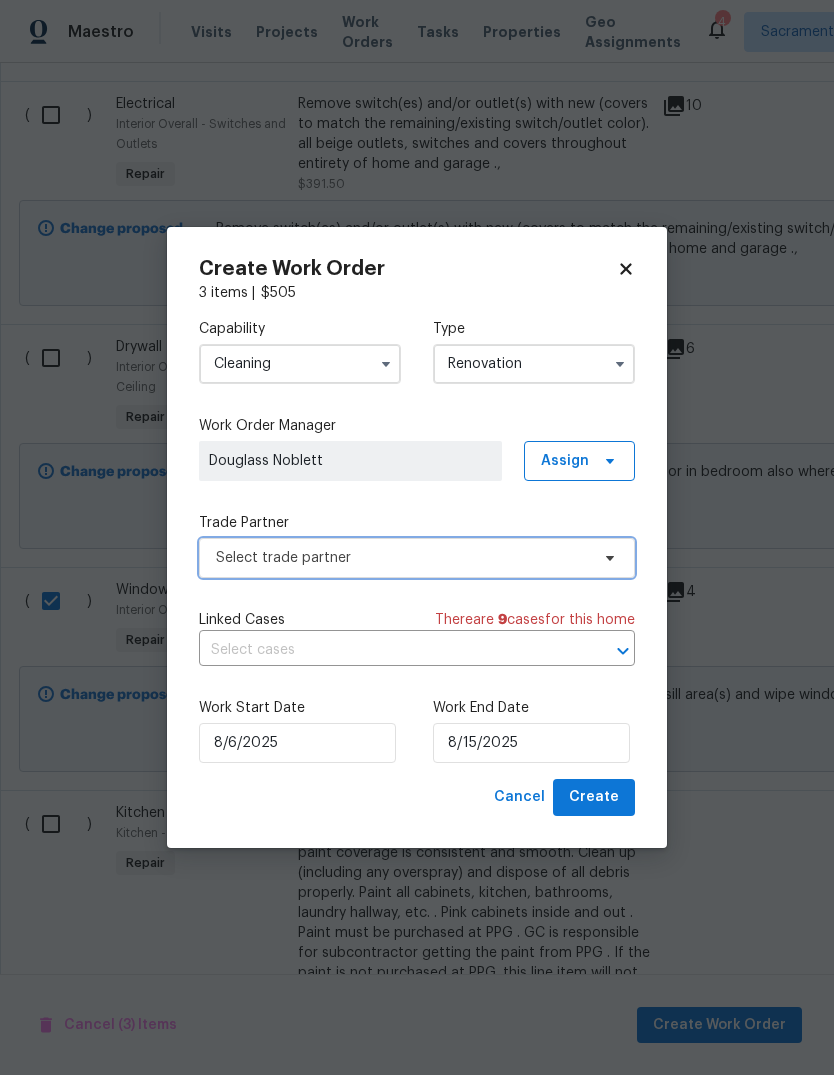 click on "Select trade partner" at bounding box center [417, 558] 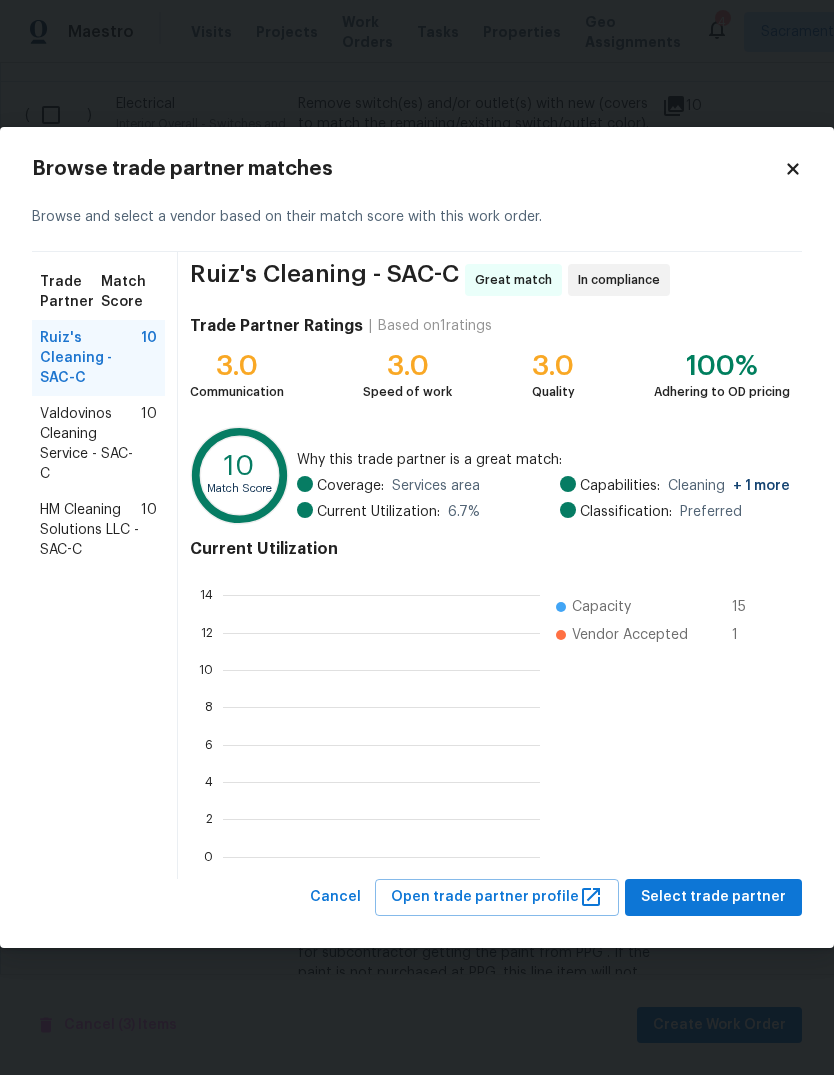 scroll, scrollTop: 2, scrollLeft: 2, axis: both 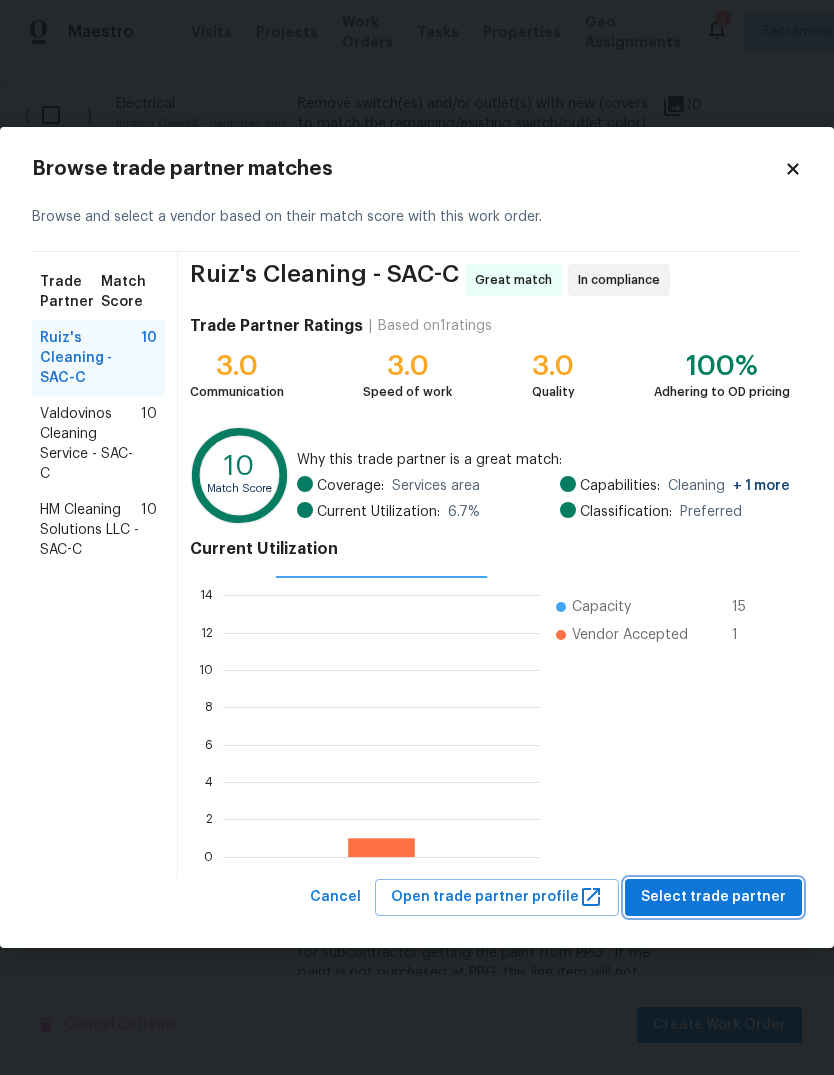 click on "Select trade partner" at bounding box center (713, 897) 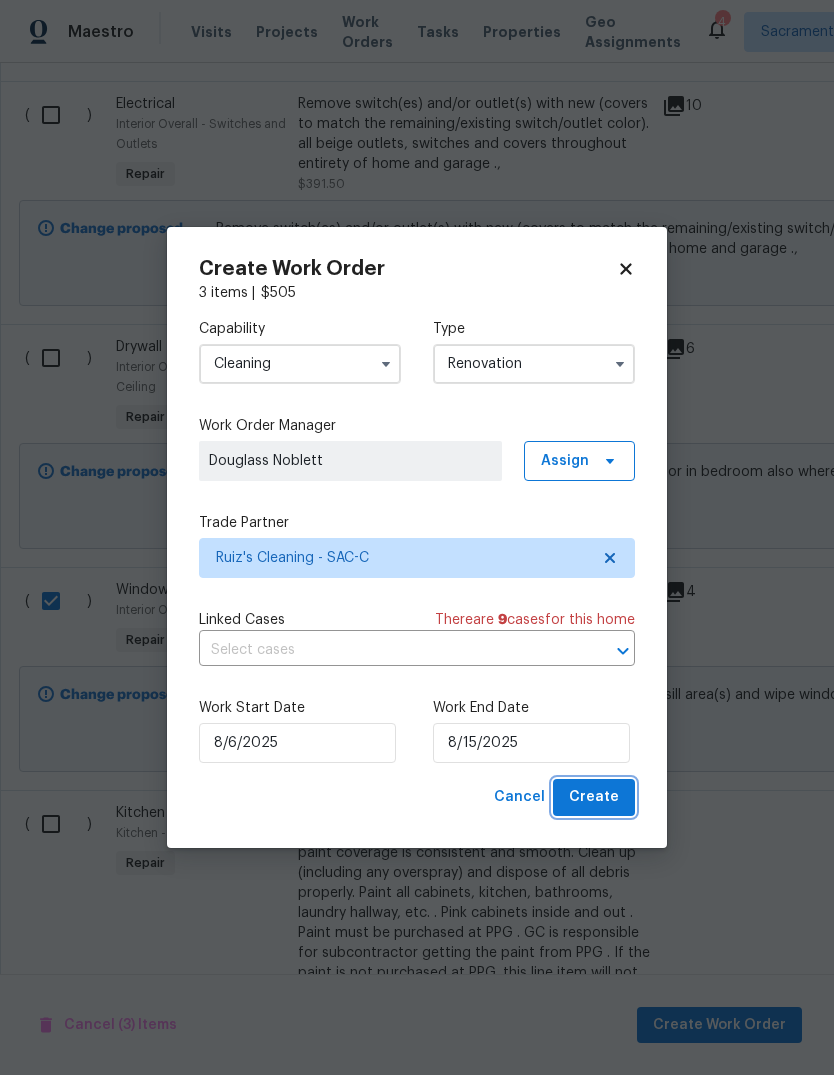 click on "Create" at bounding box center (594, 797) 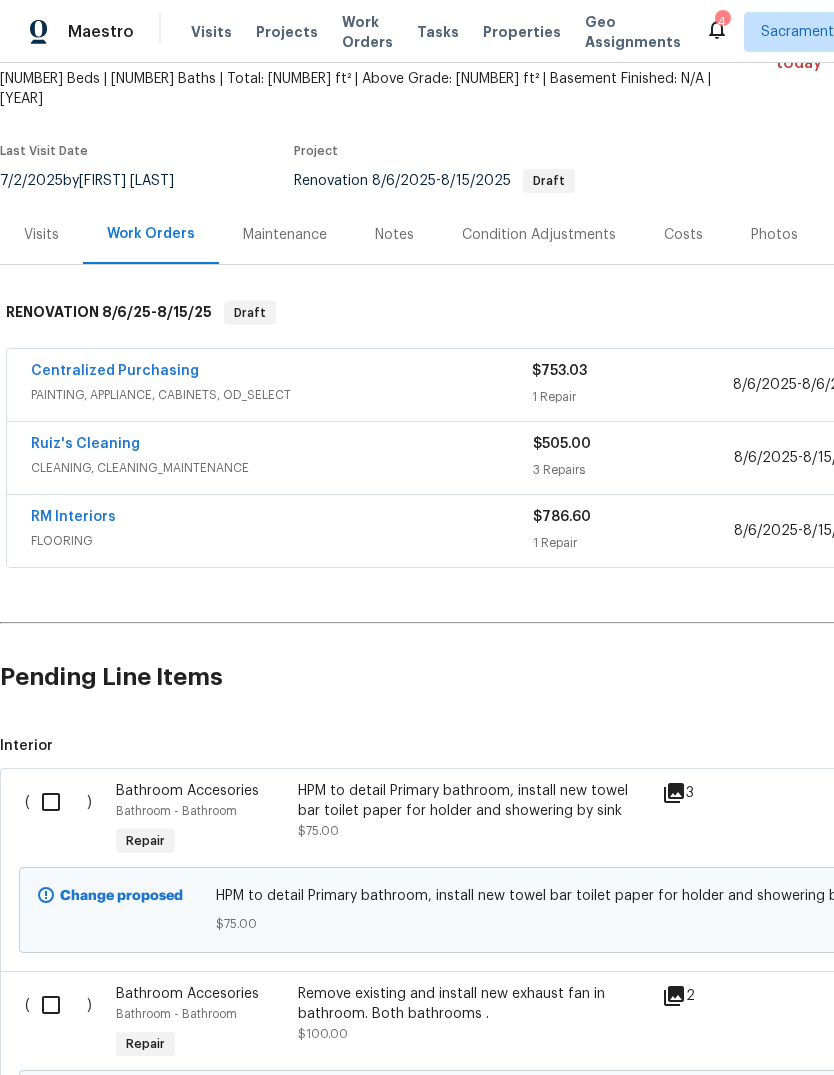 scroll, scrollTop: 154, scrollLeft: -1, axis: both 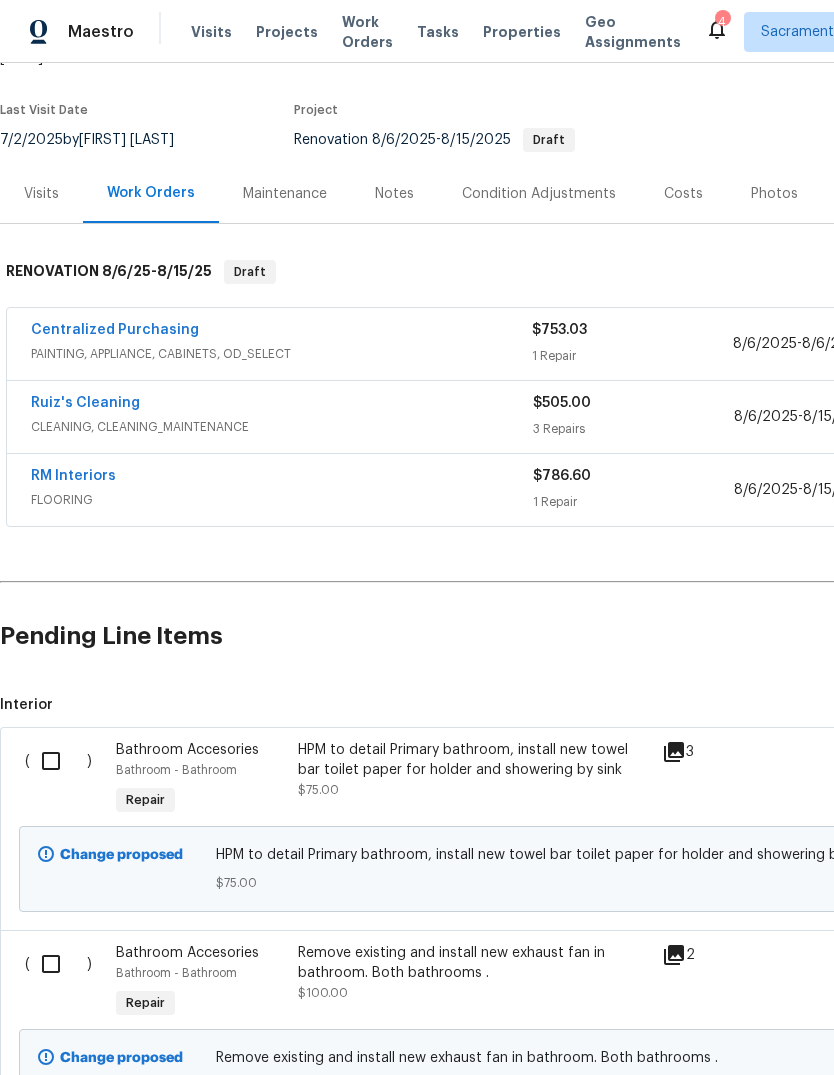 click at bounding box center [58, 761] 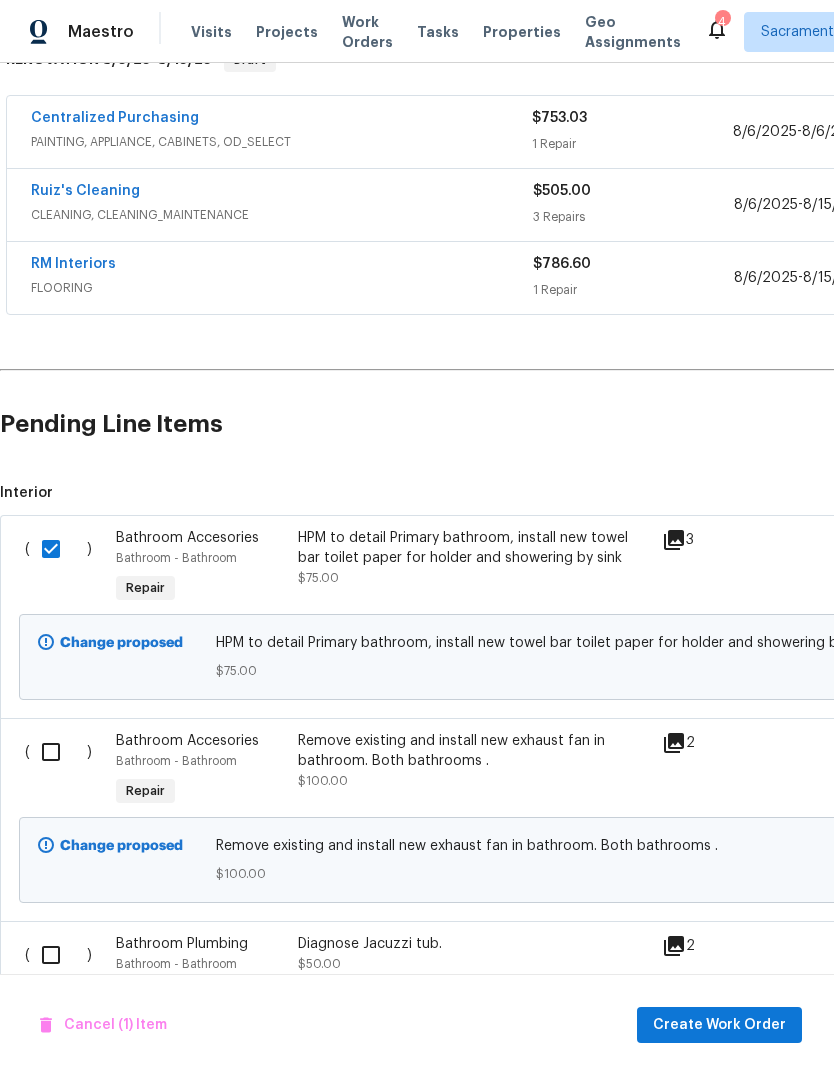 scroll, scrollTop: 391, scrollLeft: -1, axis: both 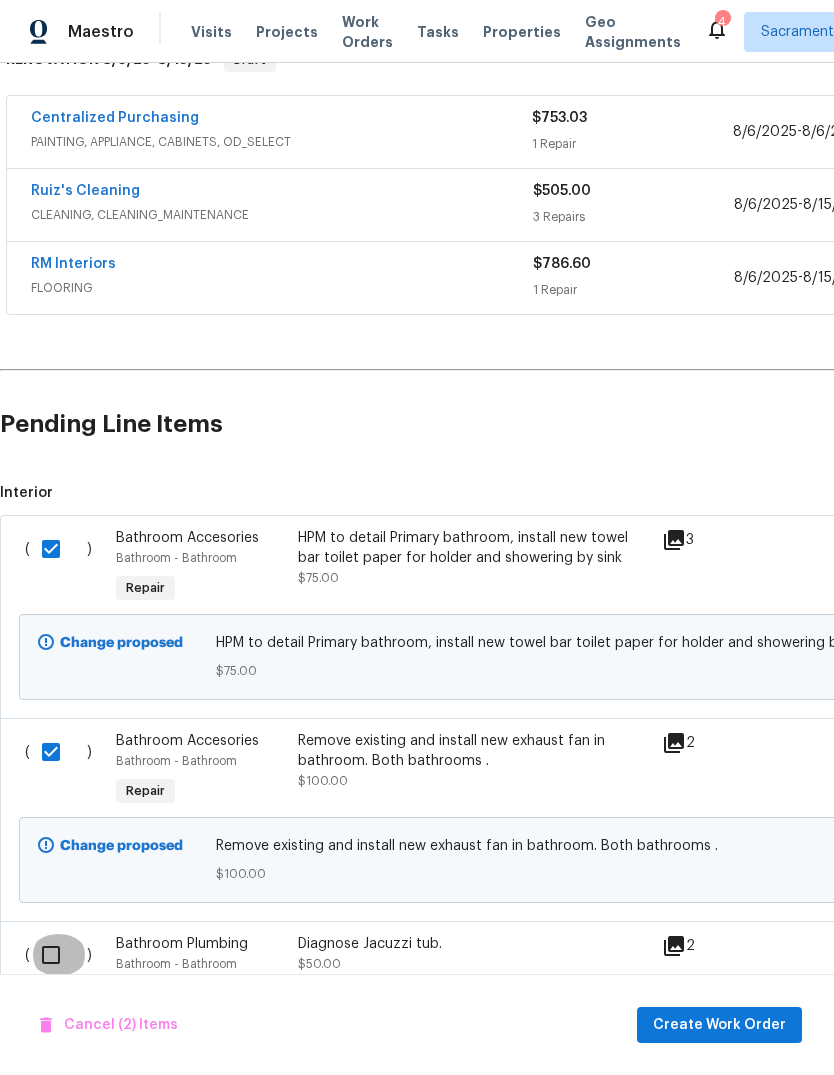 click at bounding box center [58, 955] 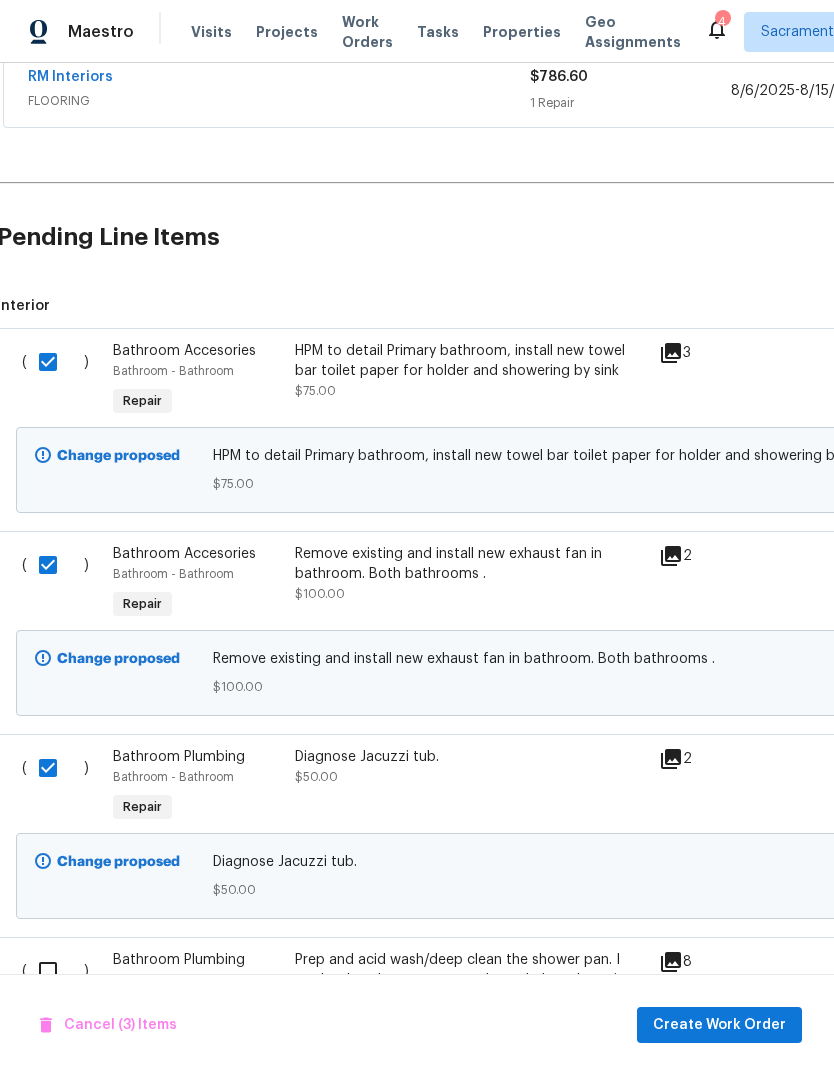 scroll, scrollTop: 598, scrollLeft: 0, axis: vertical 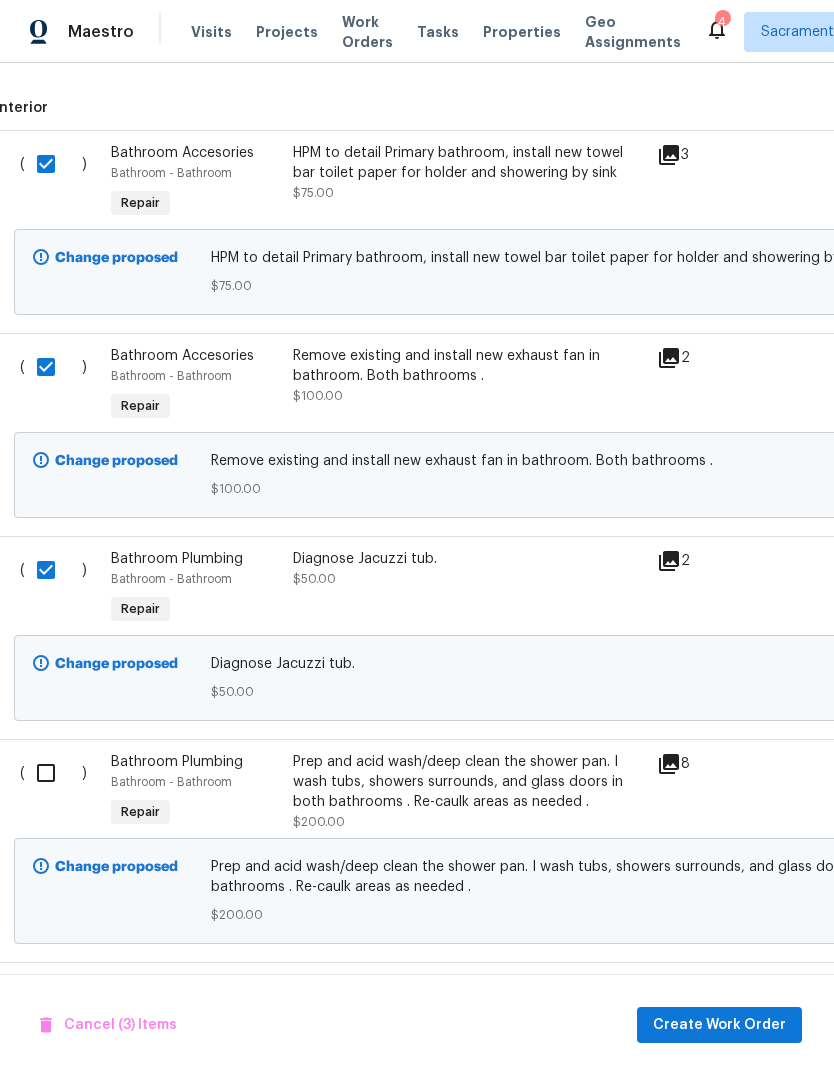 click at bounding box center (53, 773) 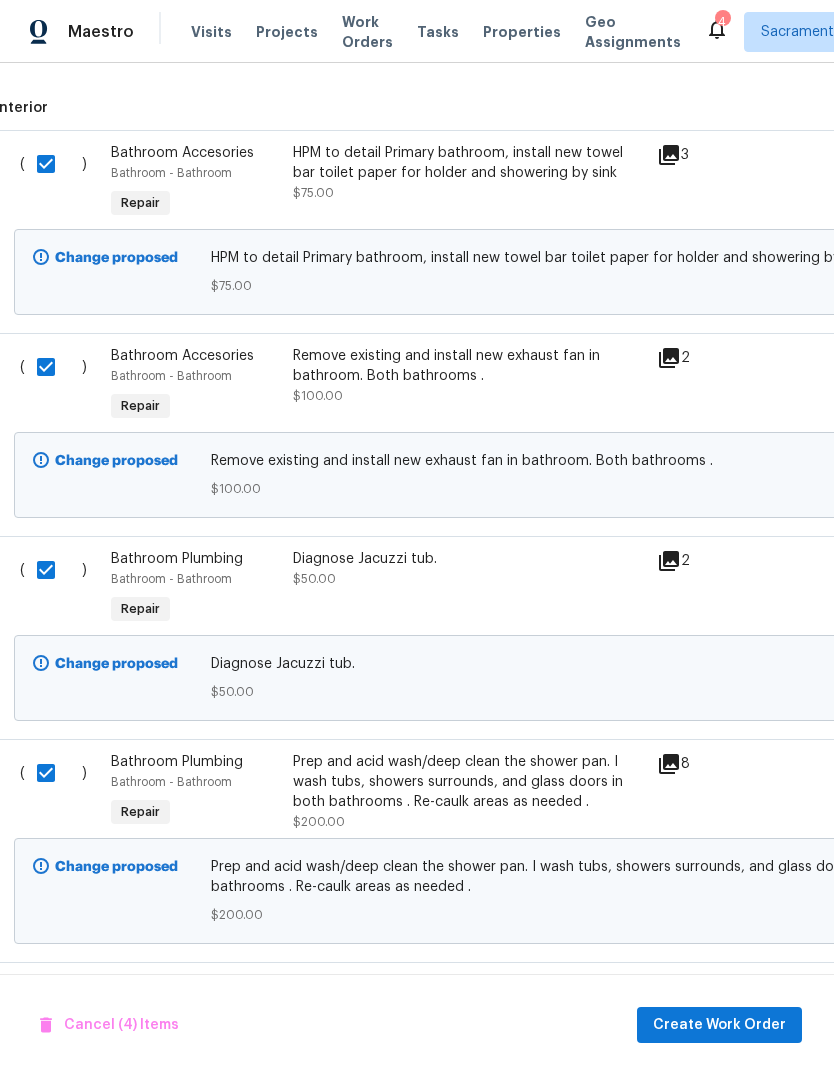 click at bounding box center (53, 996) 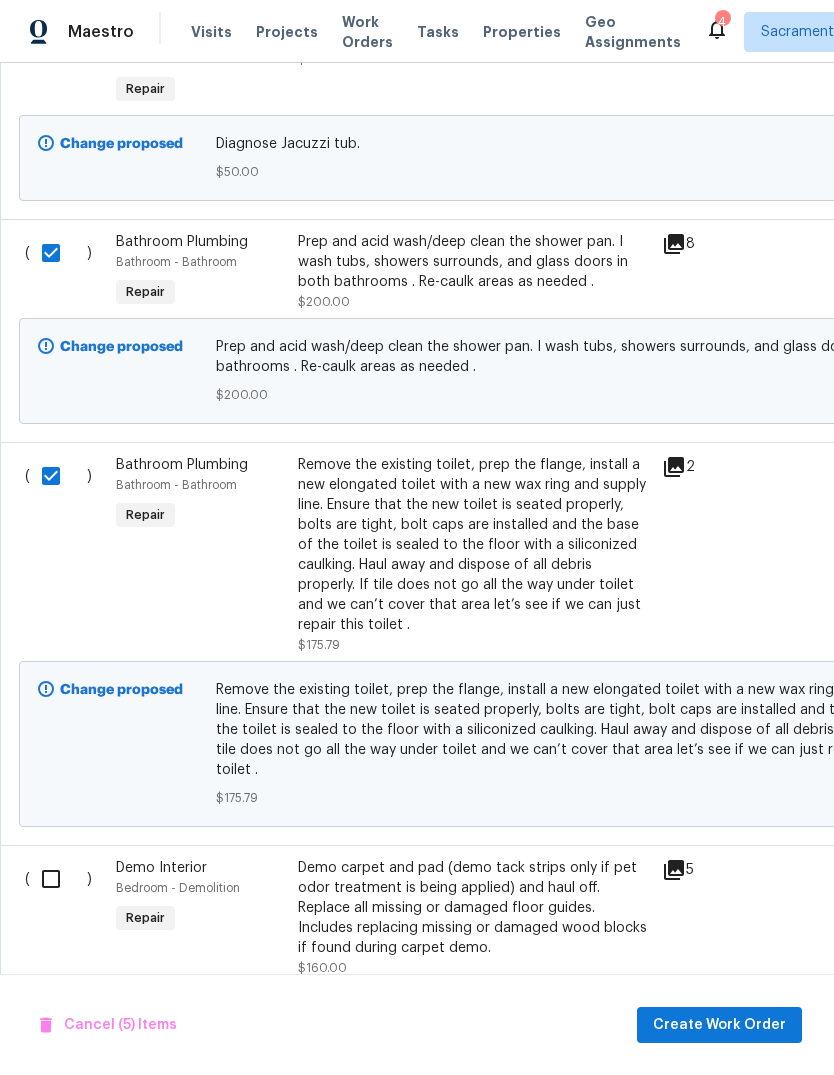 click at bounding box center (58, 879) 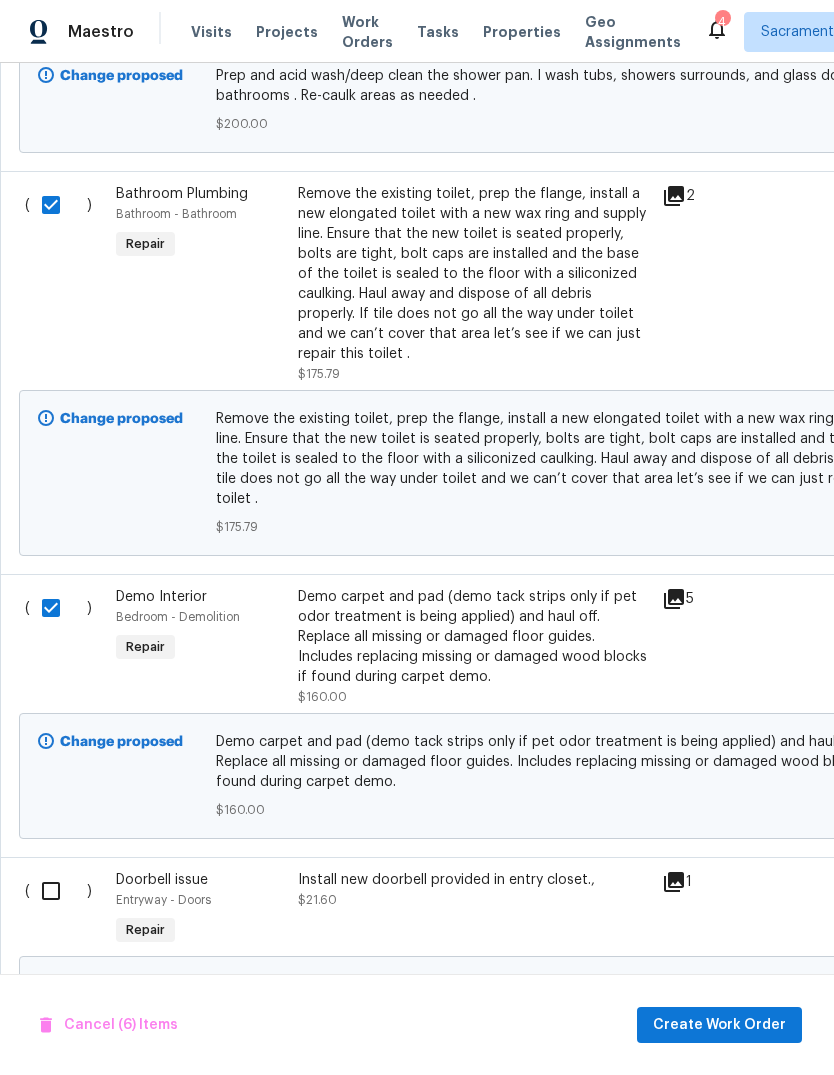 click at bounding box center [58, 891] 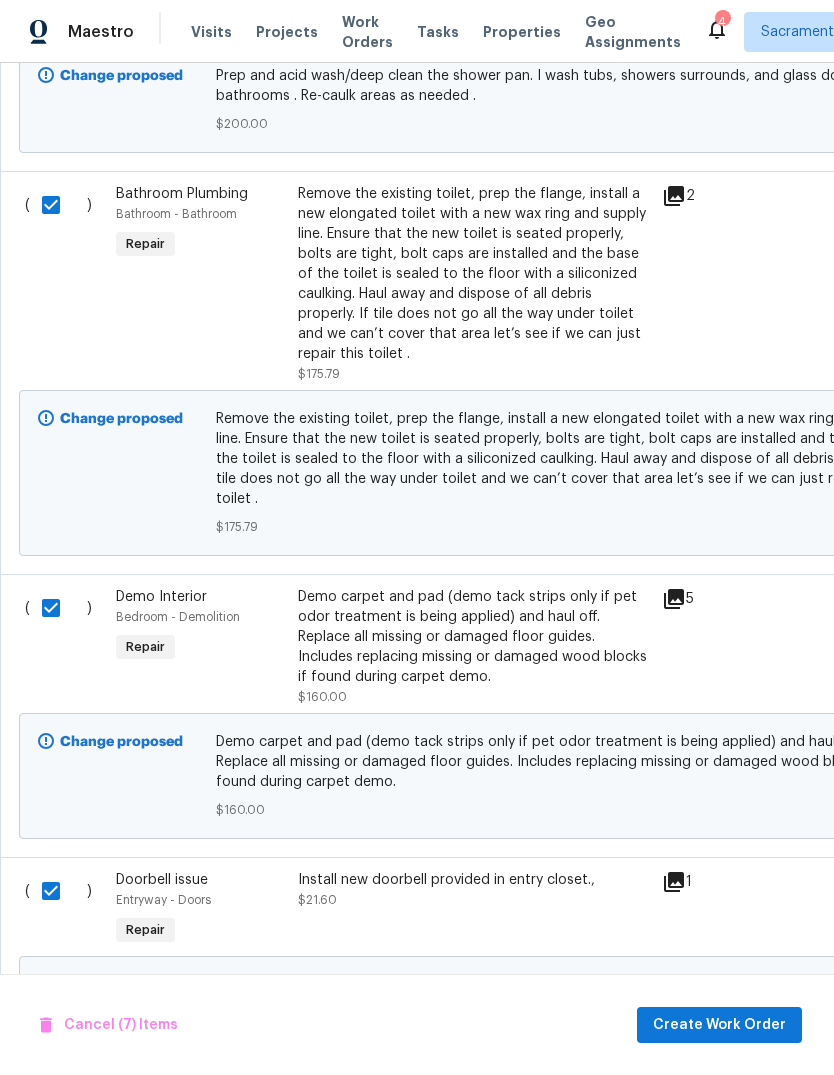 click at bounding box center (58, 1094) 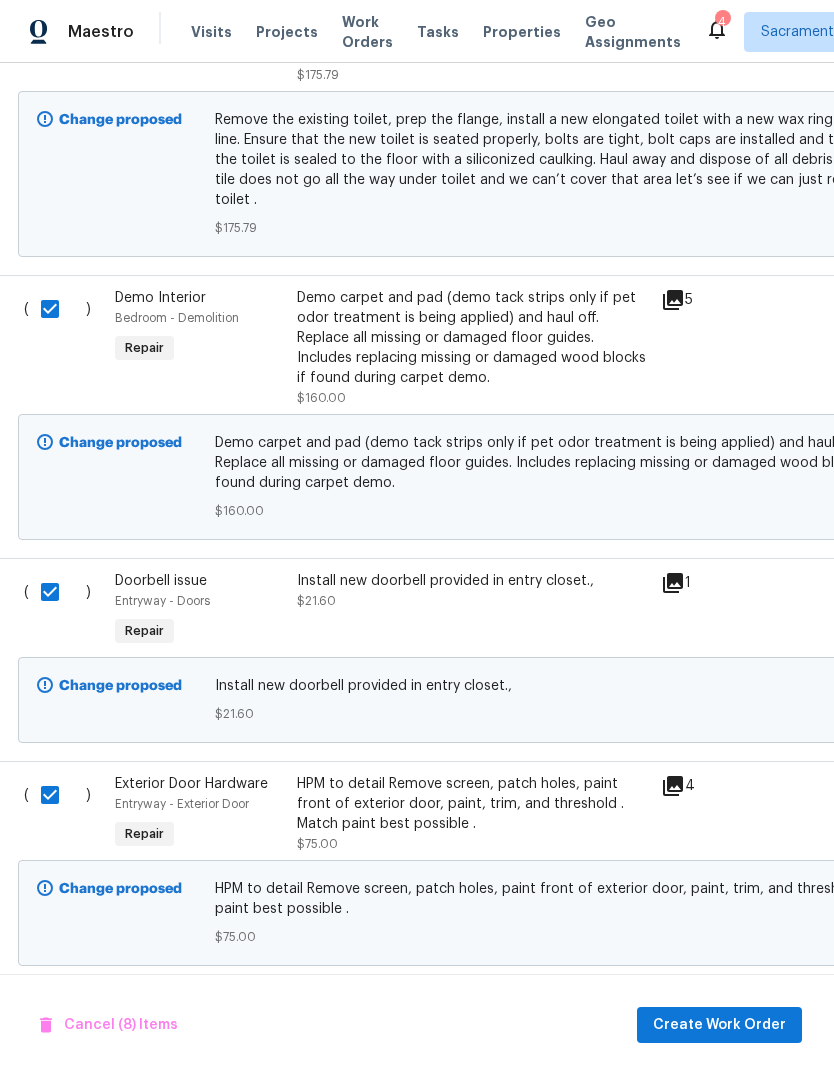 click at bounding box center (57, 1018) 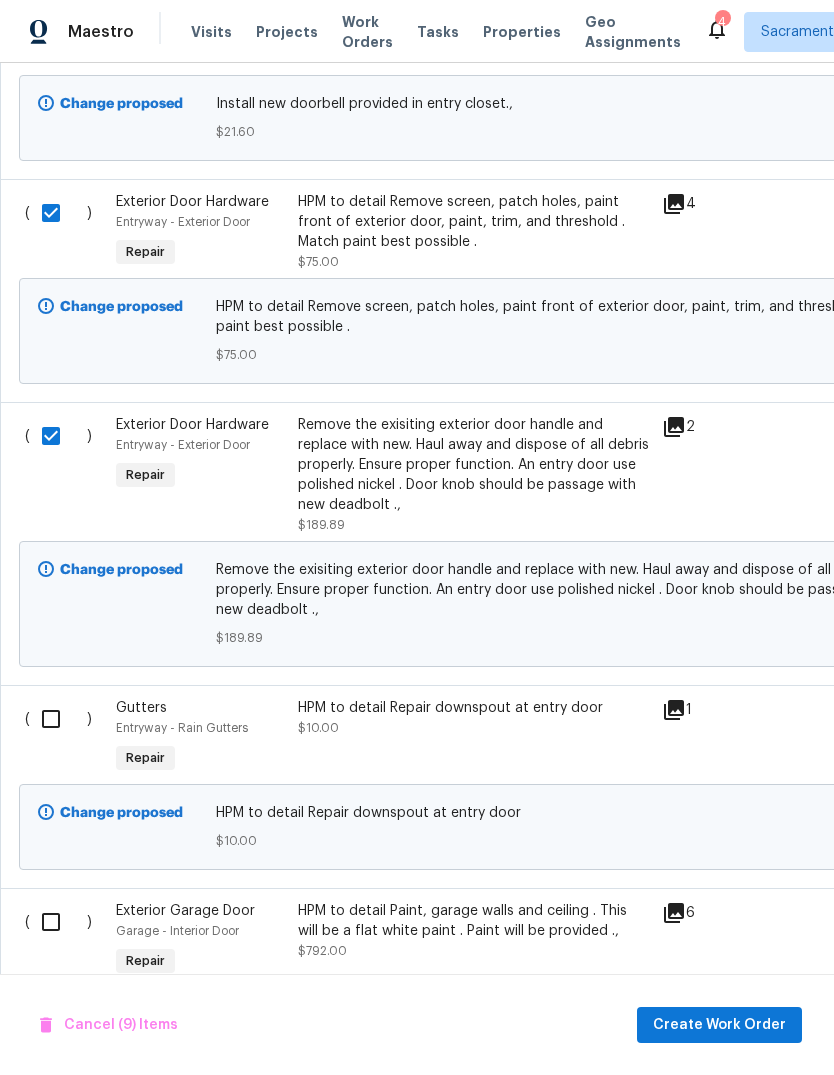 click at bounding box center [58, 719] 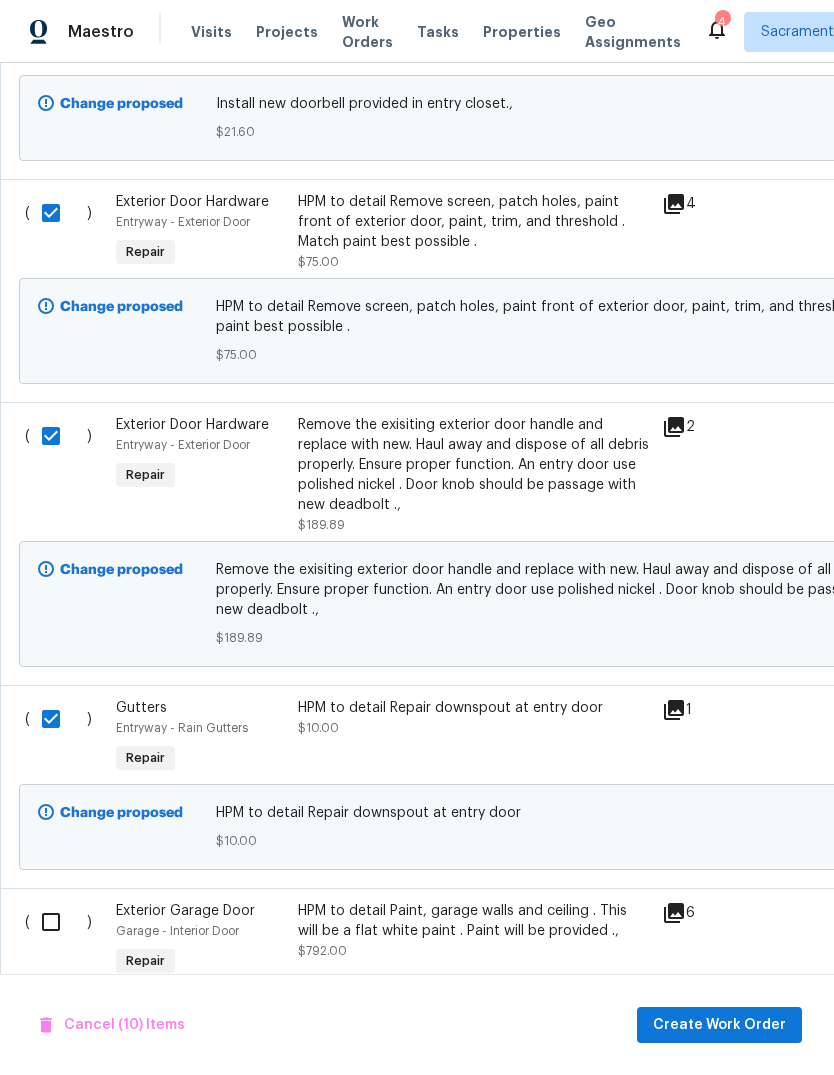 click at bounding box center [58, 922] 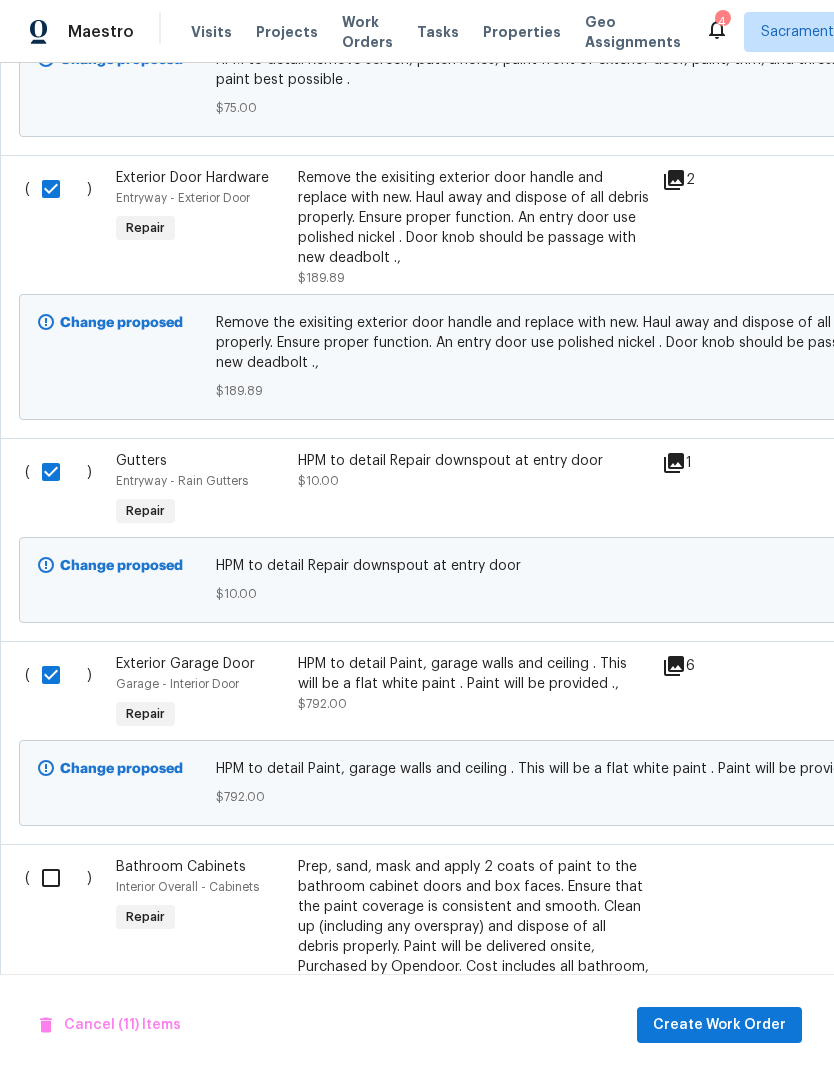 click at bounding box center [58, 878] 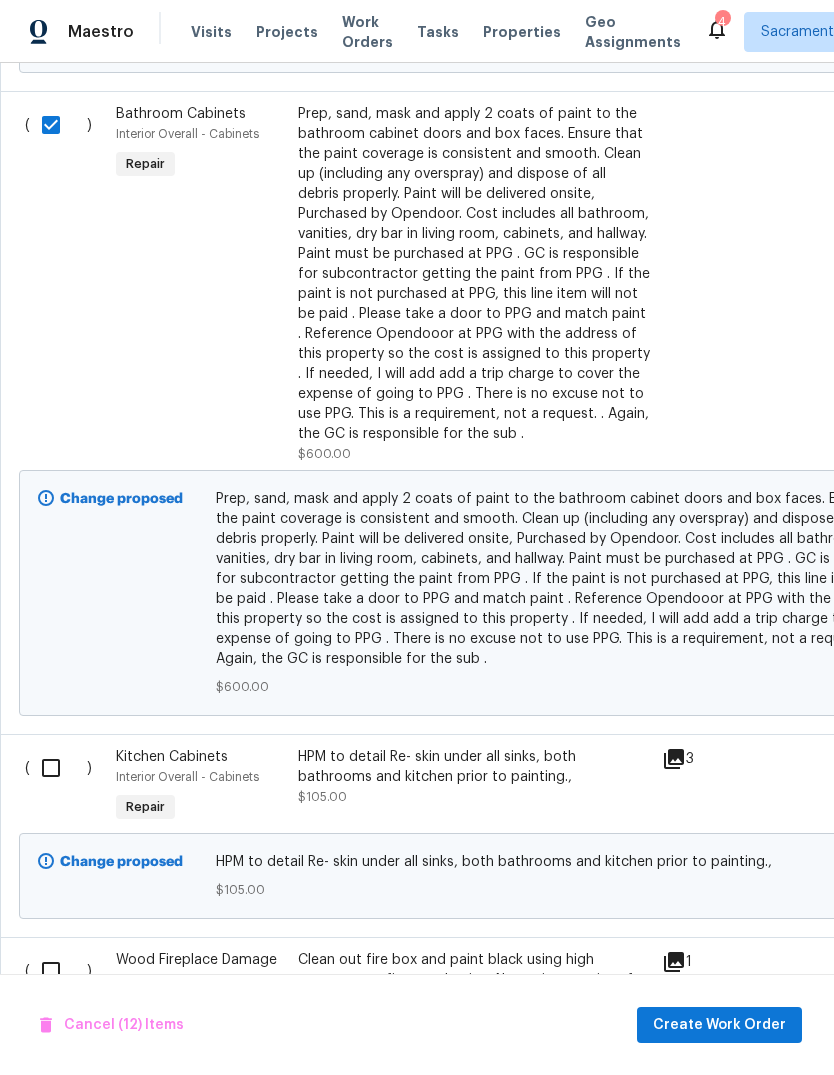 click at bounding box center [58, 768] 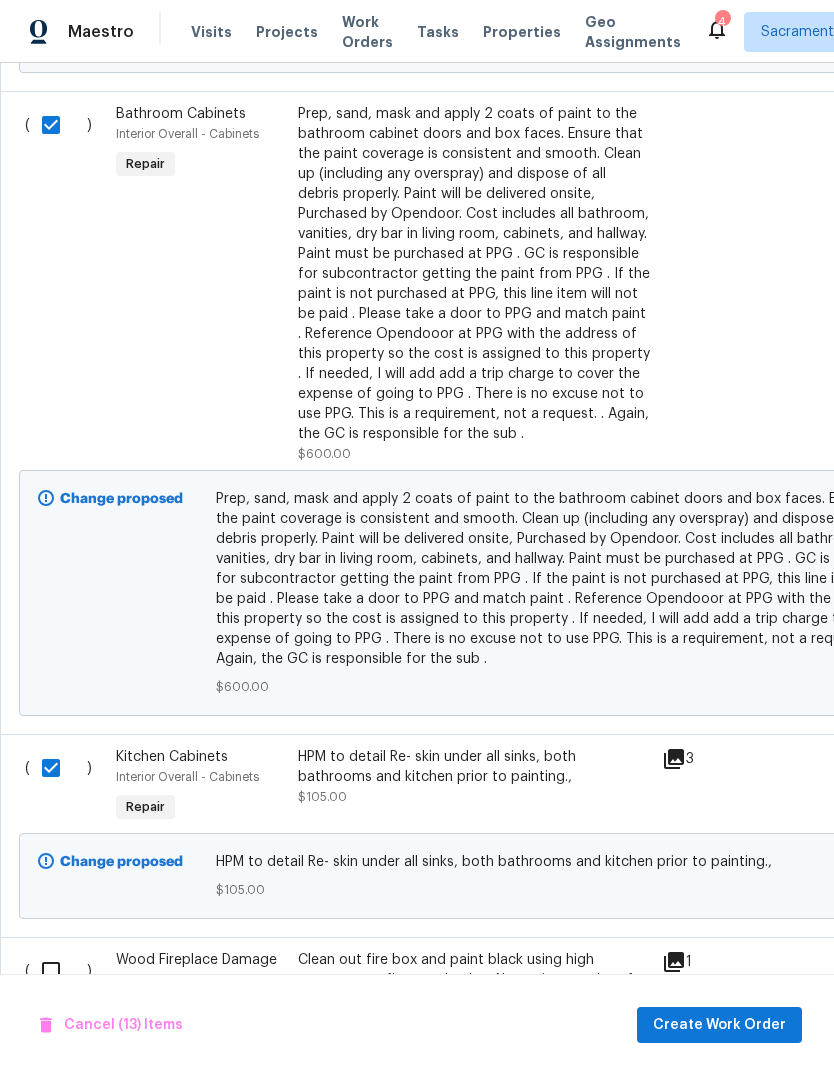 click at bounding box center [58, 971] 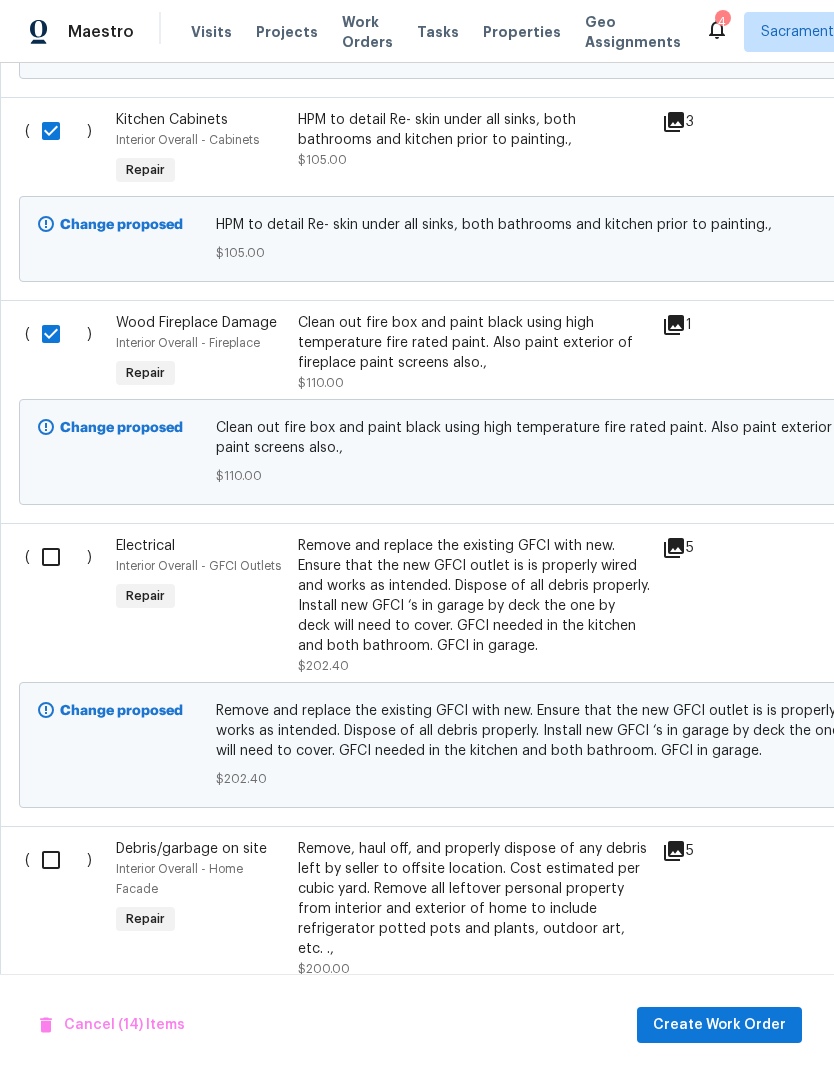 click at bounding box center (58, 557) 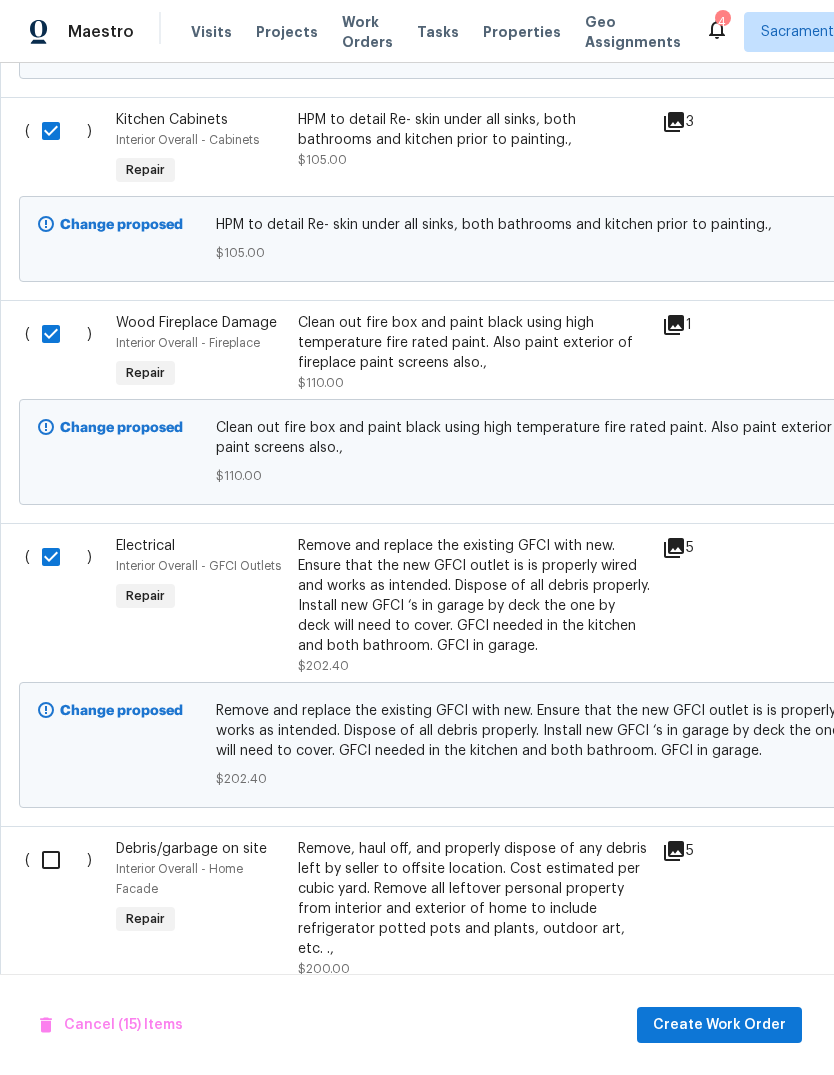 click at bounding box center (58, 860) 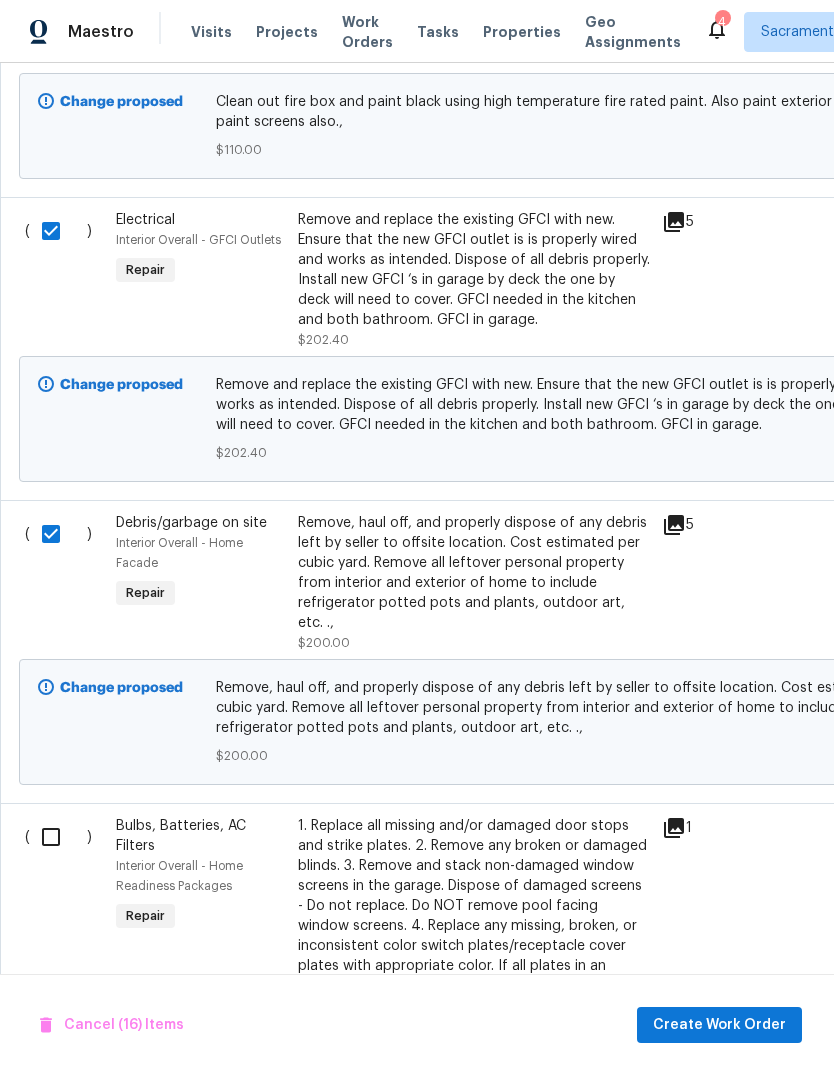 click at bounding box center (58, 837) 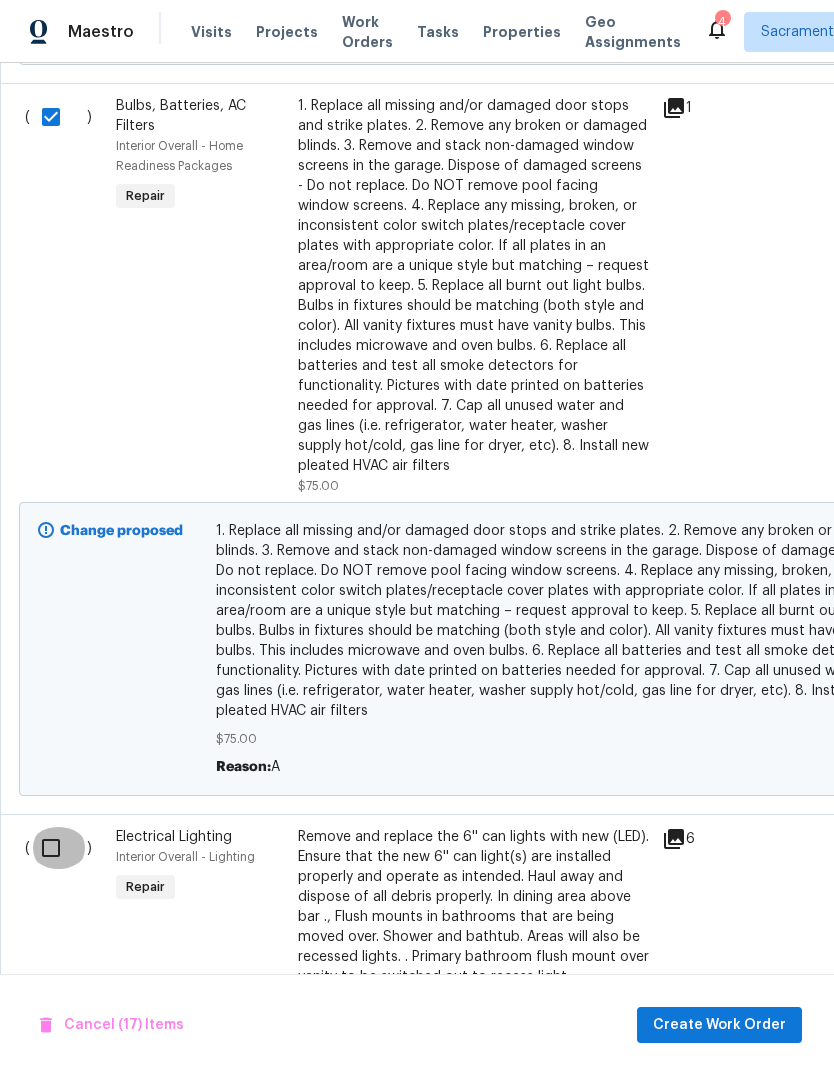click at bounding box center (58, 848) 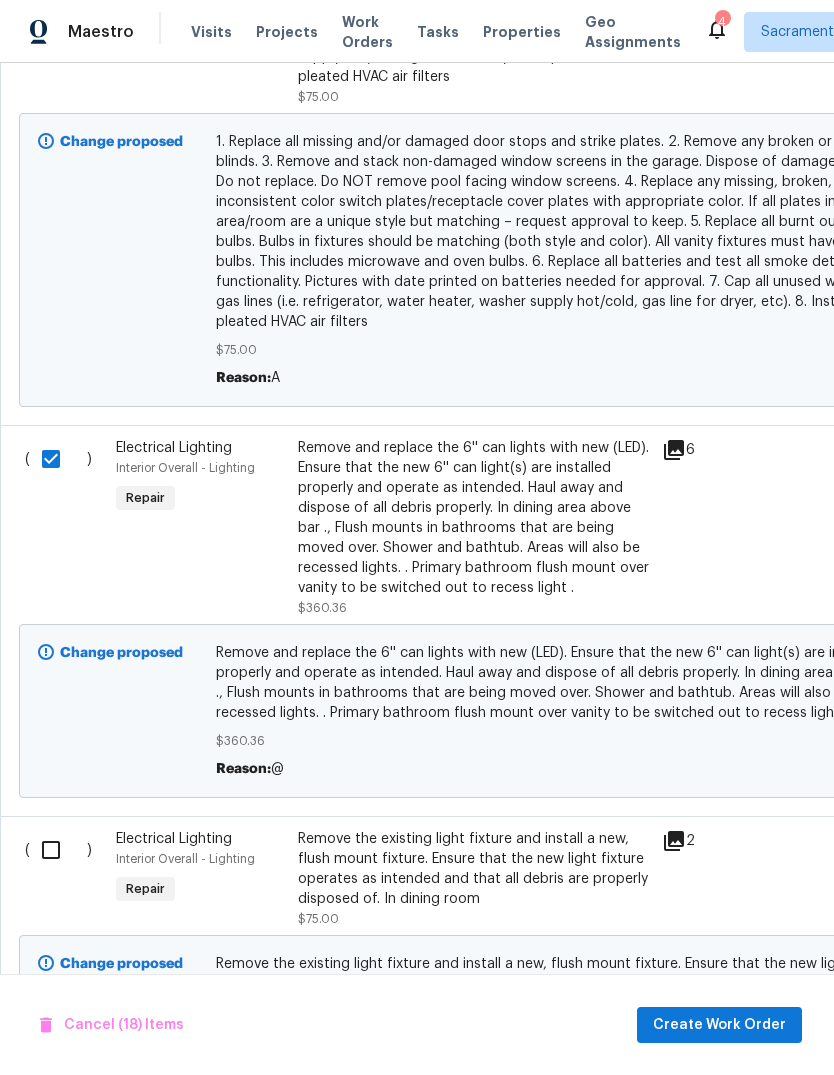 click at bounding box center (58, 850) 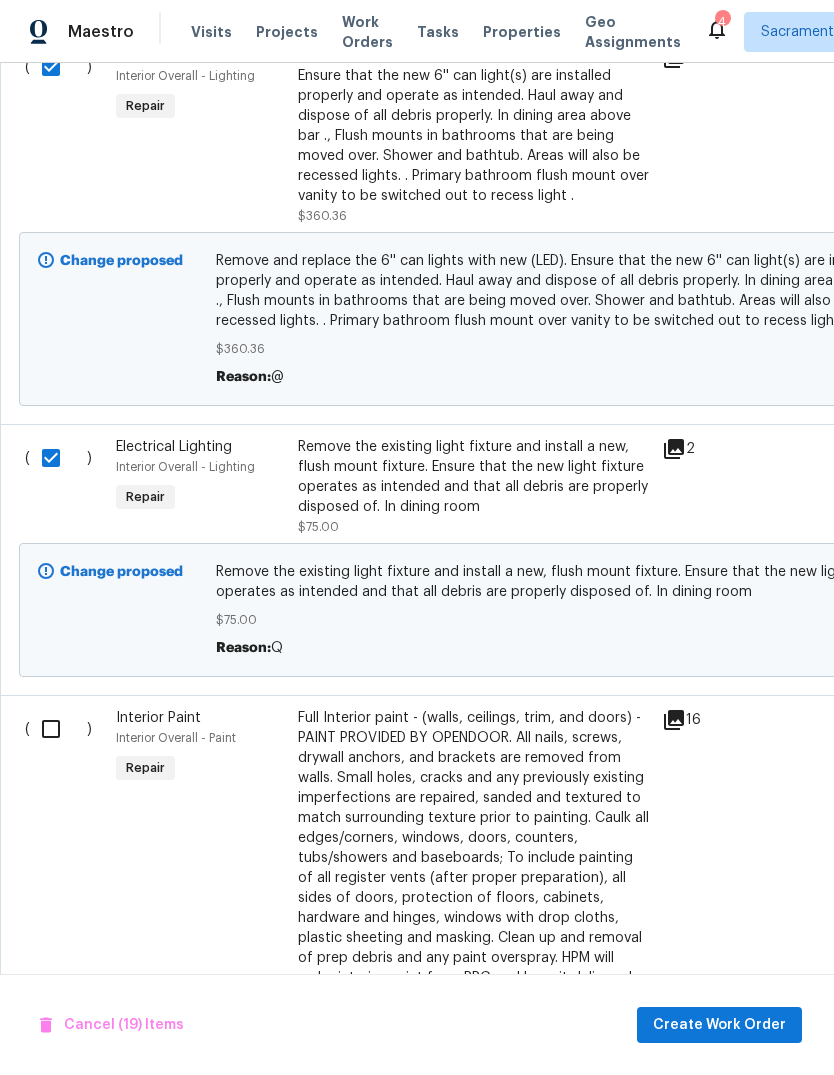 click at bounding box center [58, 729] 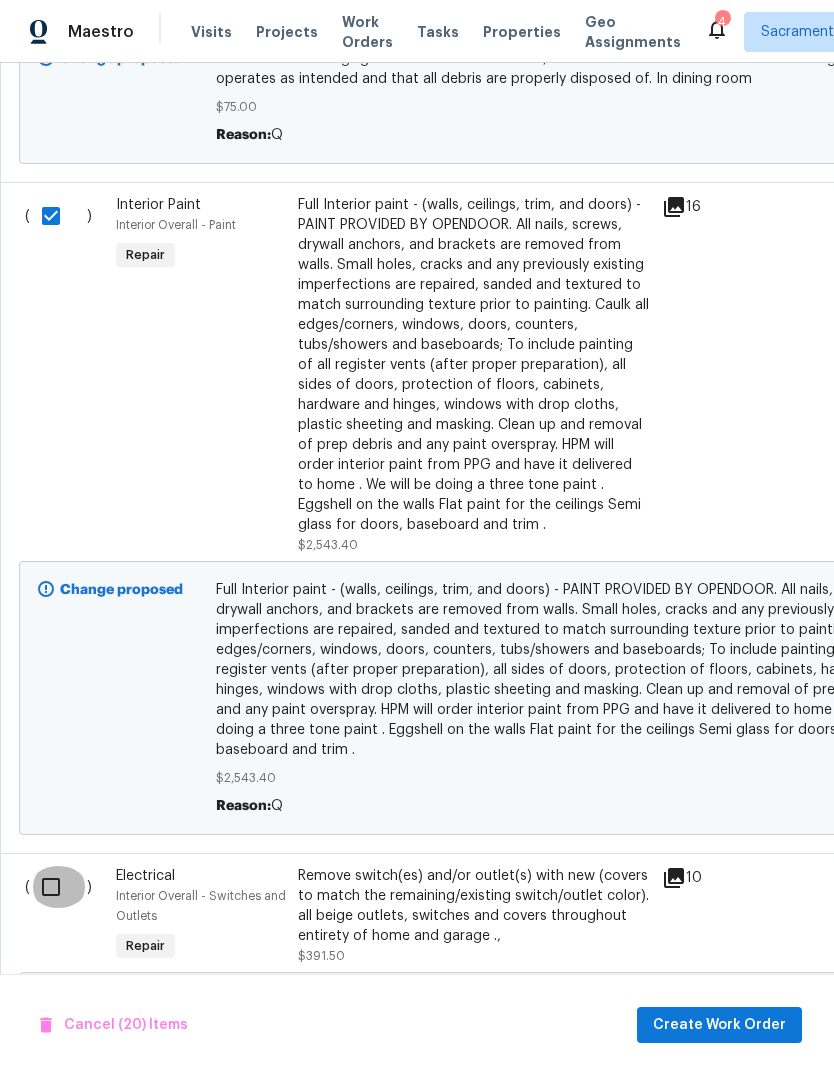click at bounding box center [58, 887] 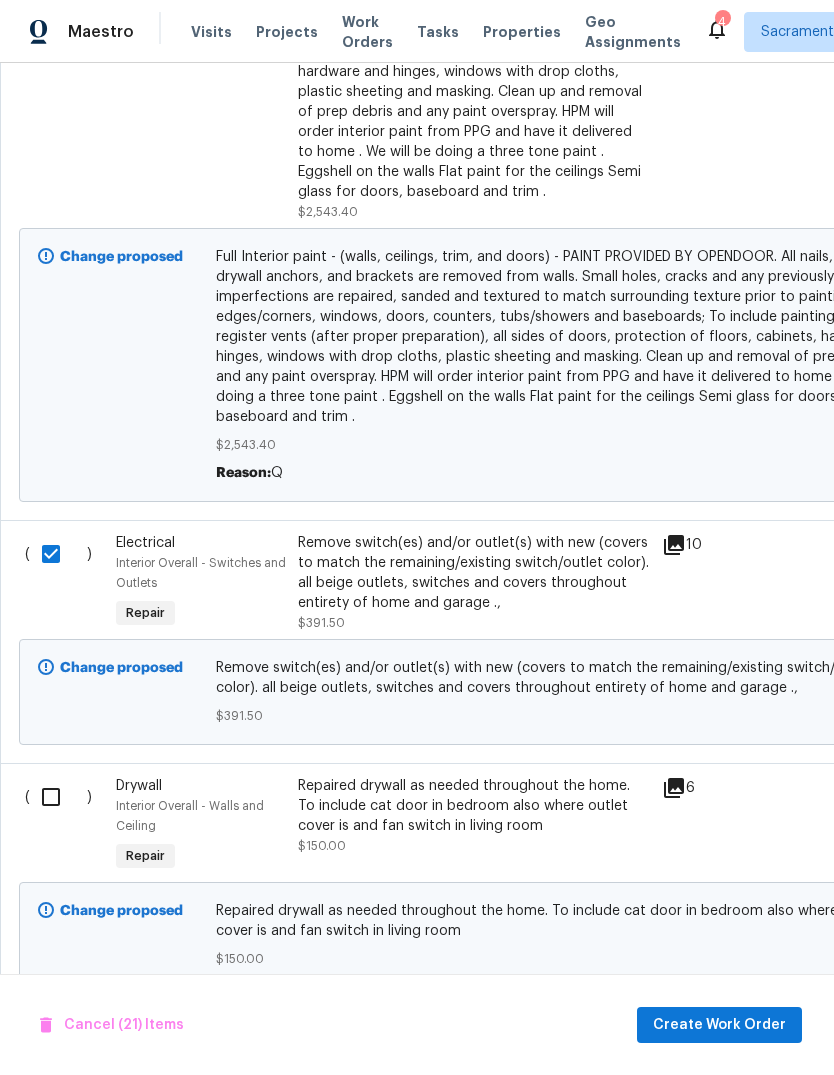 click at bounding box center [58, 797] 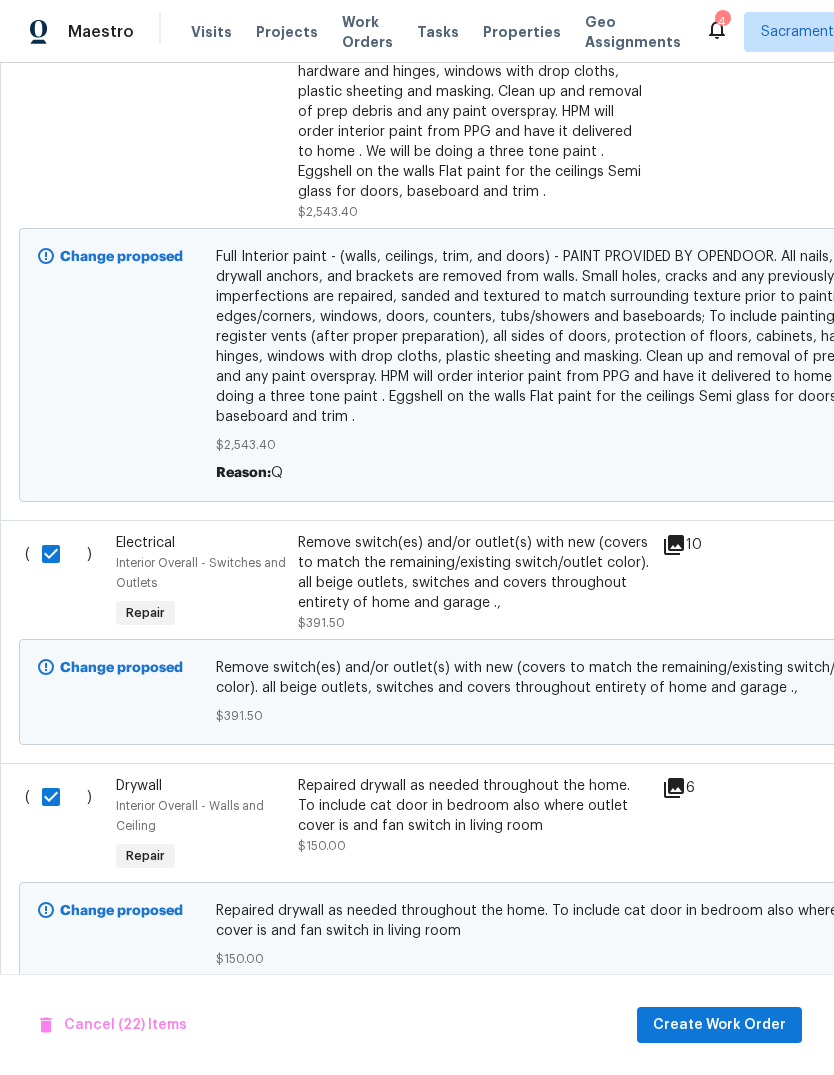 click at bounding box center (58, 1040) 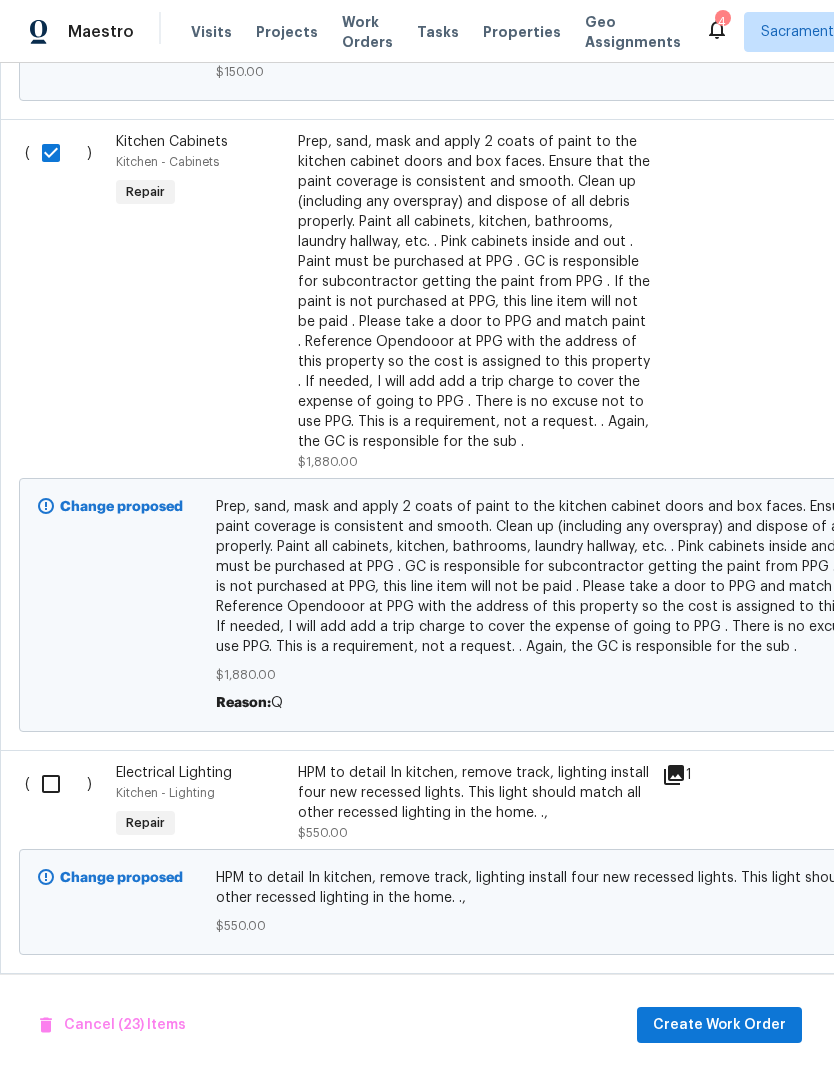 click at bounding box center (58, 784) 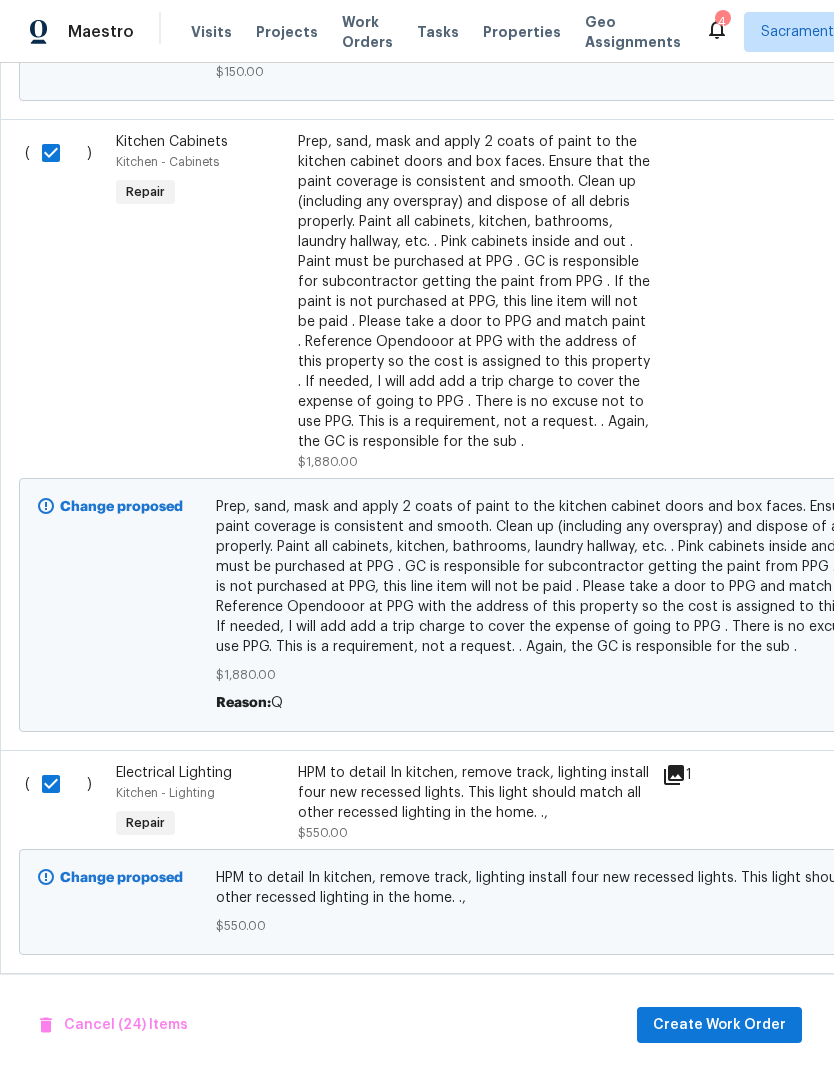 click at bounding box center (58, 1007) 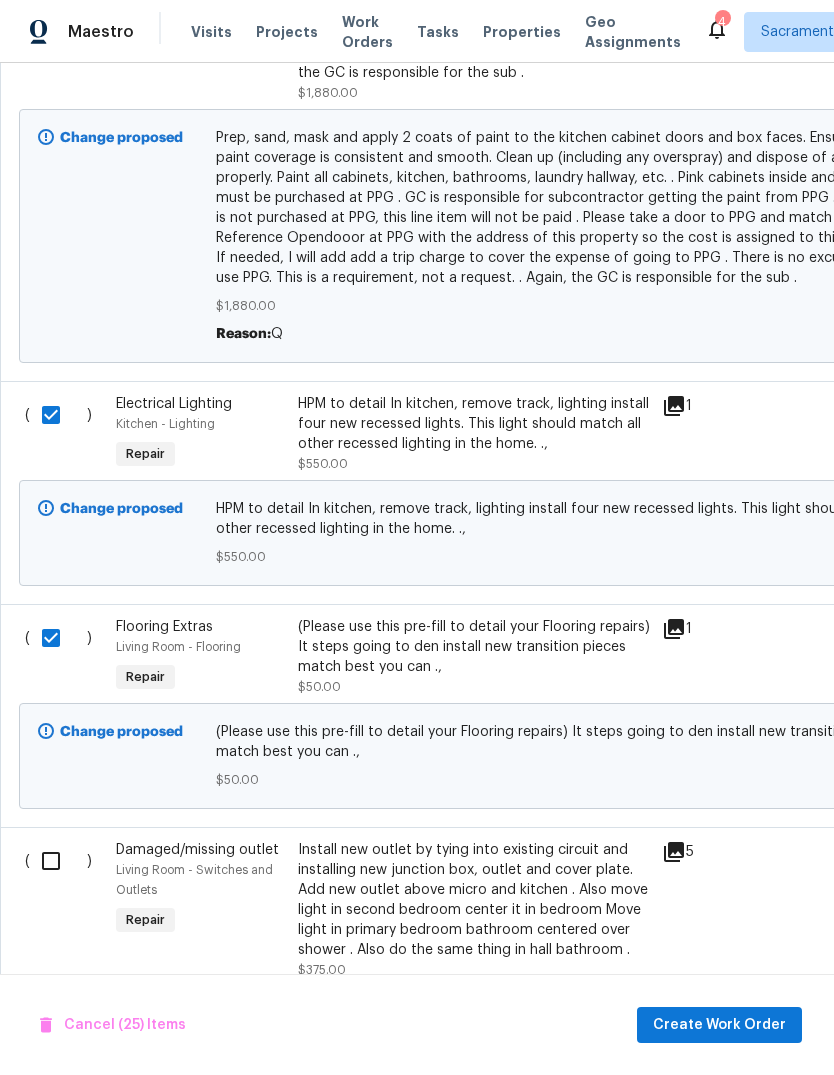 click at bounding box center (58, 861) 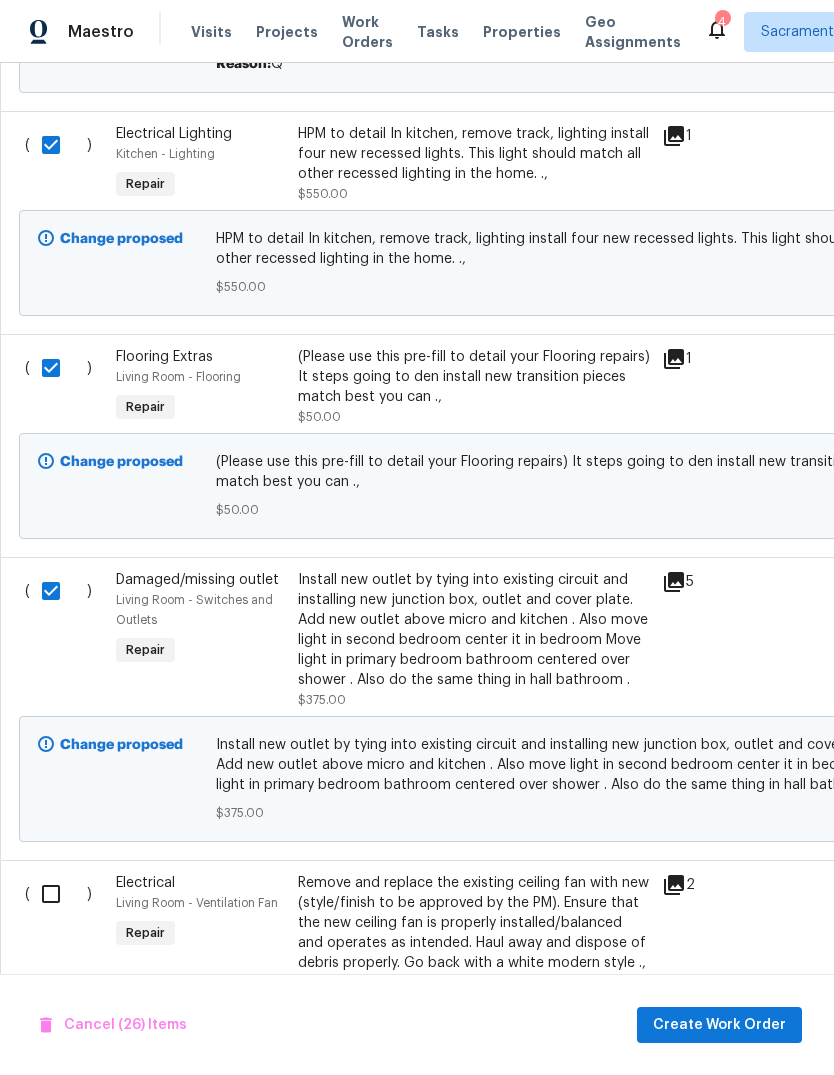 click at bounding box center [58, 894] 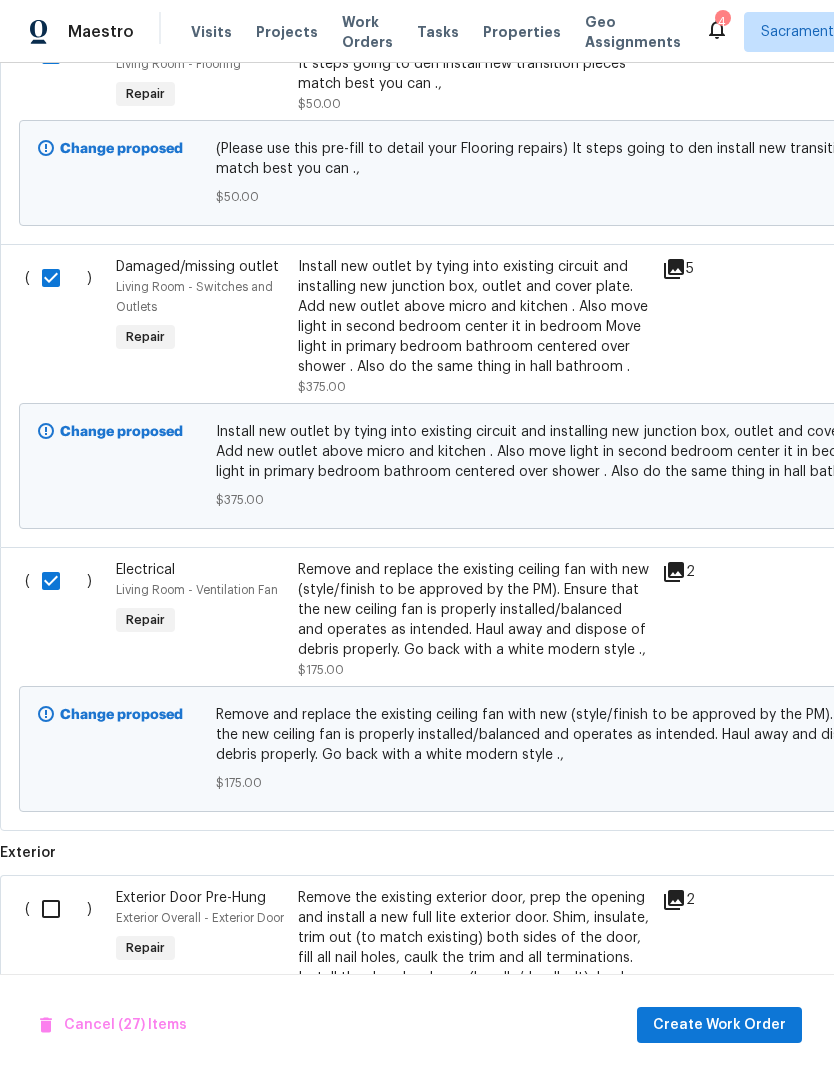 click at bounding box center [58, 909] 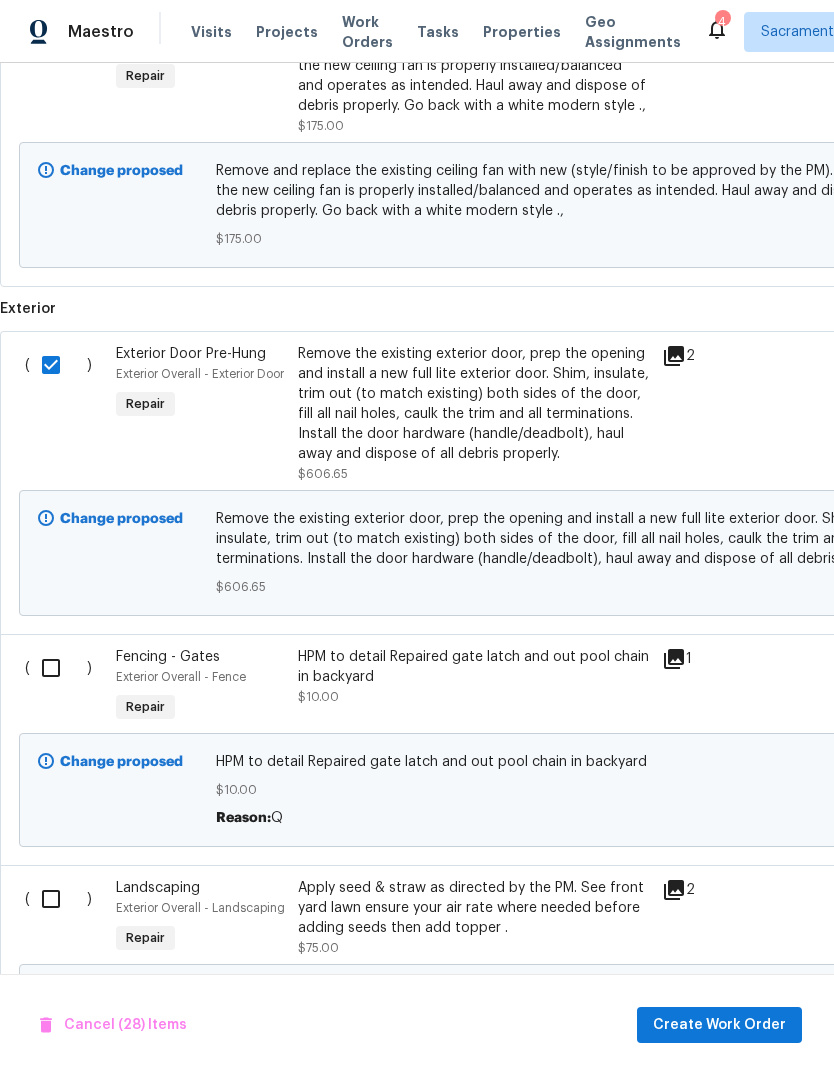 click at bounding box center (58, 668) 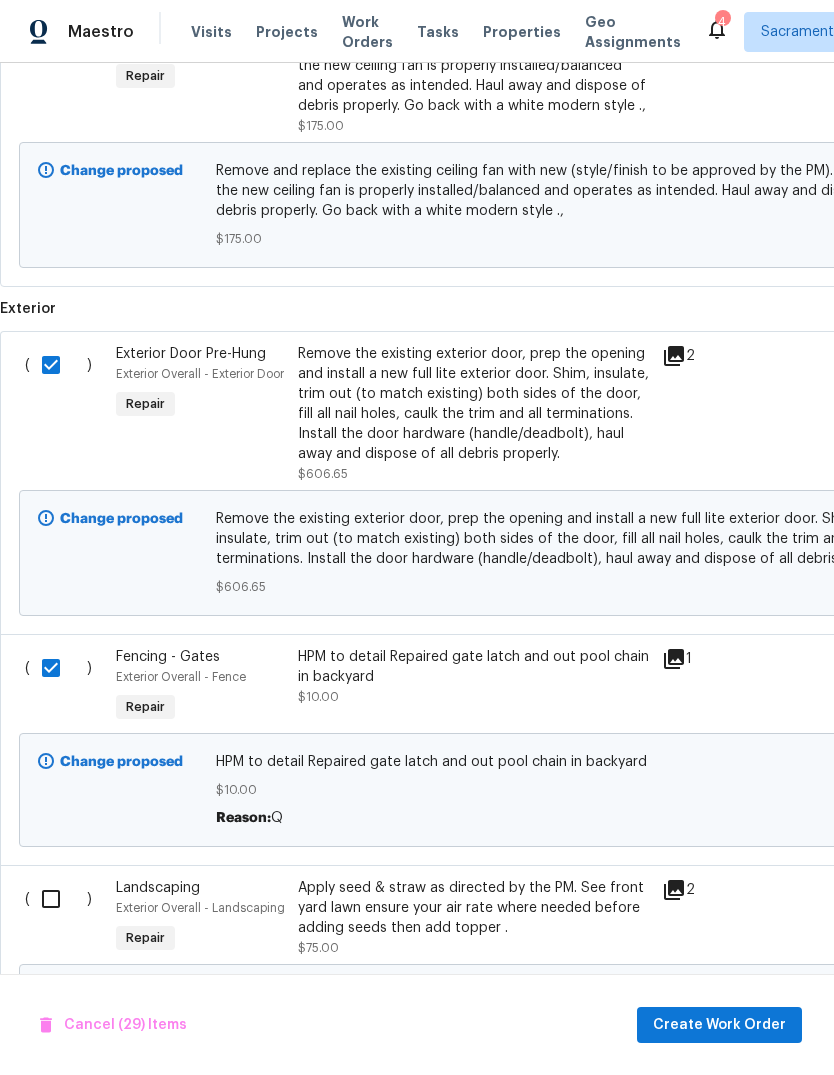 click at bounding box center [58, 899] 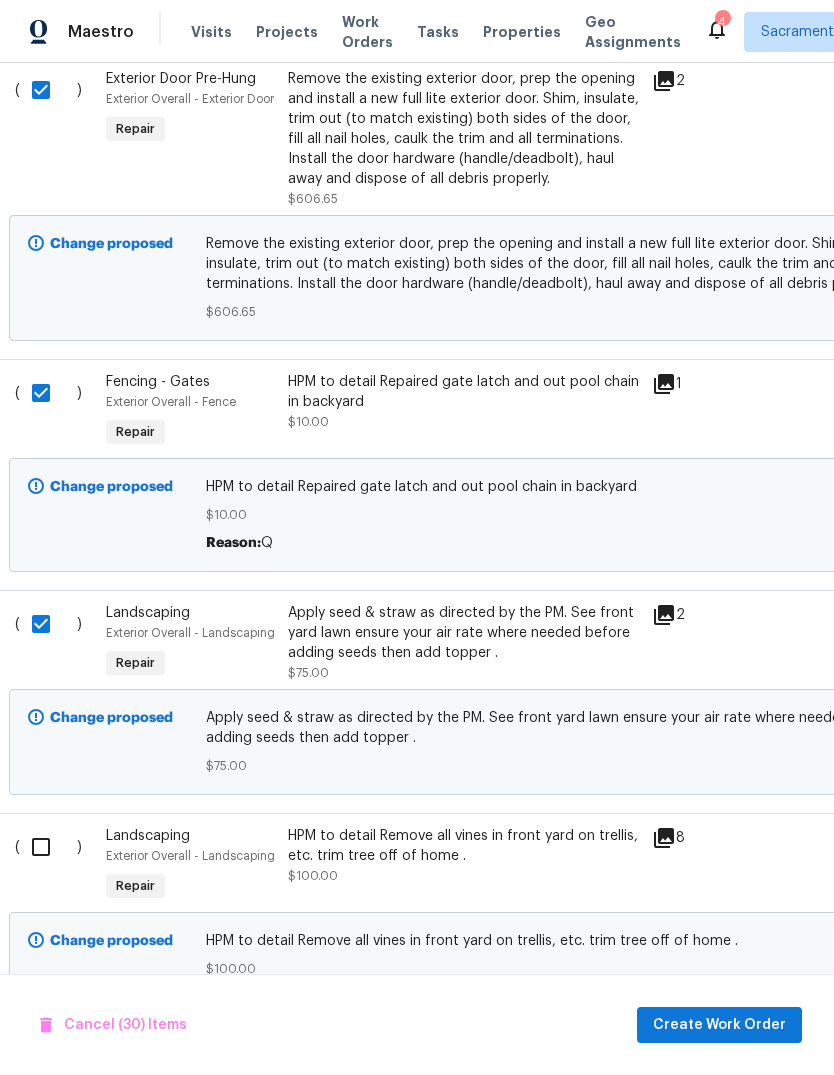 click at bounding box center [48, 847] 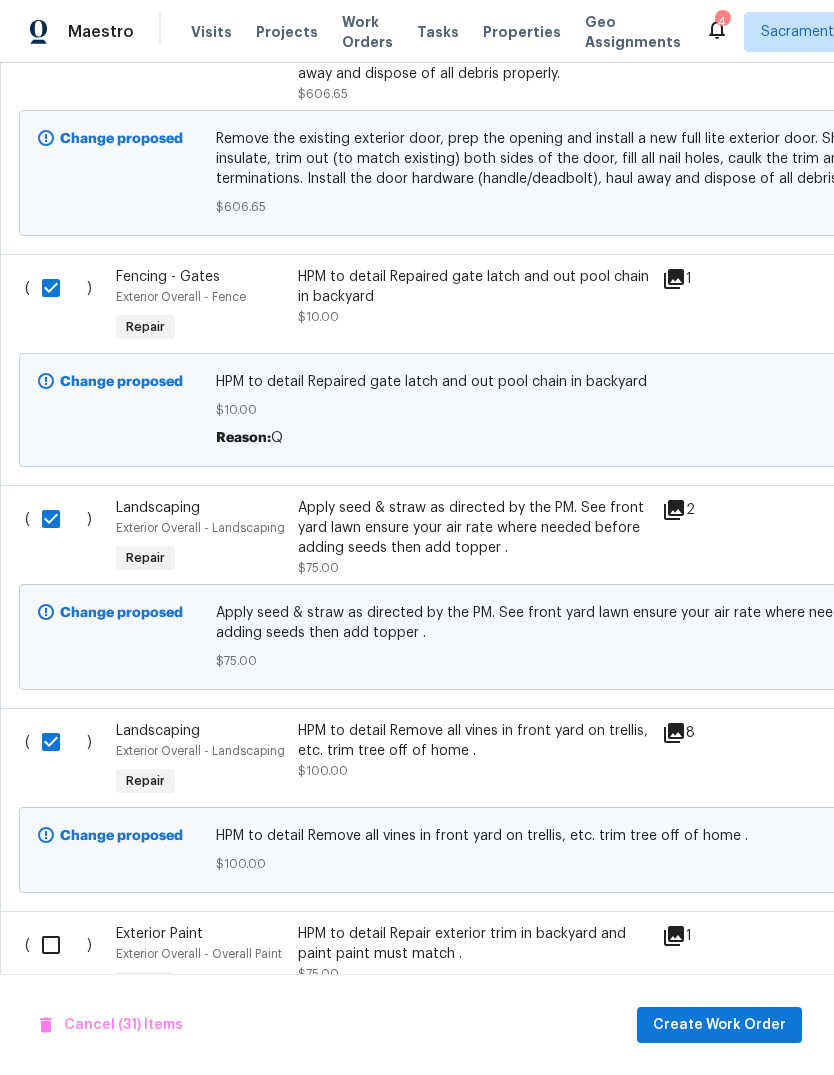 click at bounding box center (58, 945) 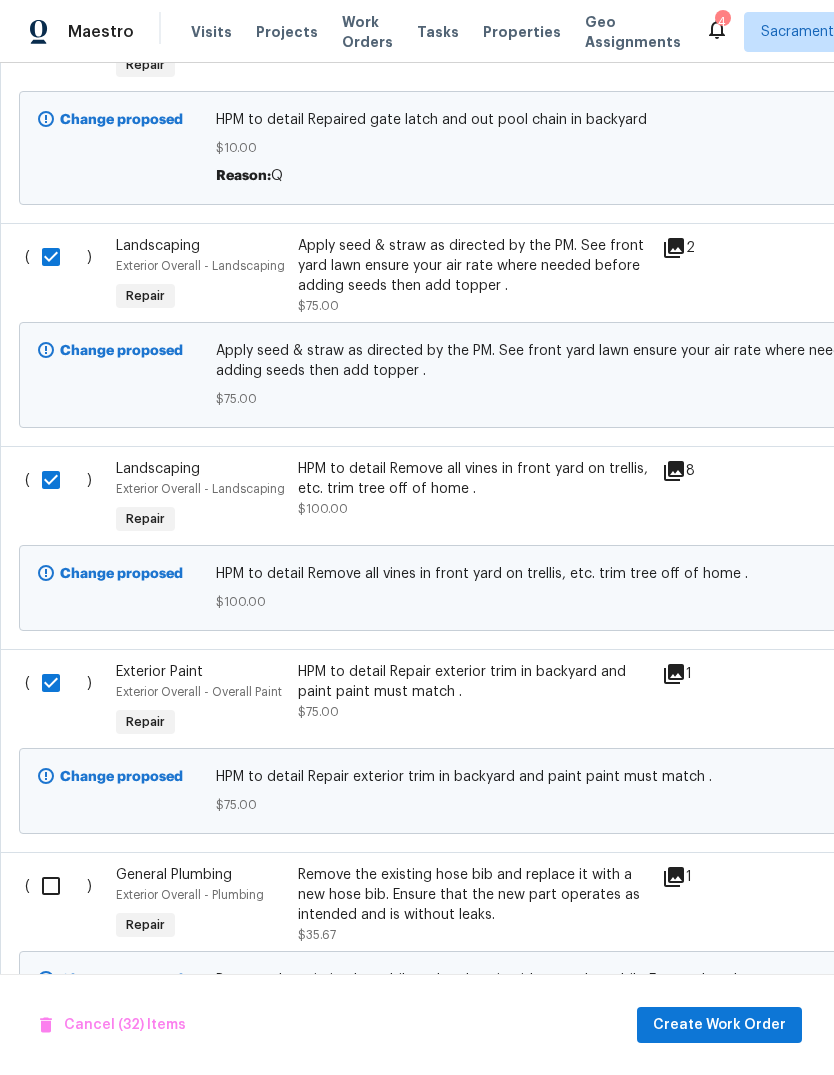 click at bounding box center [58, 886] 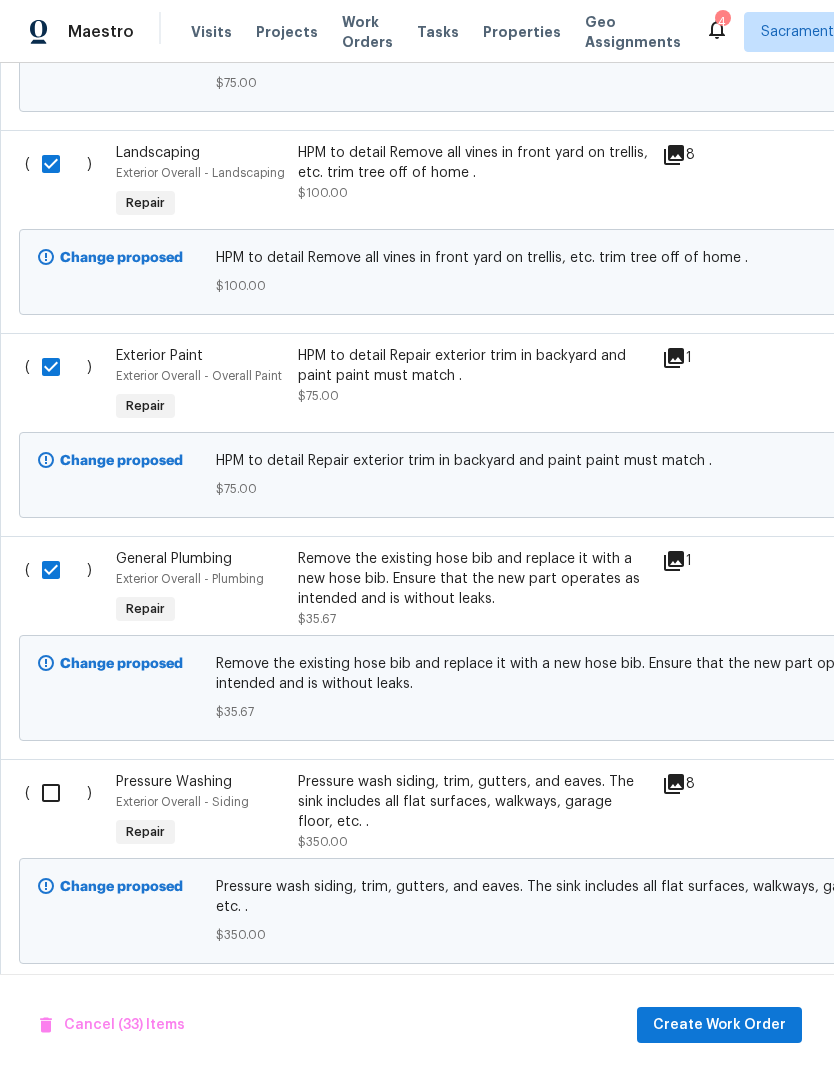 click at bounding box center [58, 793] 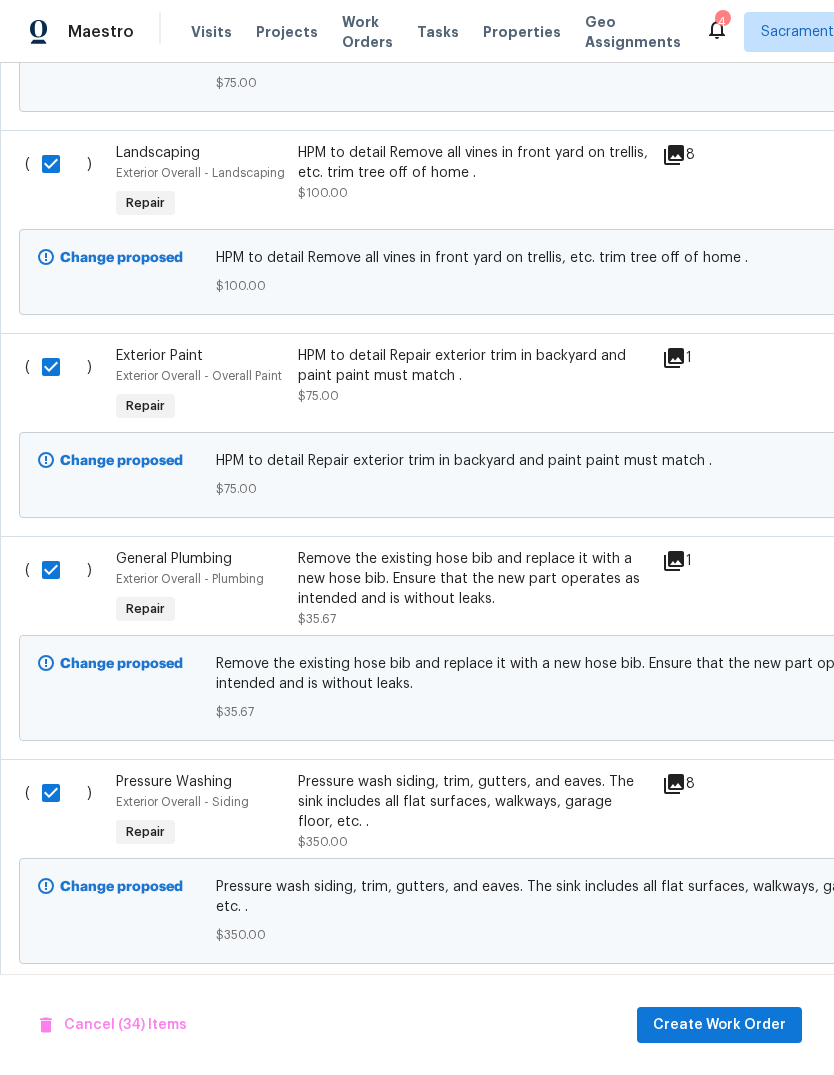 click at bounding box center [58, 1016] 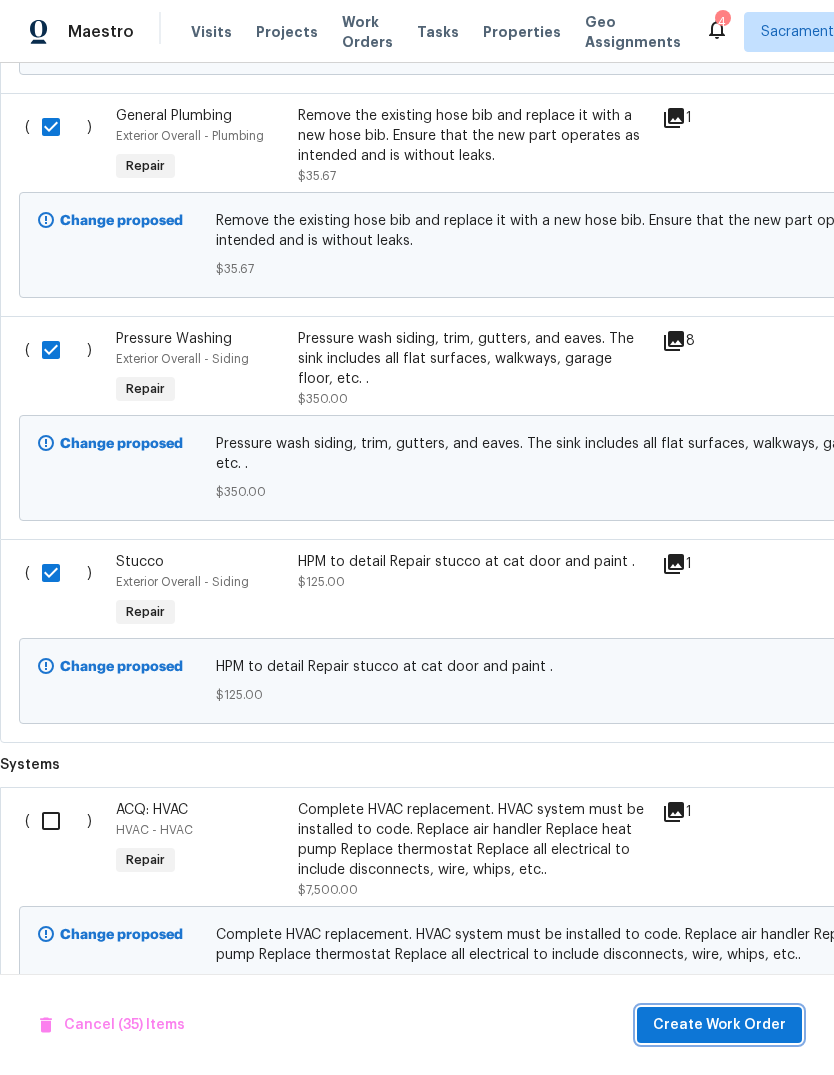 click on "Create Work Order" at bounding box center (719, 1025) 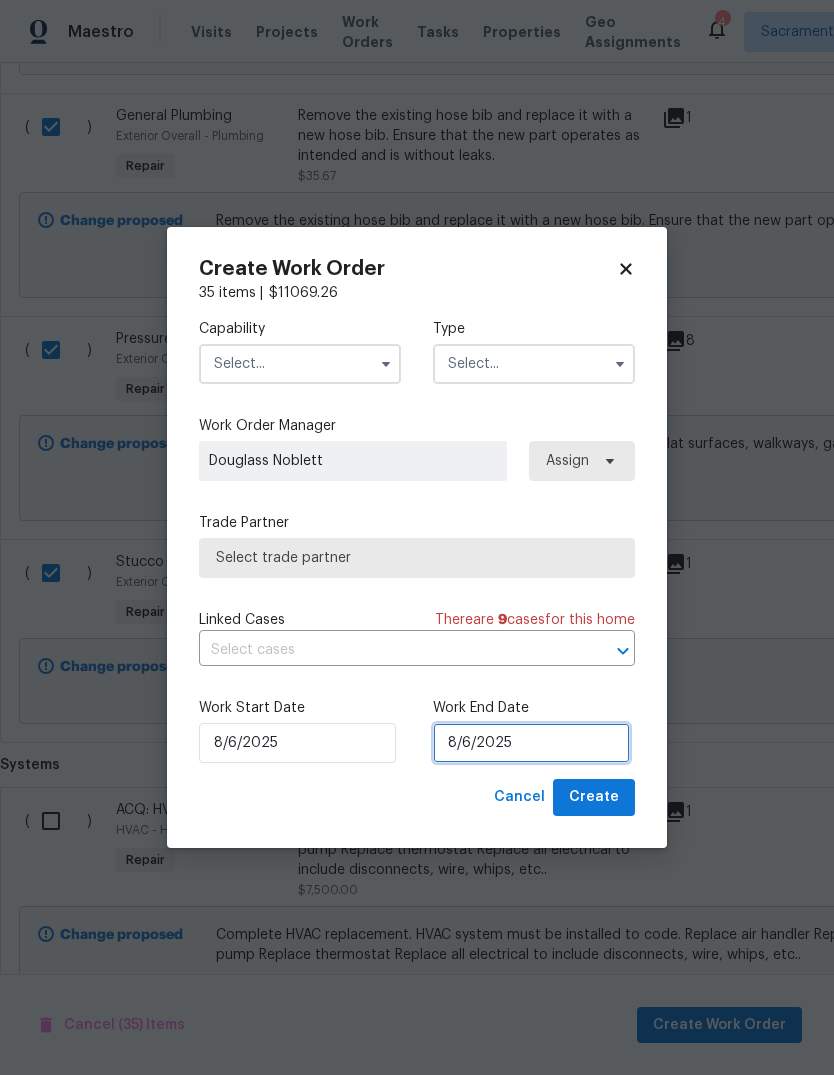 click on "8/6/2025" at bounding box center (531, 743) 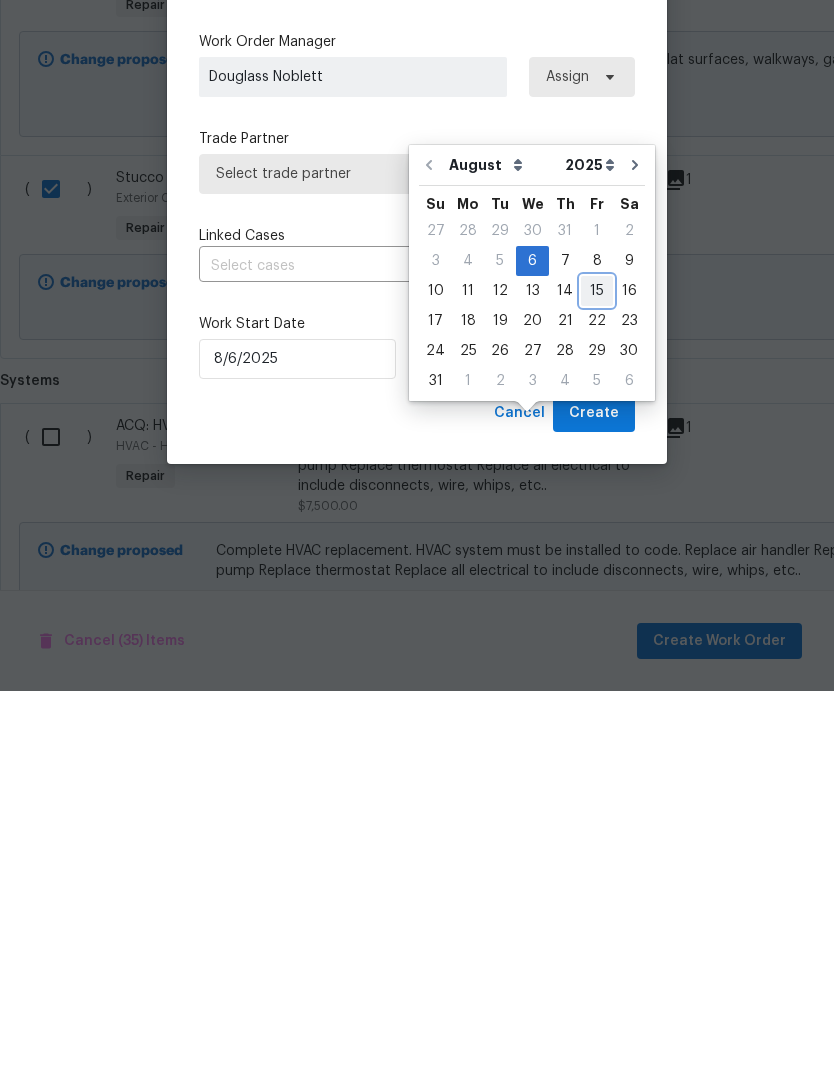 click on "15" at bounding box center (597, 675) 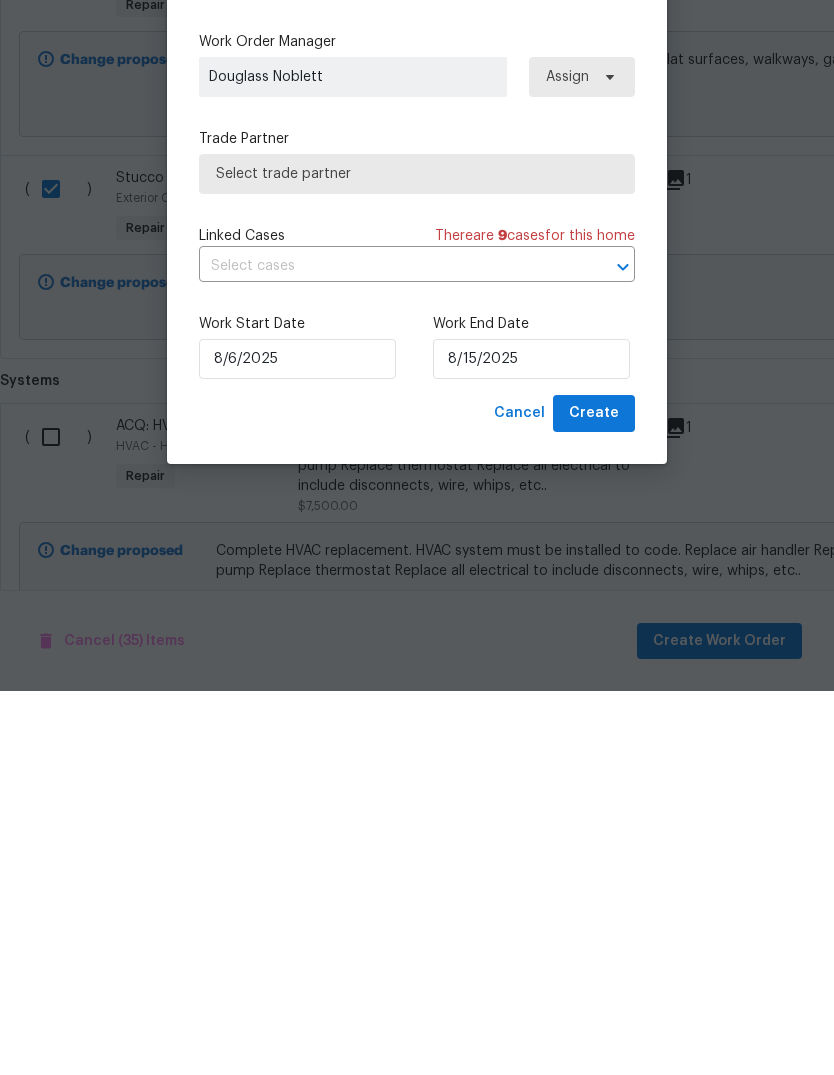 type on "8/15/2025" 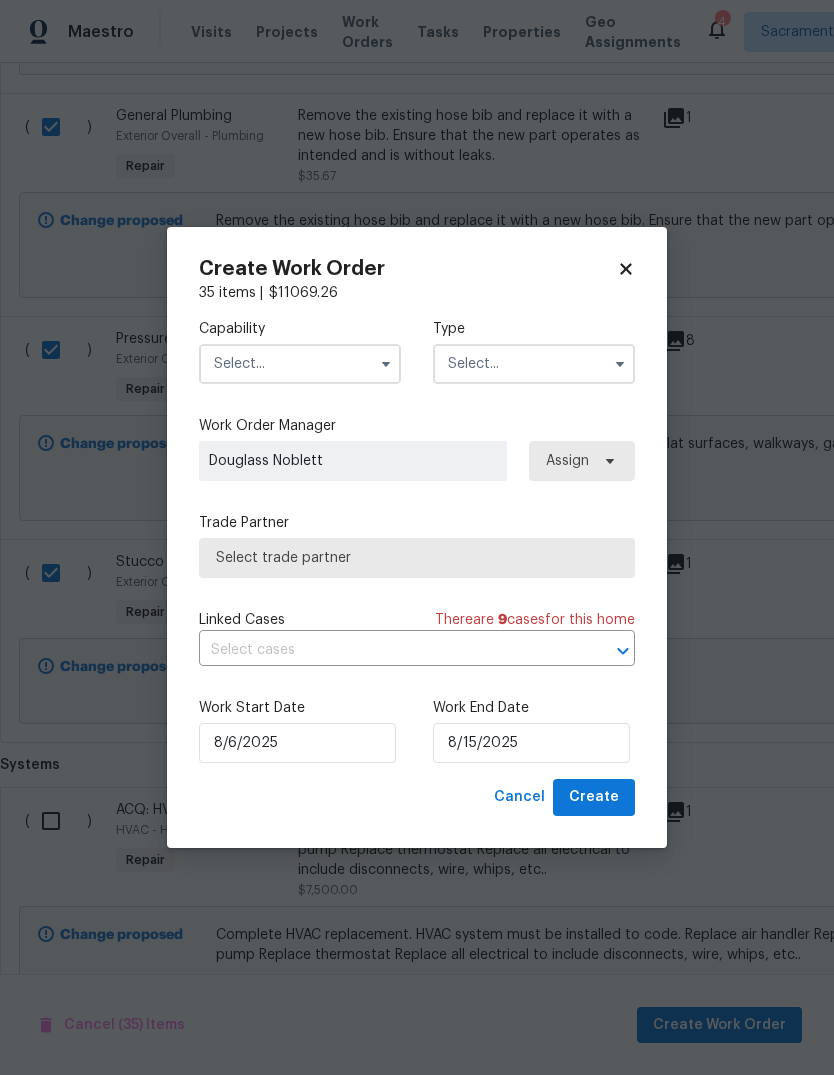 click at bounding box center [386, 364] 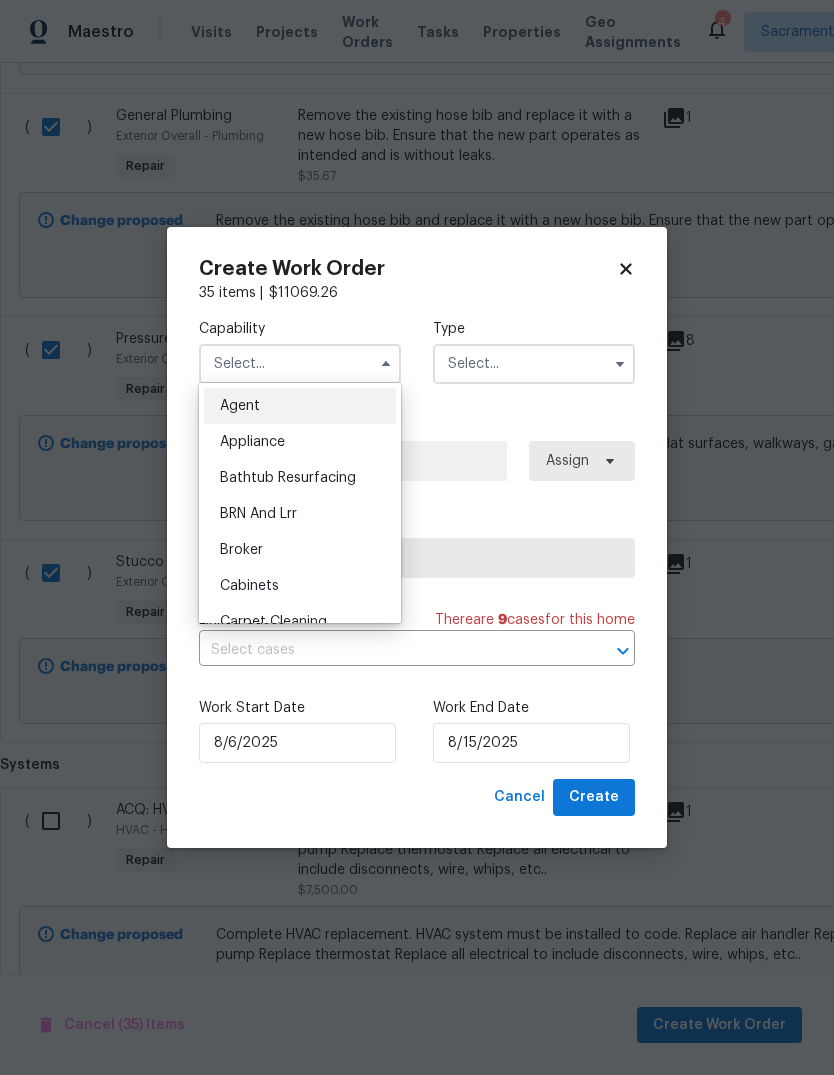 checkbox on "false" 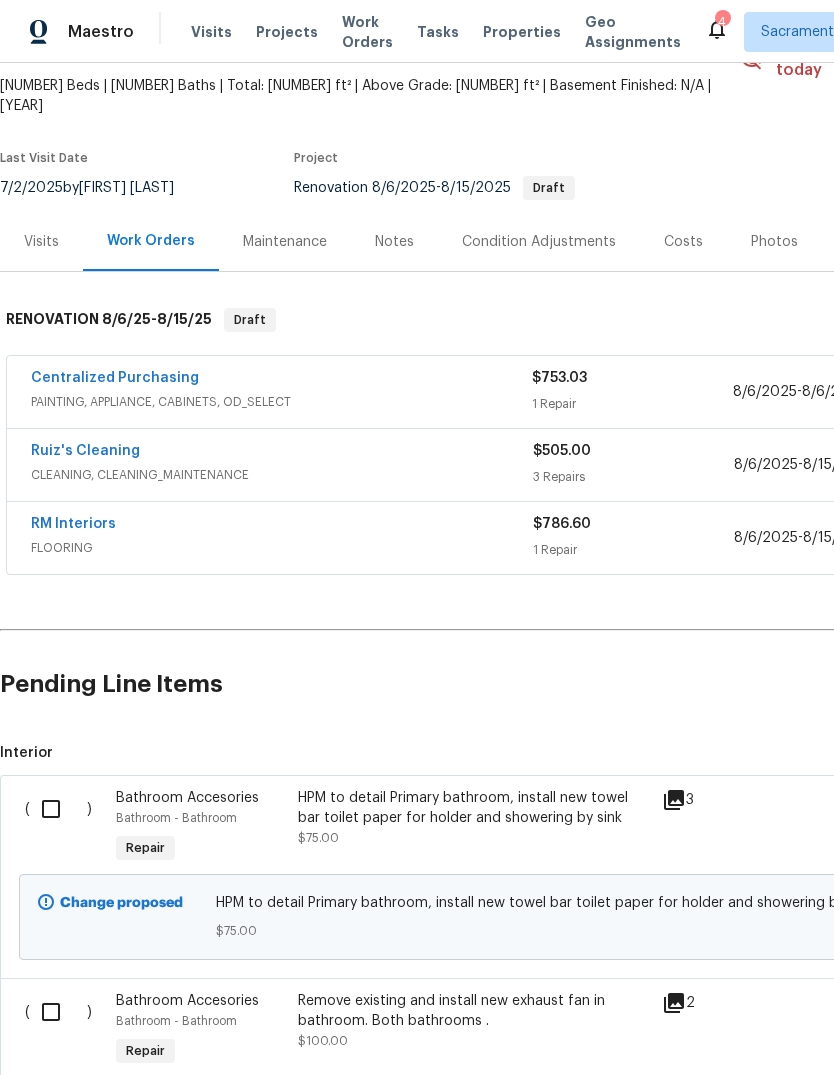 click at bounding box center (58, 809) 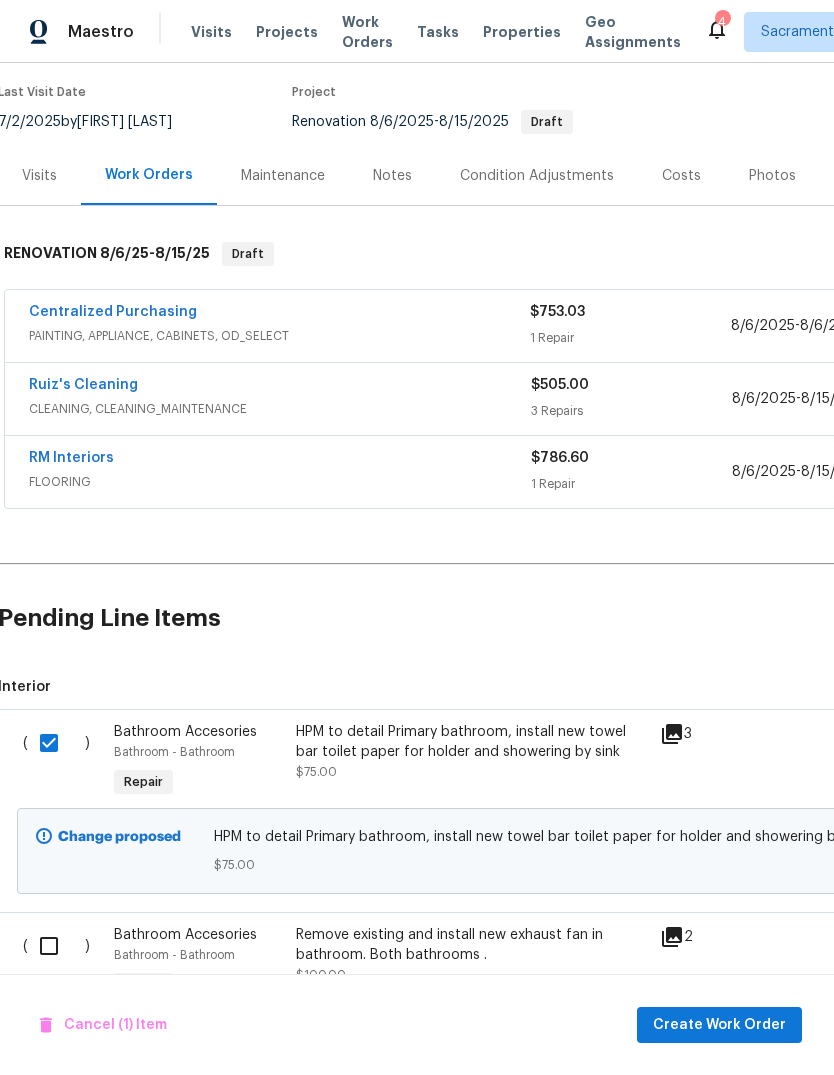 click at bounding box center [56, 946] 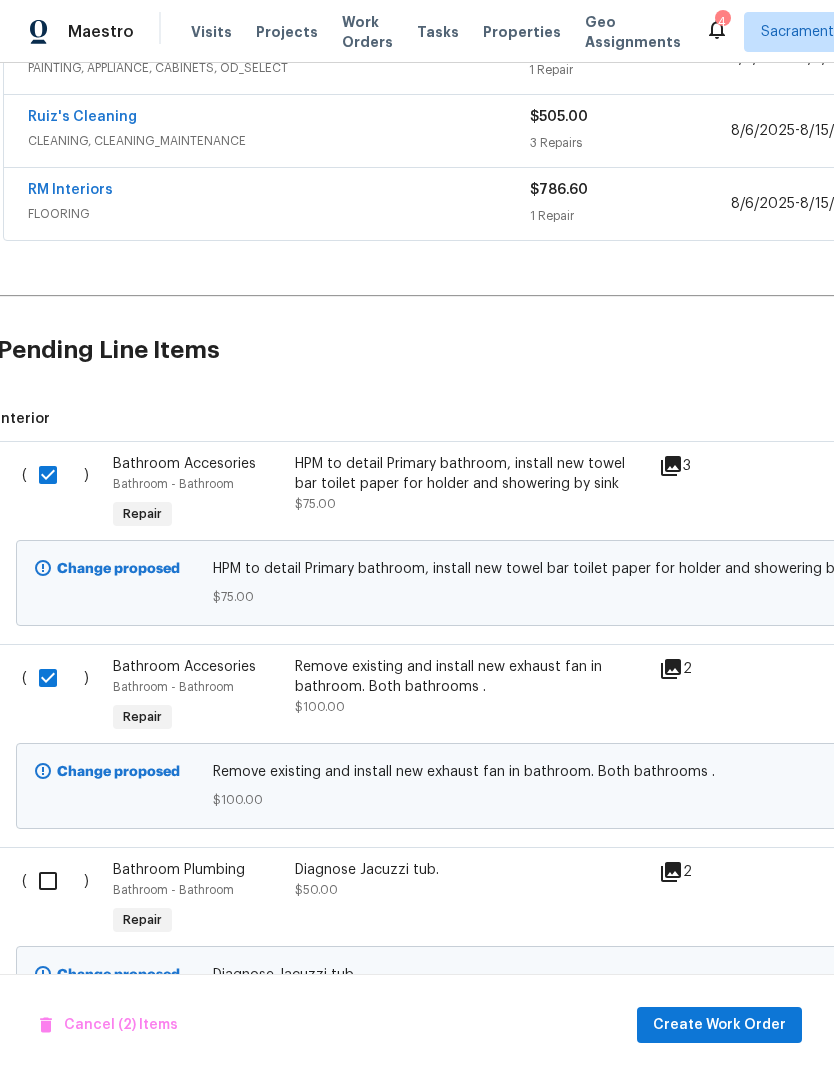 click at bounding box center (55, 881) 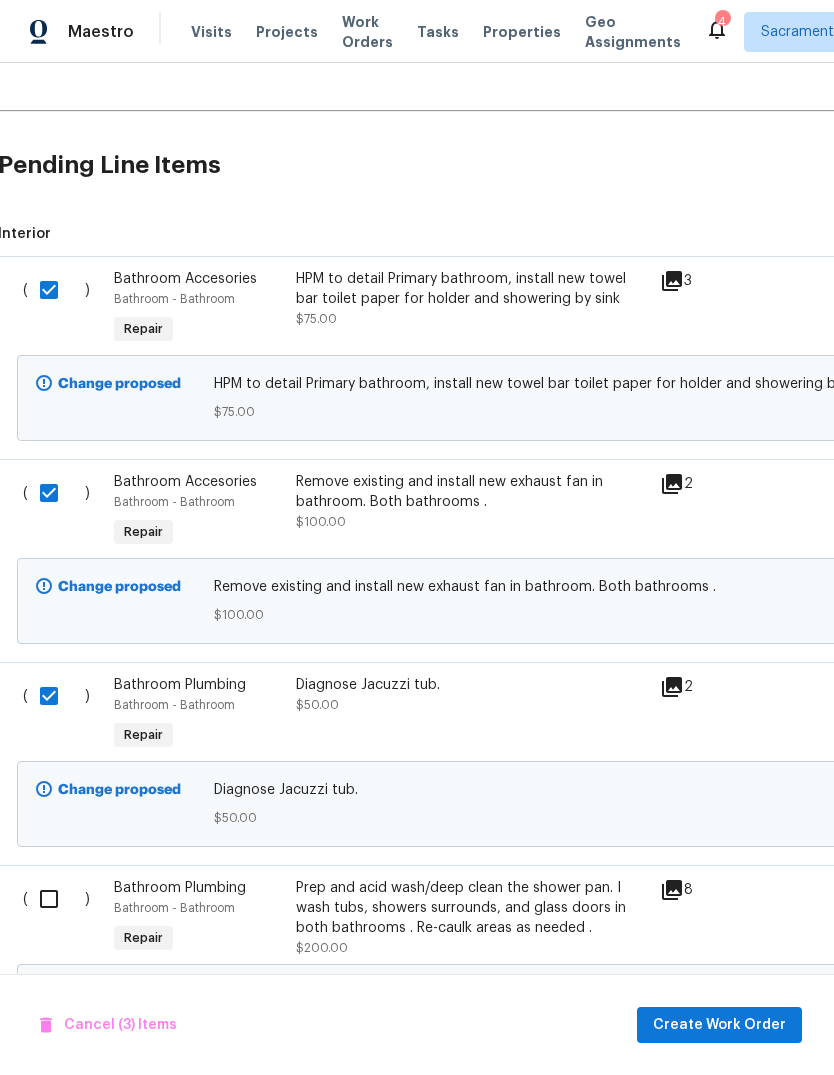 click at bounding box center [56, 899] 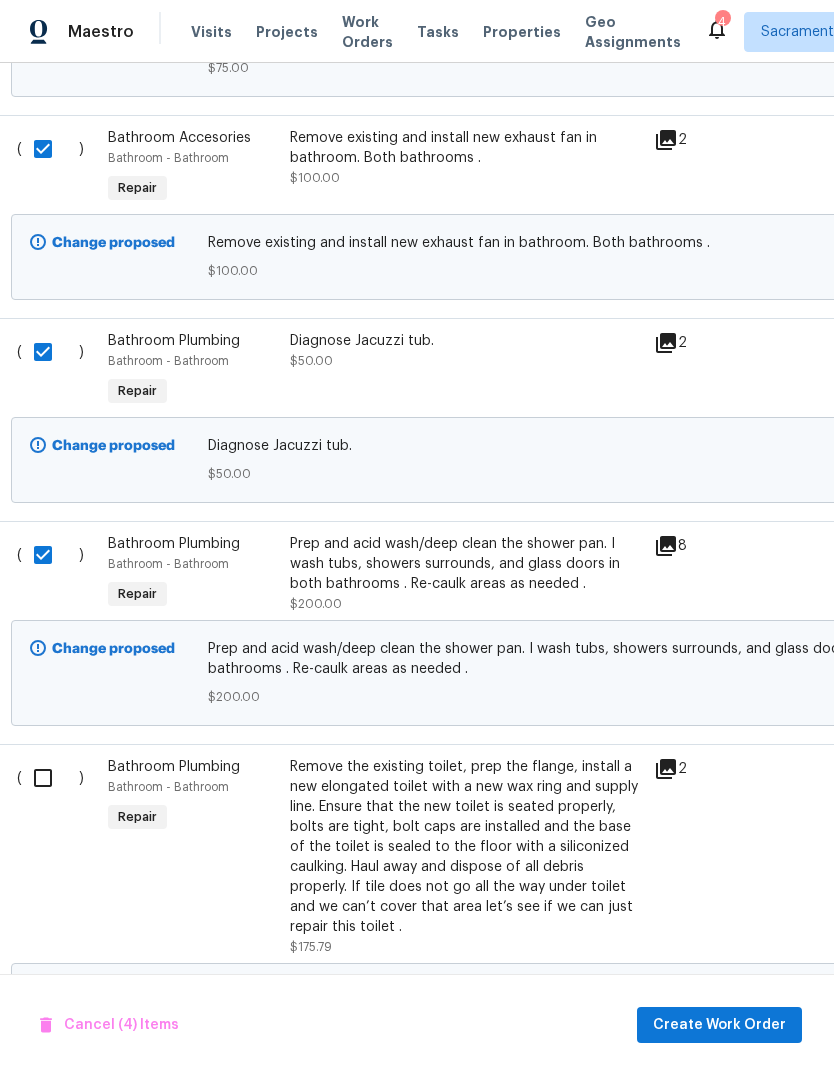 click at bounding box center [50, 778] 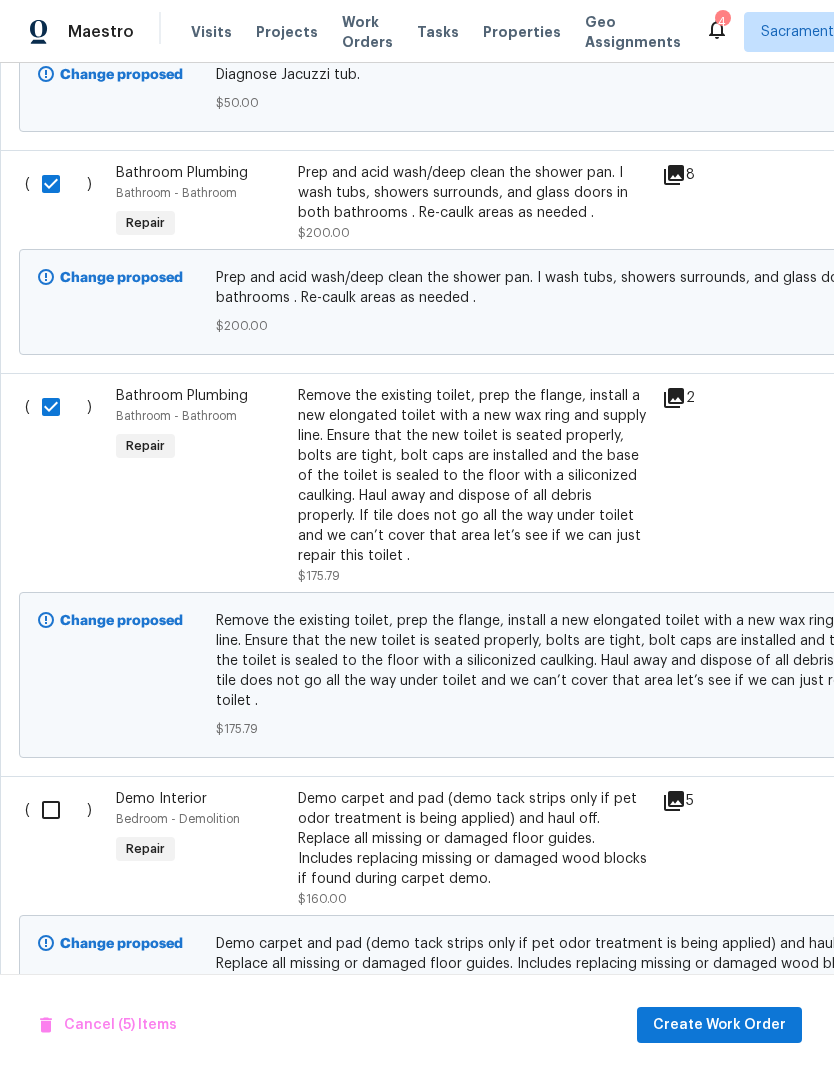 click at bounding box center (58, 810) 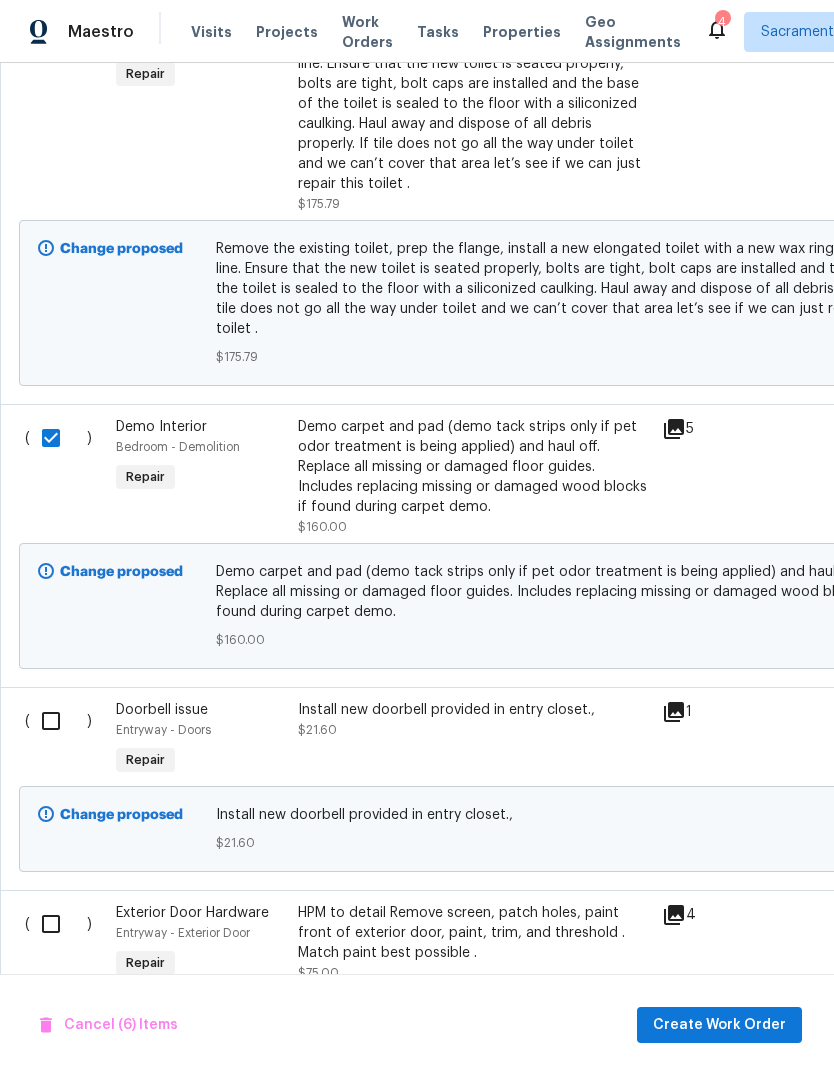 click at bounding box center [58, 721] 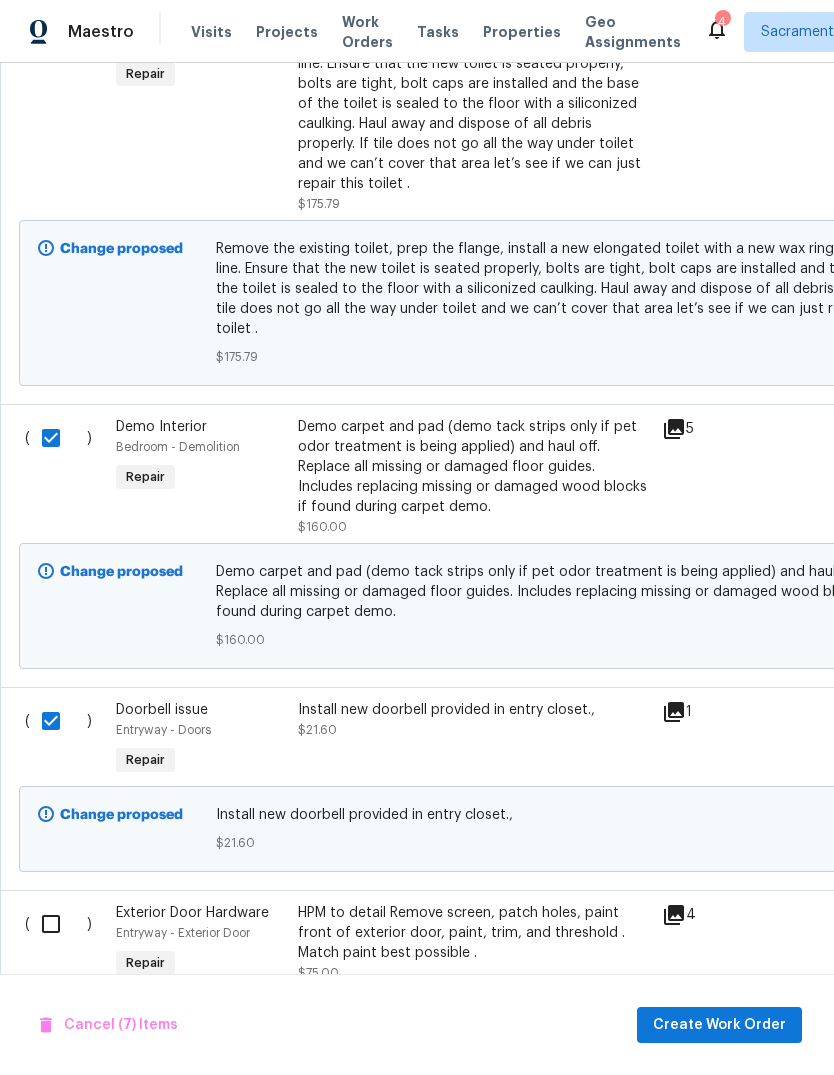 click at bounding box center [58, 924] 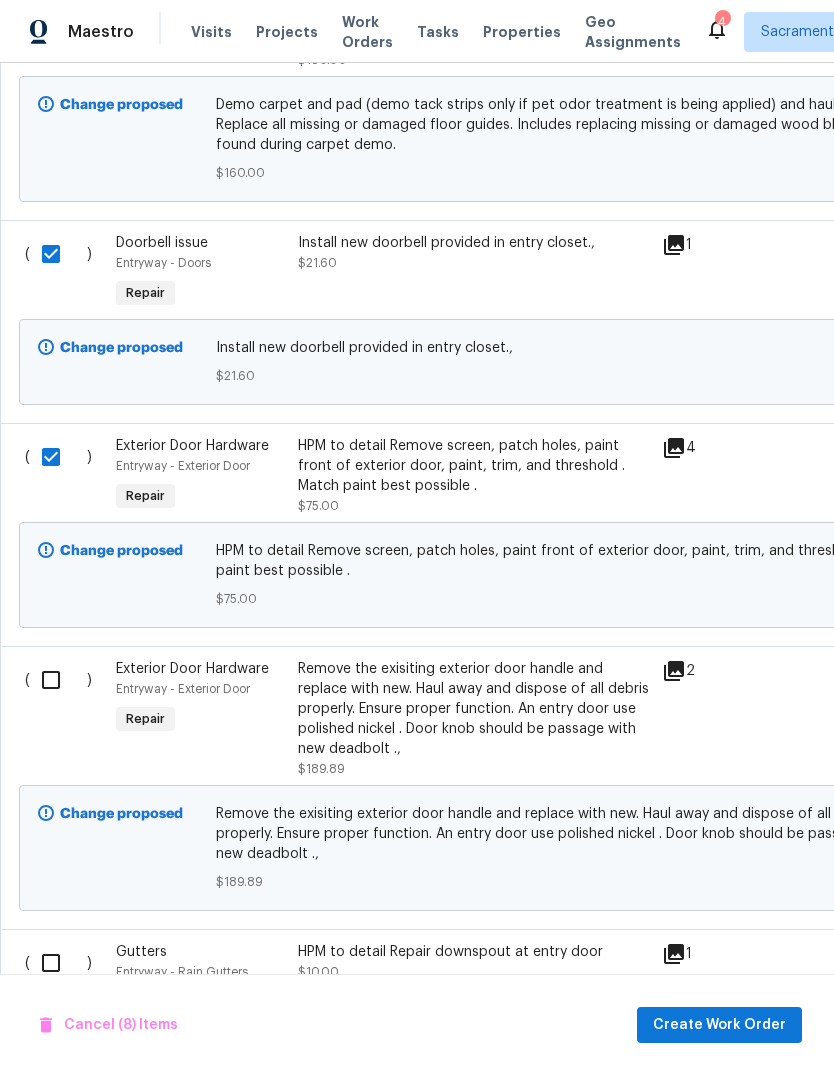click at bounding box center [58, 680] 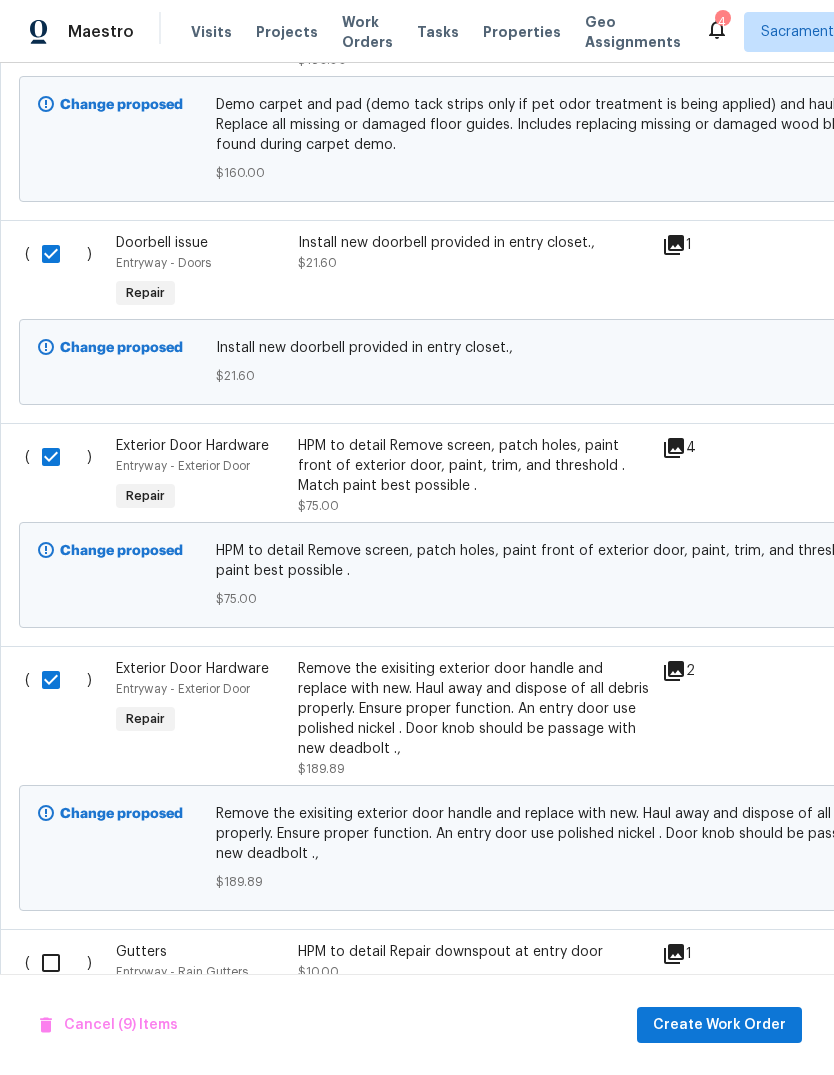 click at bounding box center [58, 963] 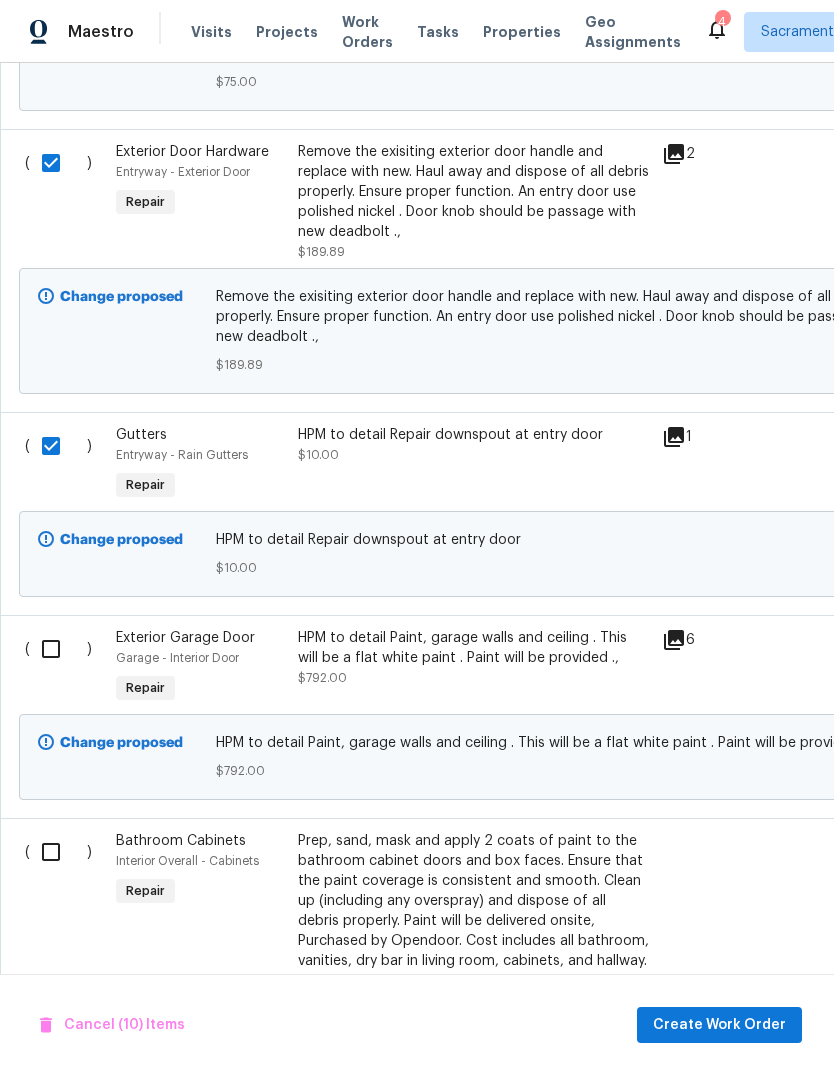 click at bounding box center [58, 649] 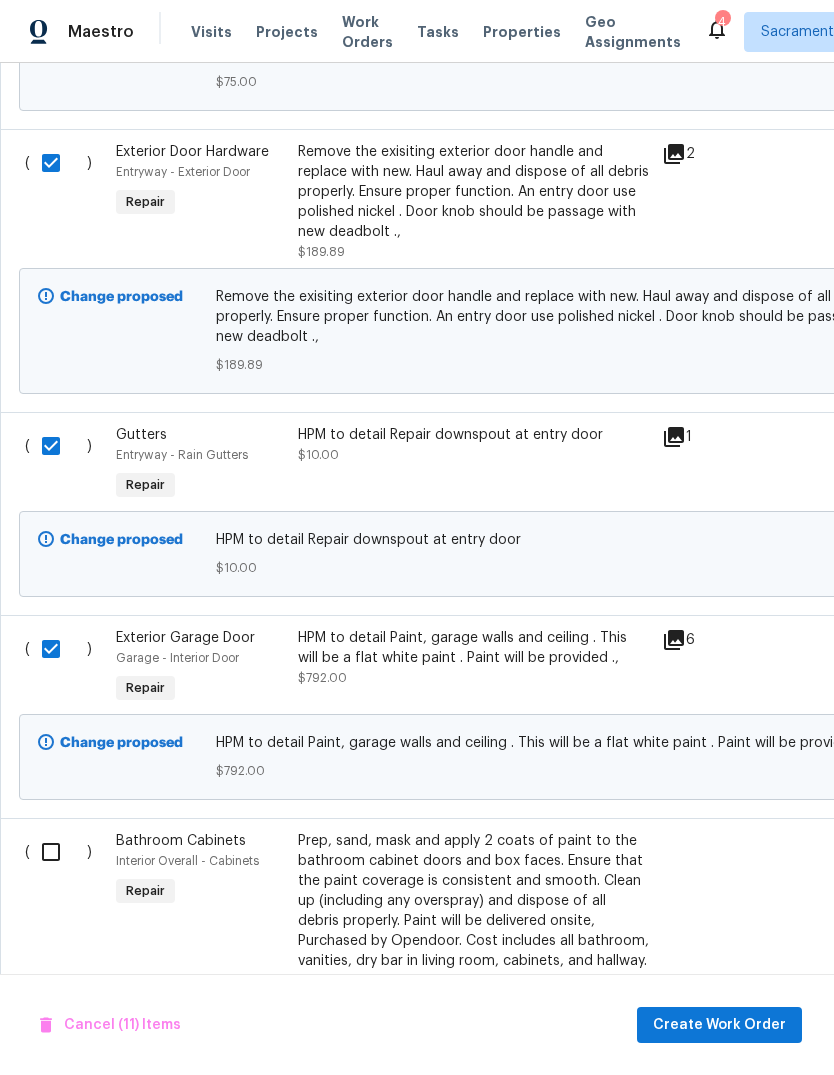 click at bounding box center (58, 852) 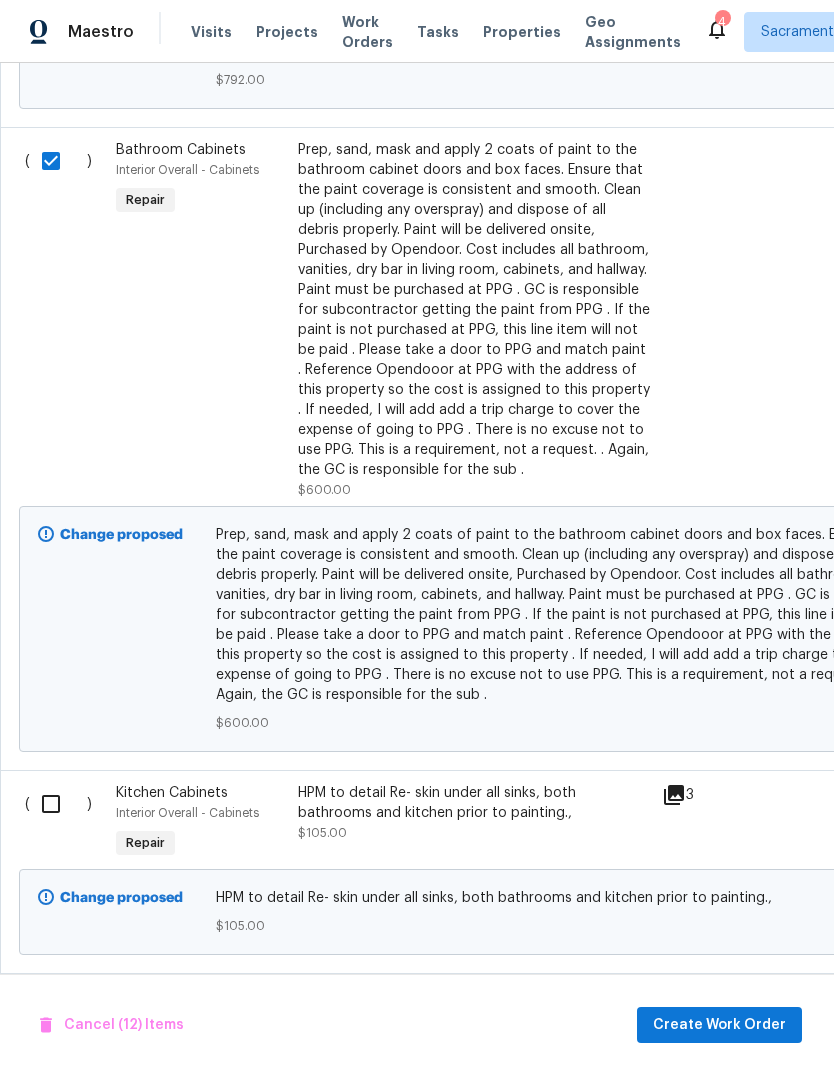 click at bounding box center (58, 804) 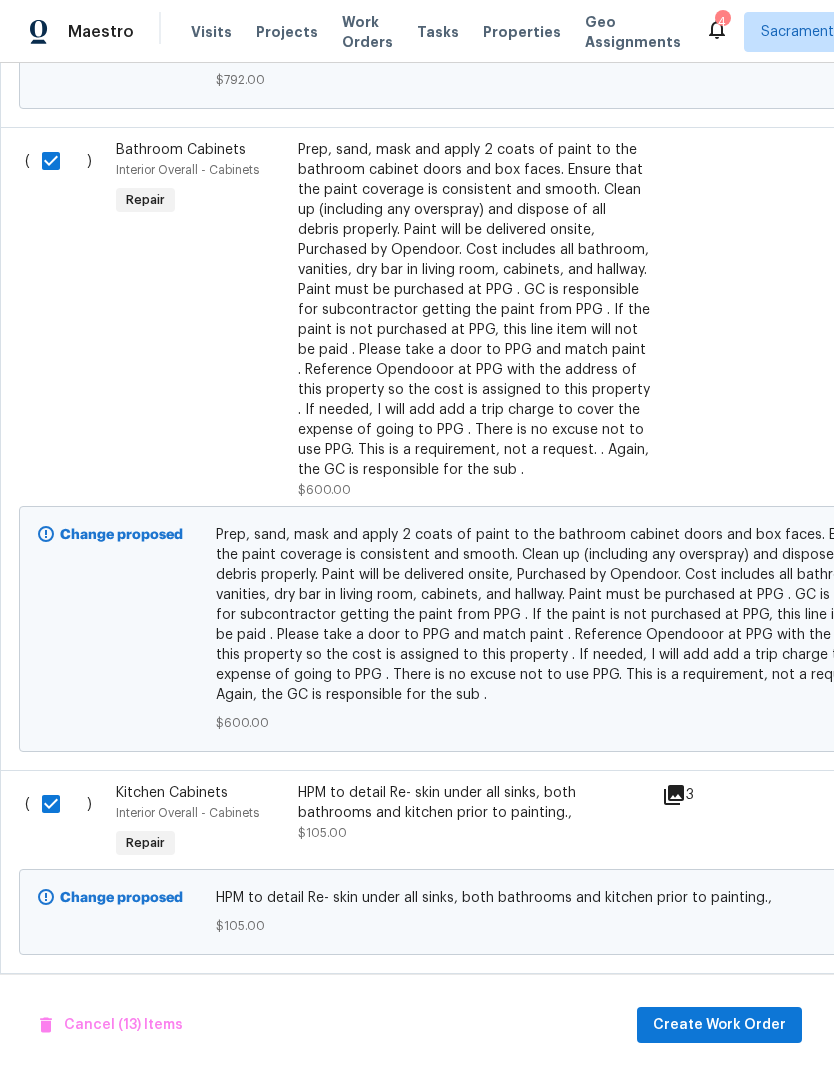 click at bounding box center (58, 1007) 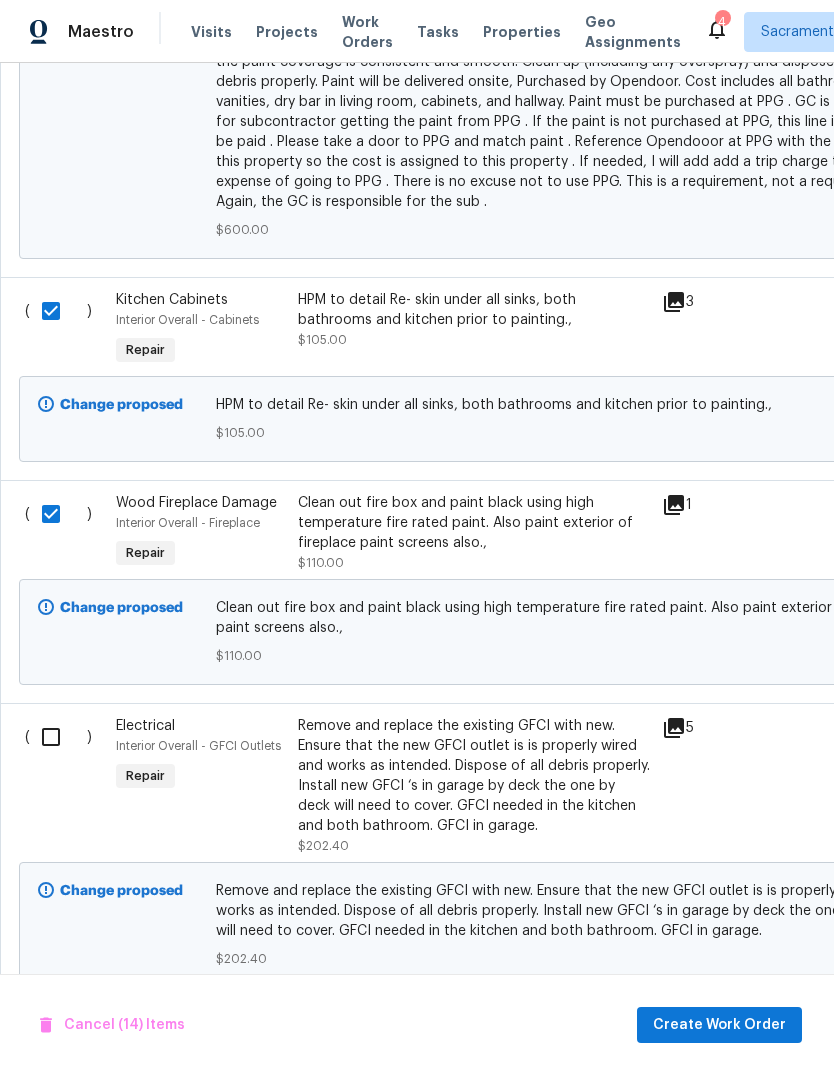 click at bounding box center (58, 737) 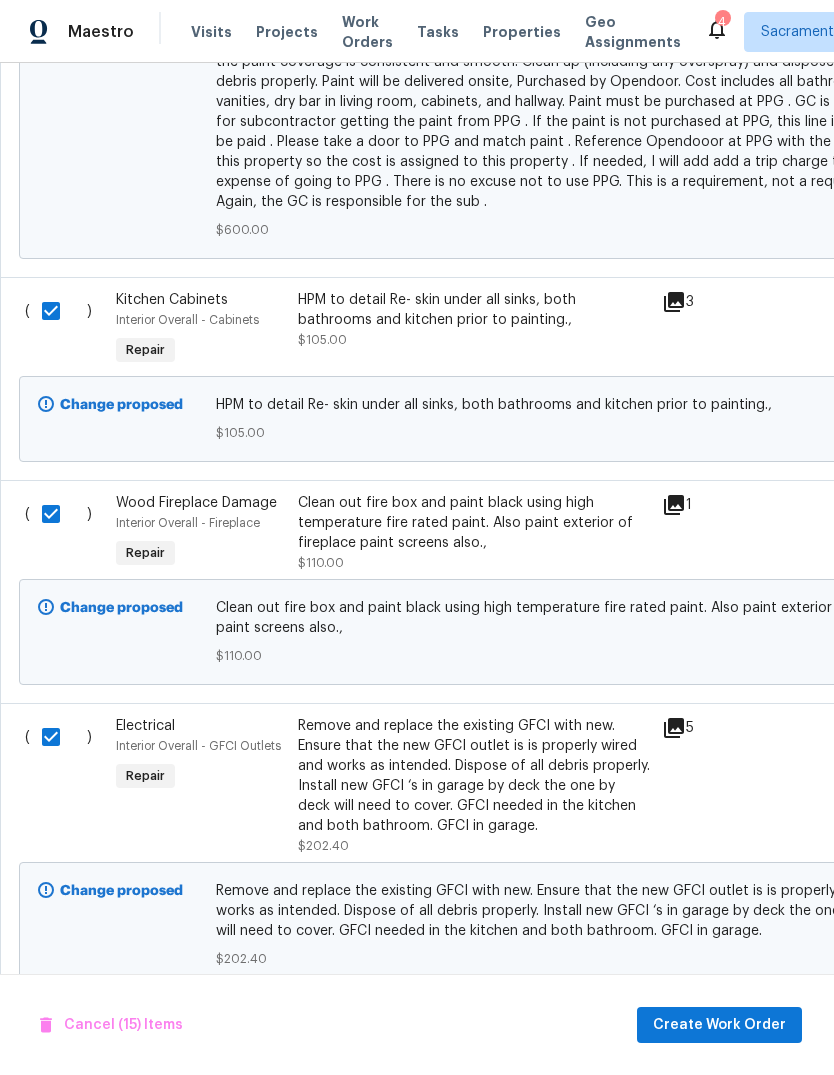 click at bounding box center (58, 1040) 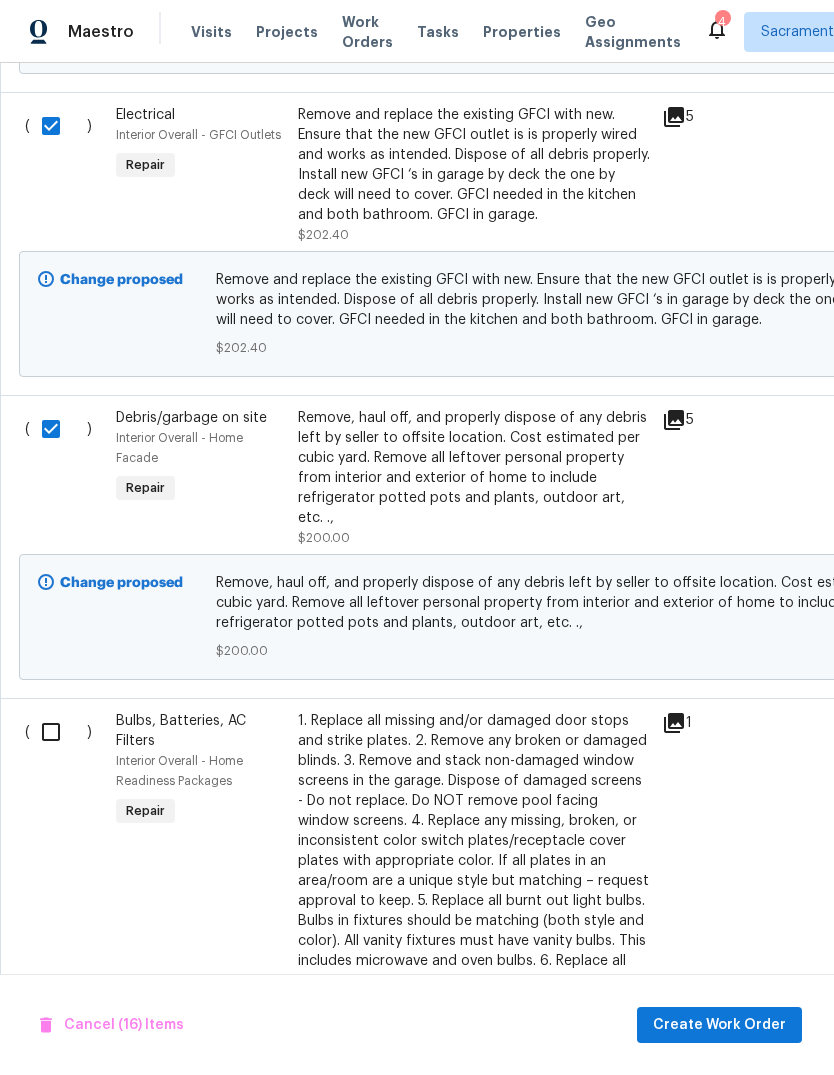 click at bounding box center (58, 732) 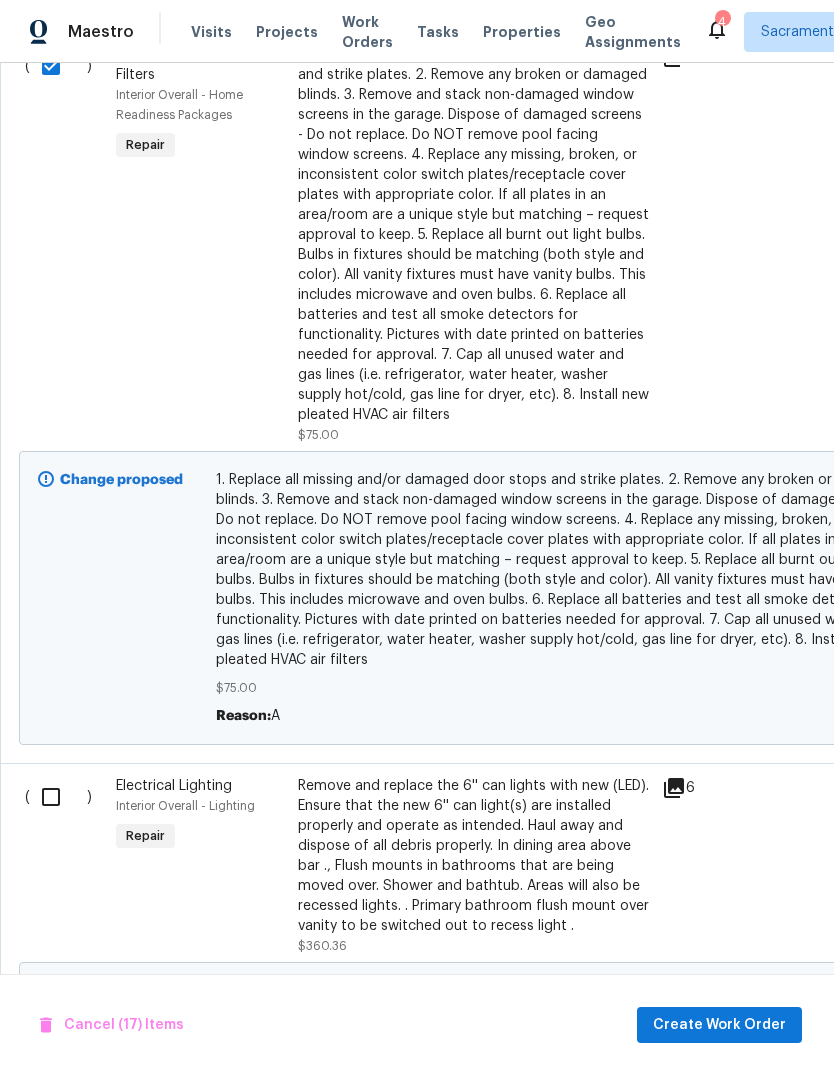 scroll, scrollTop: 5185, scrollLeft: 0, axis: vertical 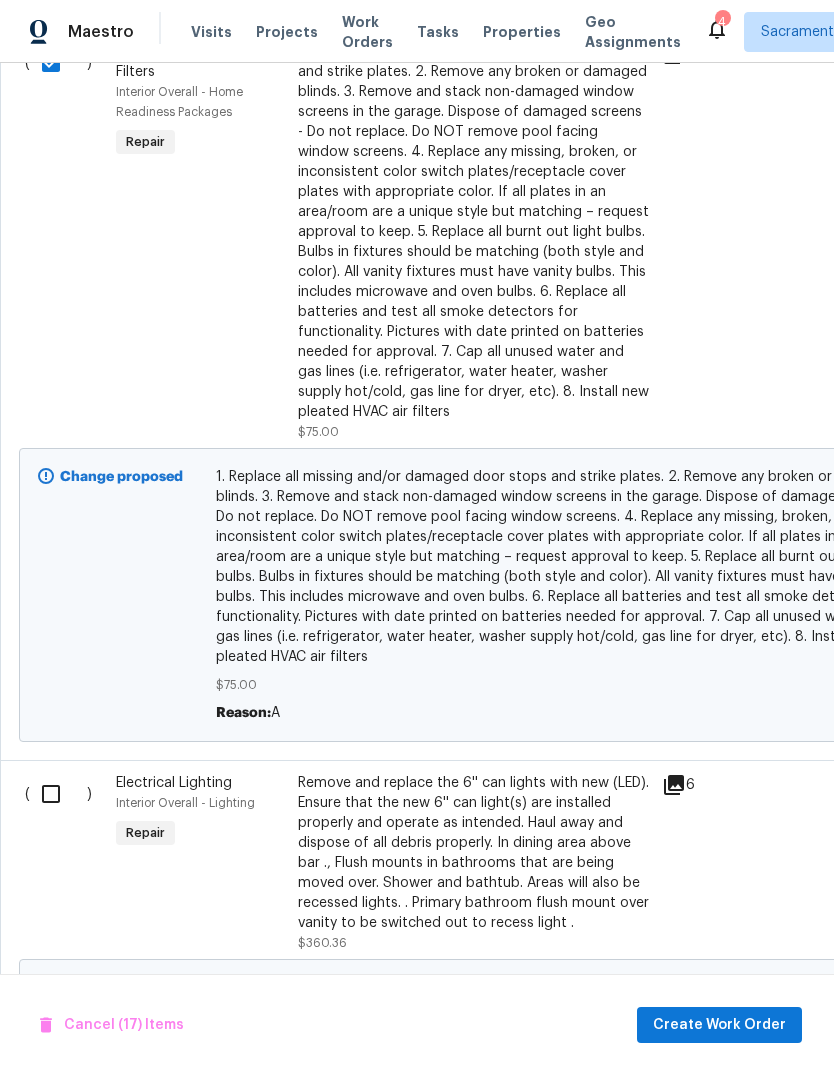 click at bounding box center (58, 794) 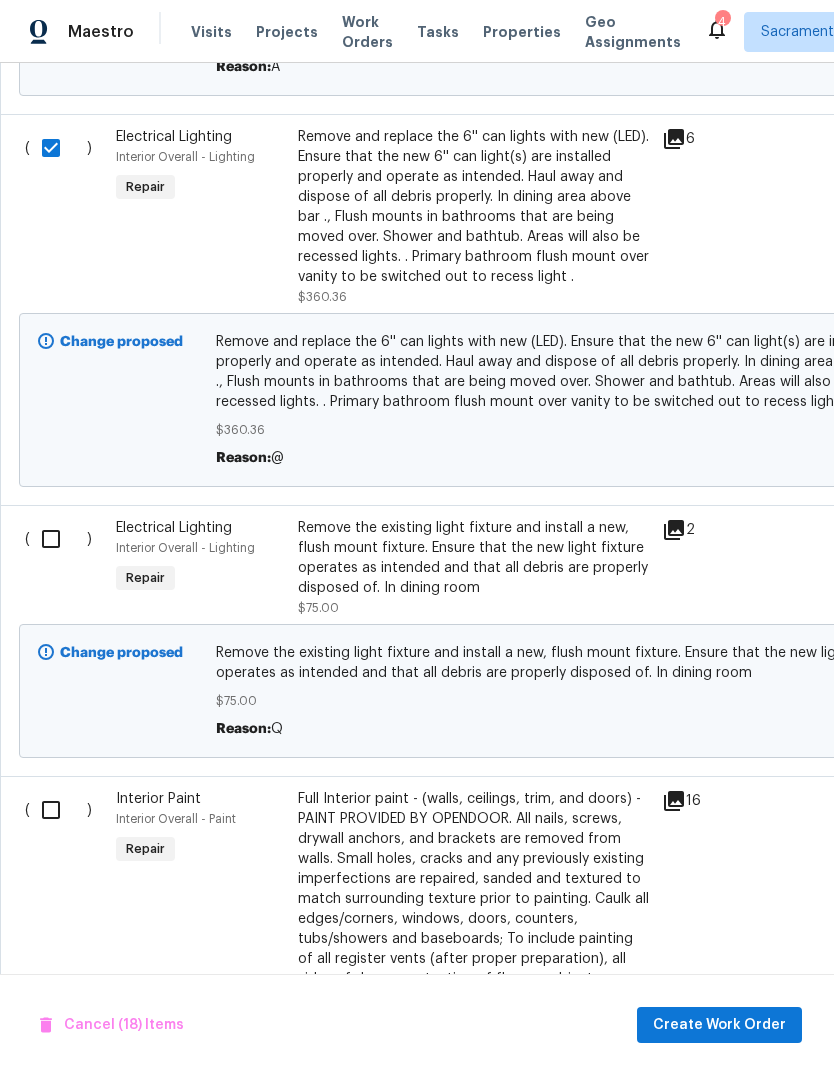 scroll, scrollTop: 5832, scrollLeft: 0, axis: vertical 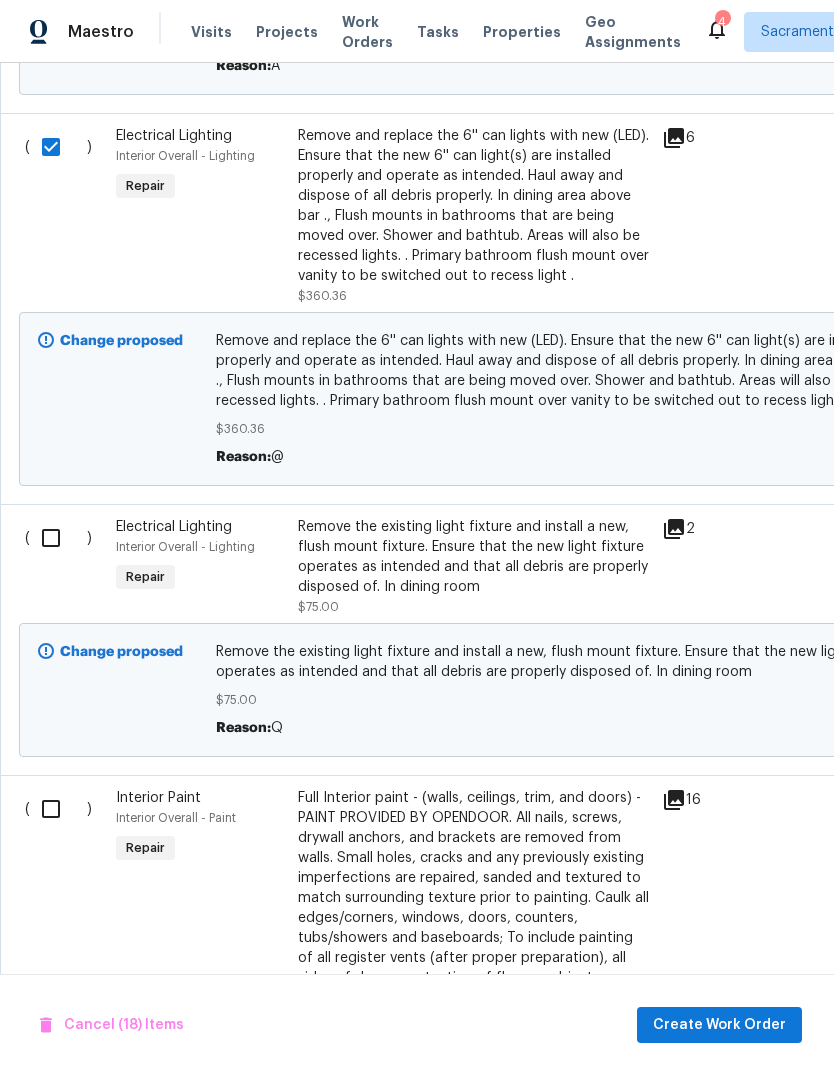 click at bounding box center [58, 538] 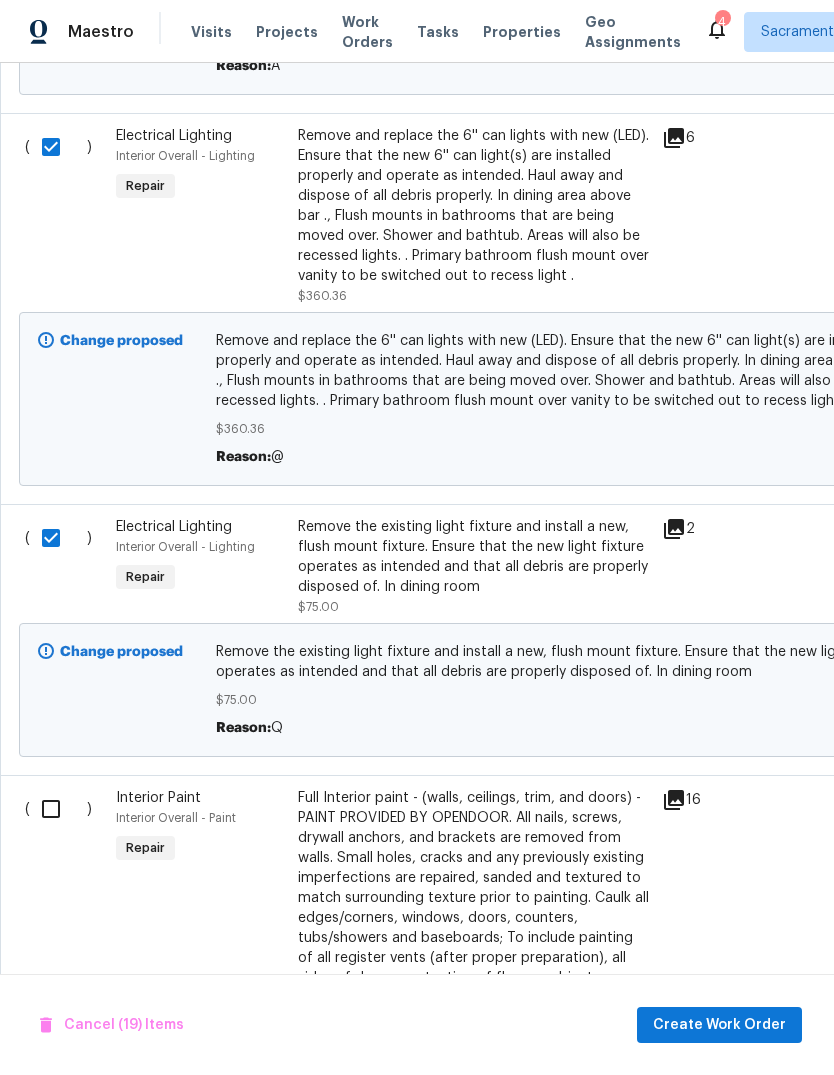 click at bounding box center [58, 809] 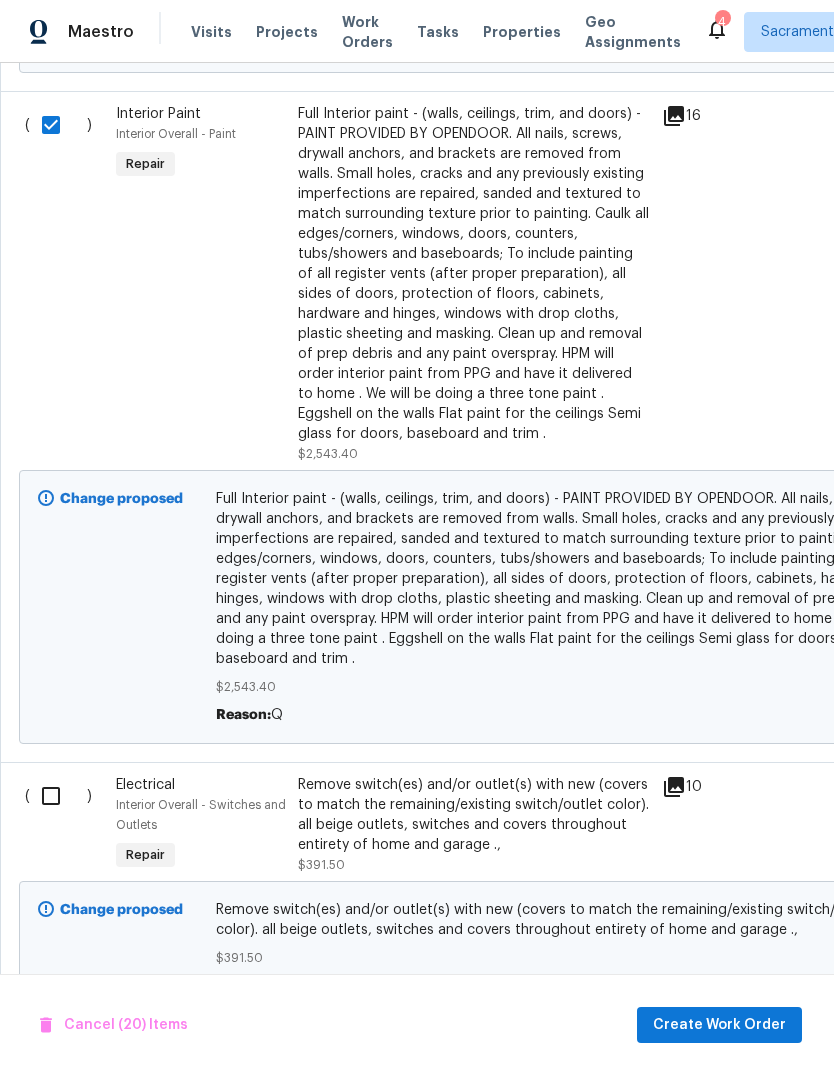 scroll, scrollTop: 6519, scrollLeft: 0, axis: vertical 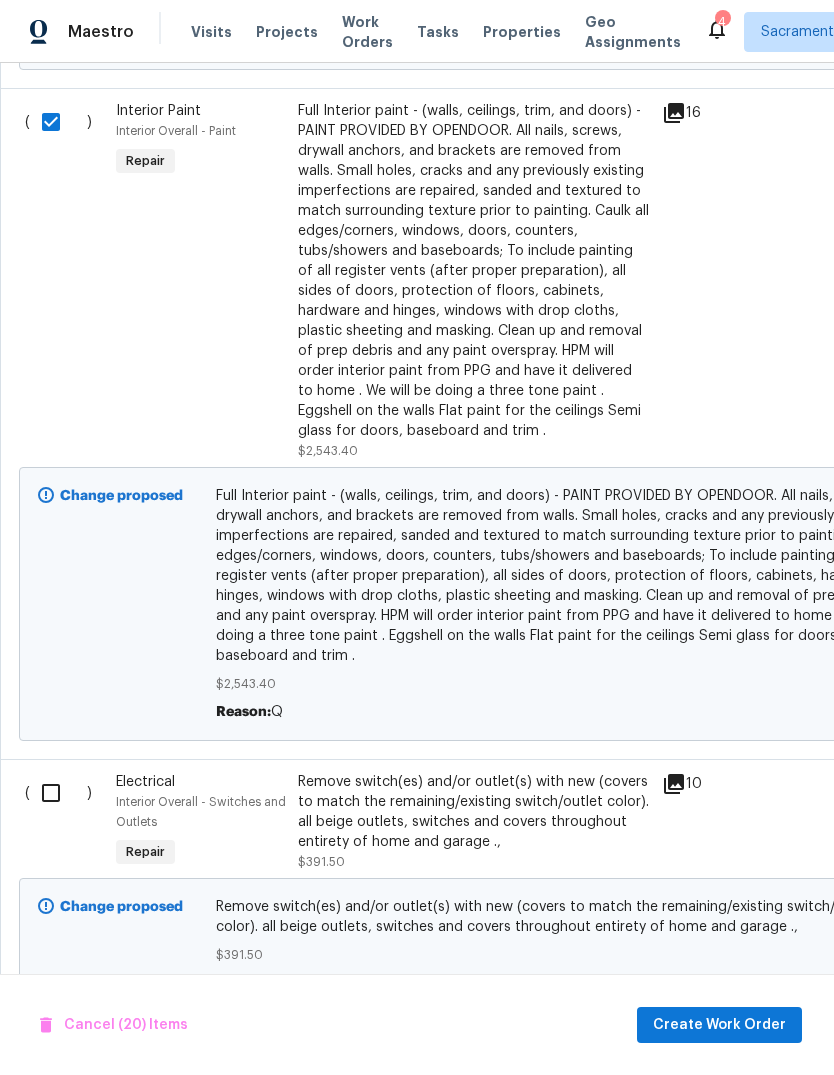 click at bounding box center [58, 793] 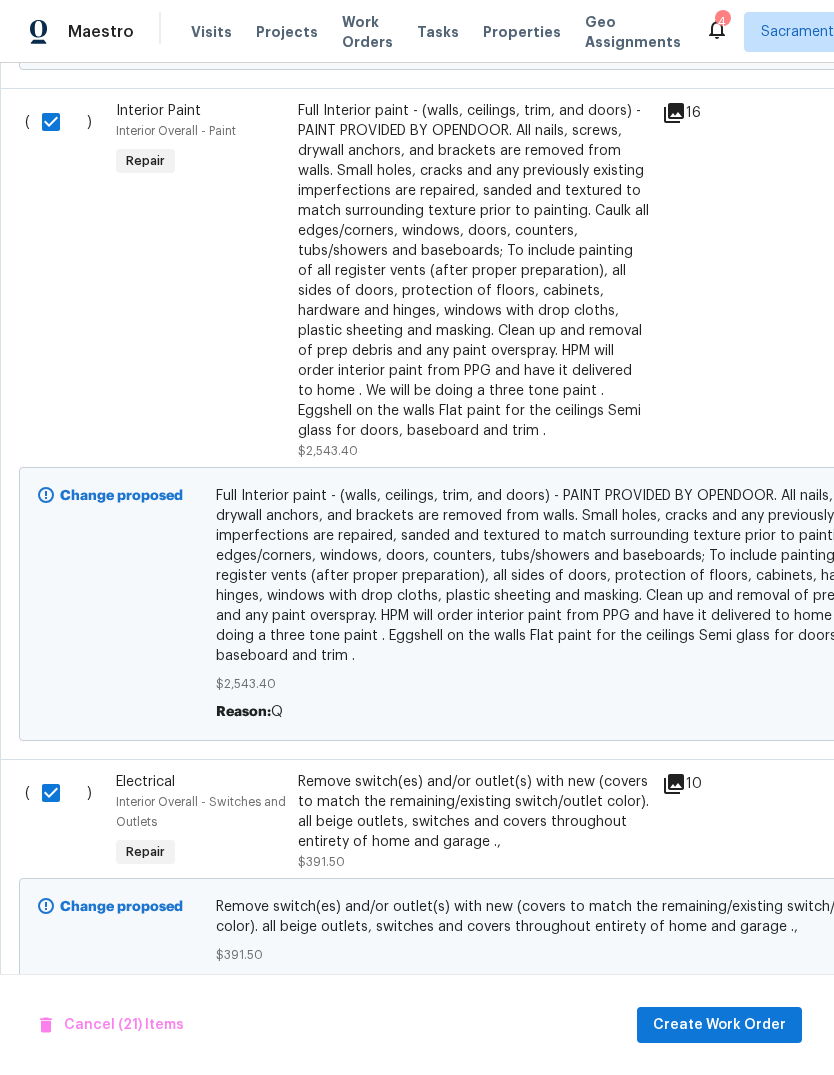 click at bounding box center (58, 1036) 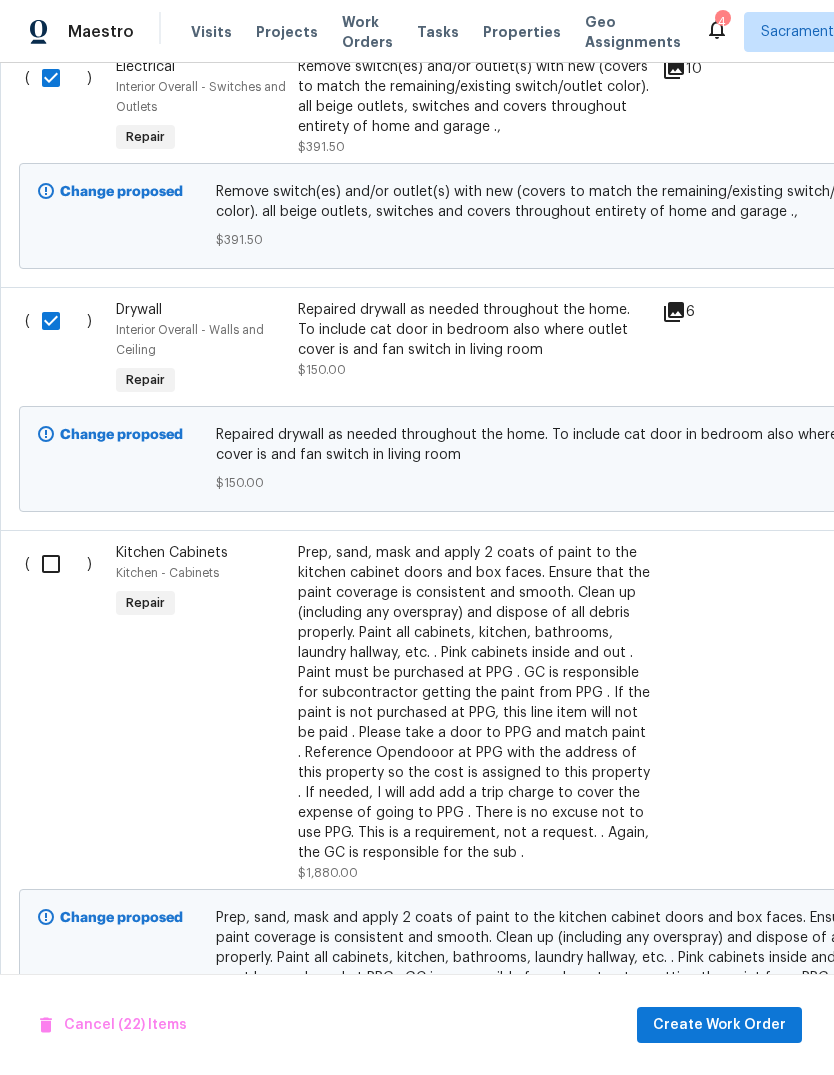 scroll, scrollTop: 7237, scrollLeft: 0, axis: vertical 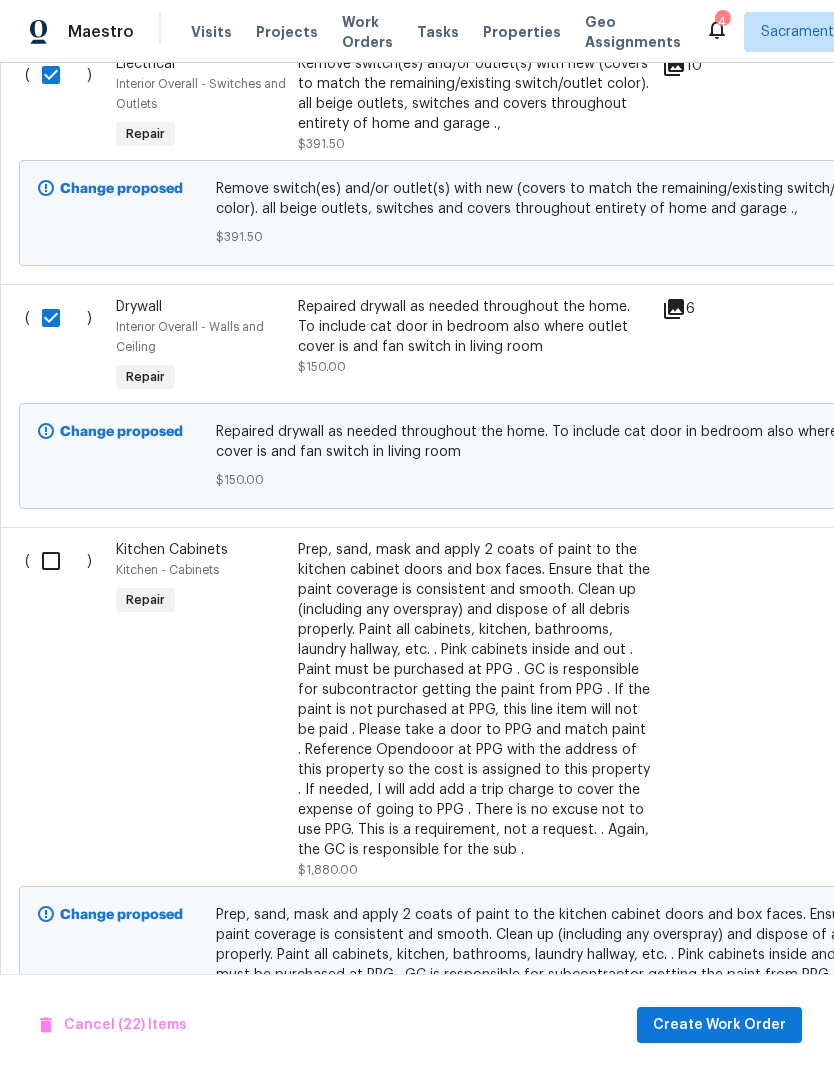 click at bounding box center (58, 561) 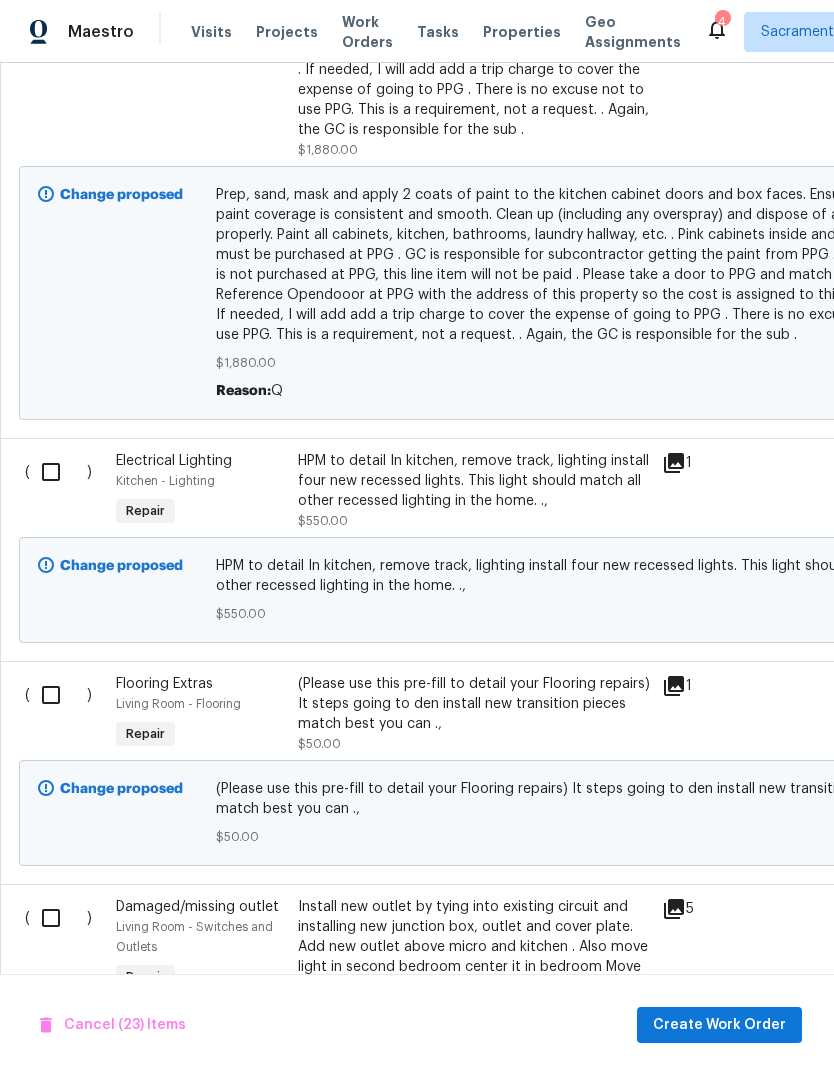 scroll, scrollTop: 7958, scrollLeft: 0, axis: vertical 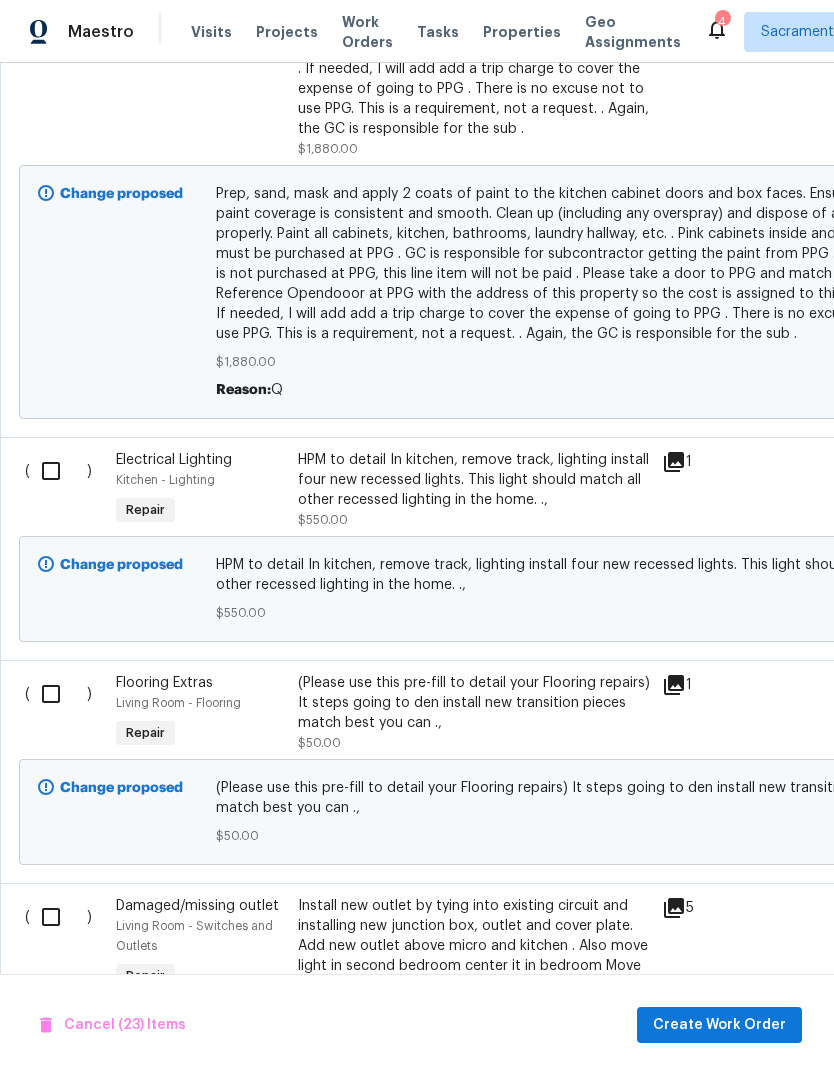 click at bounding box center (58, 471) 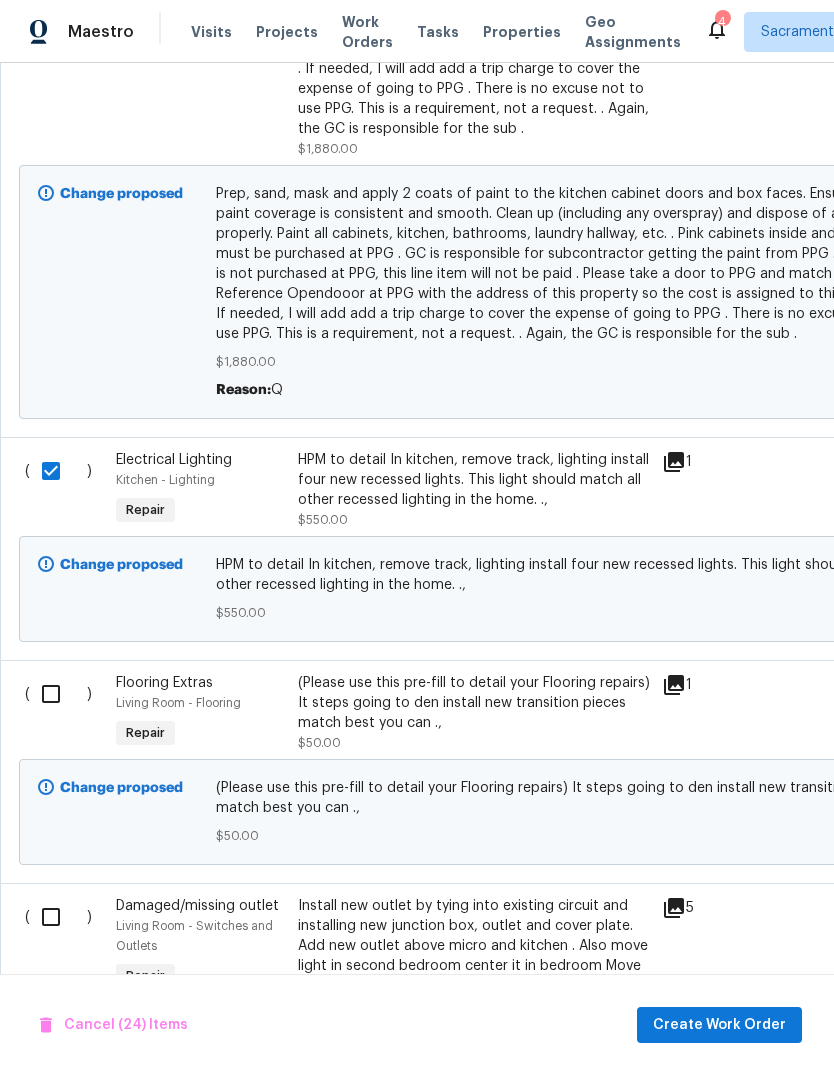 click at bounding box center (58, 694) 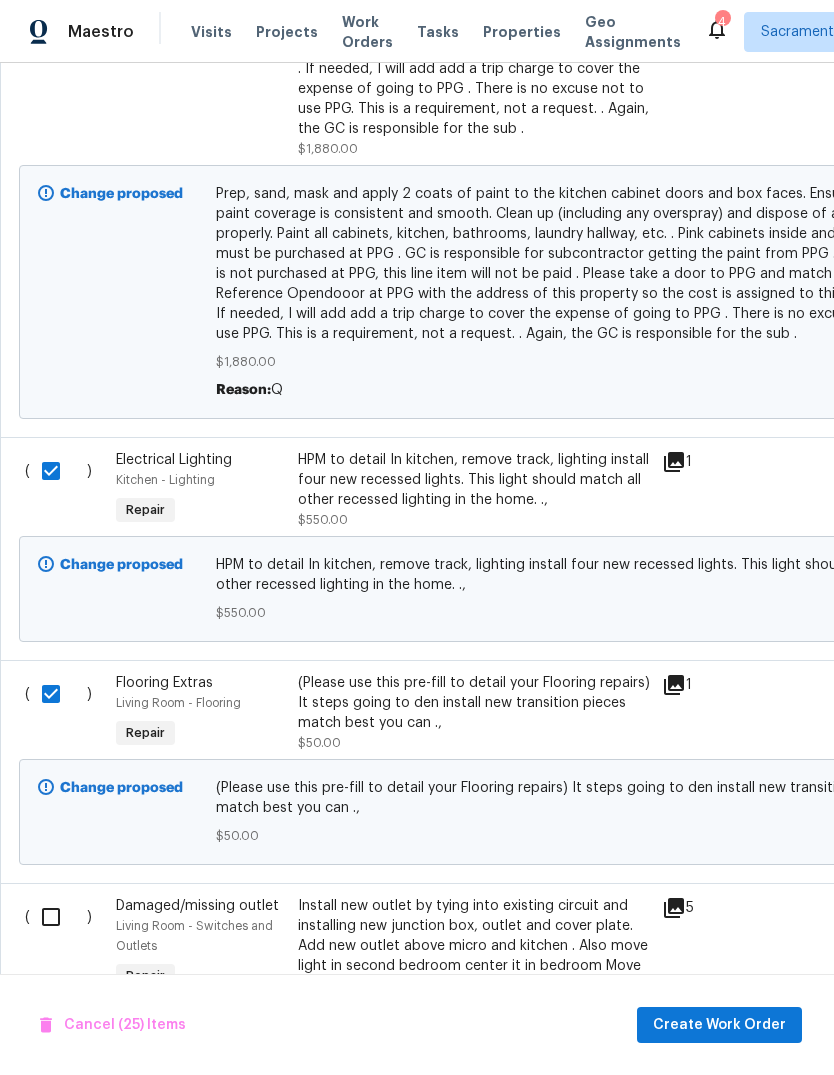 click at bounding box center [58, 917] 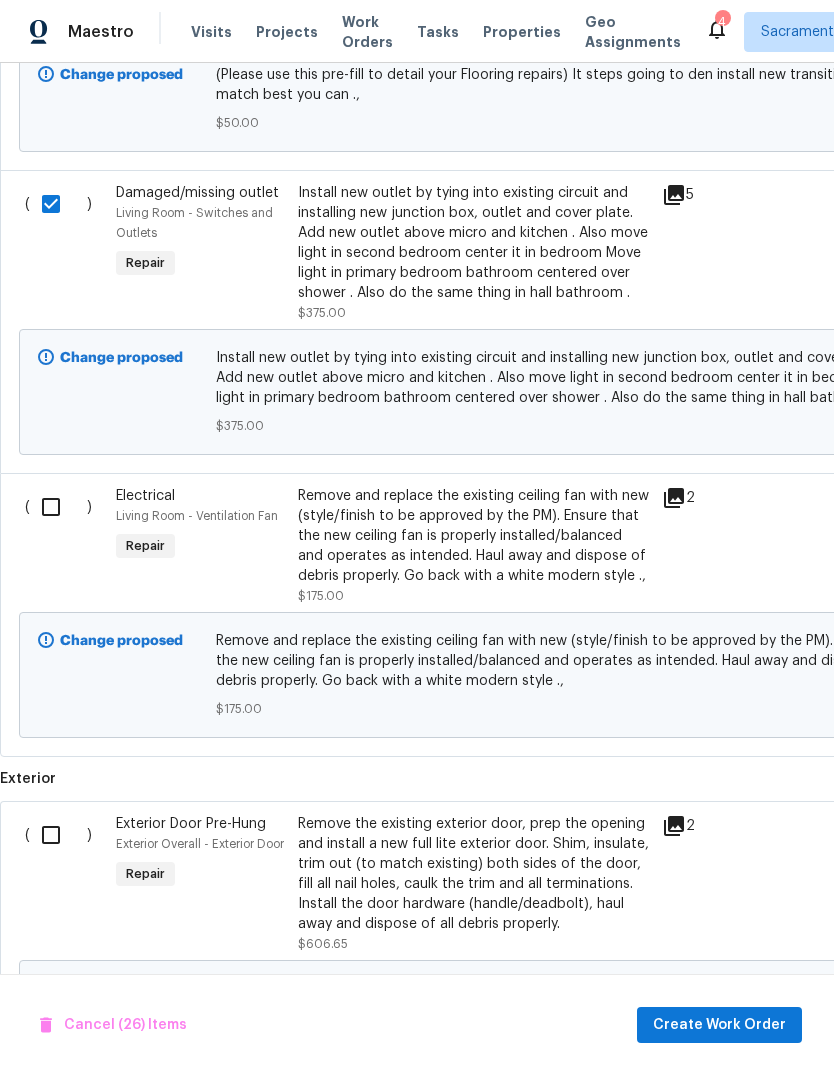 click at bounding box center [58, 507] 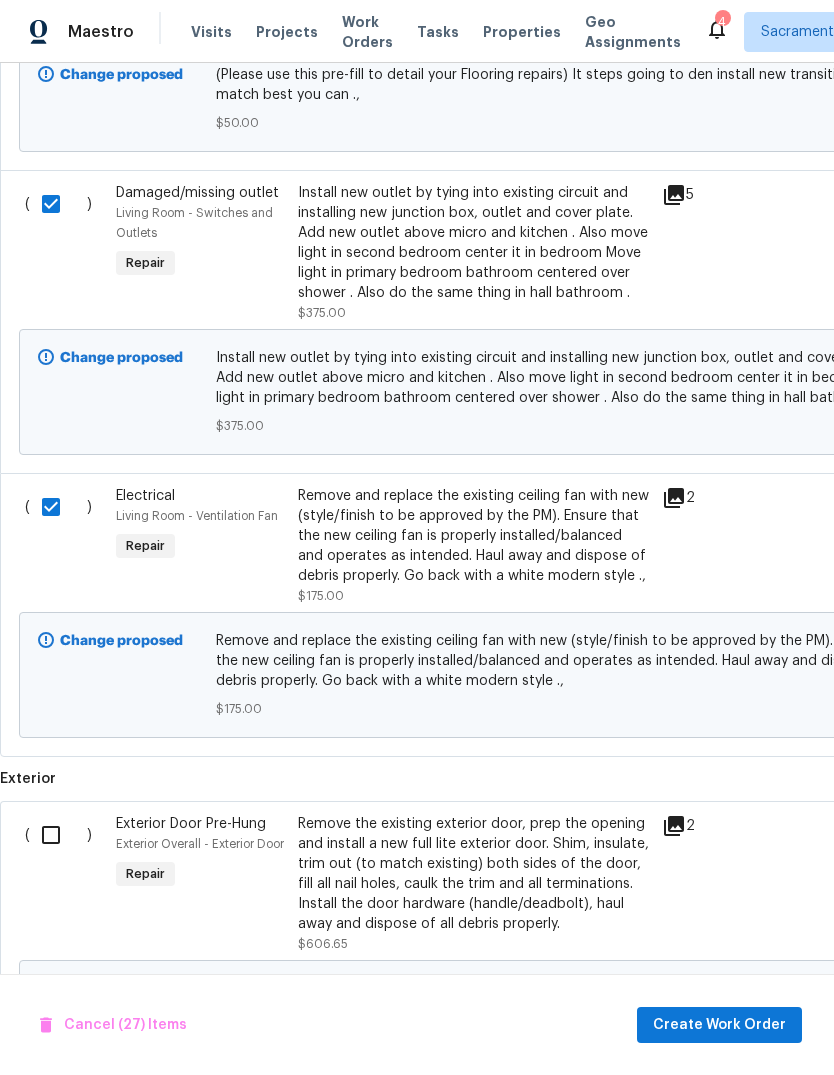 click at bounding box center (58, 835) 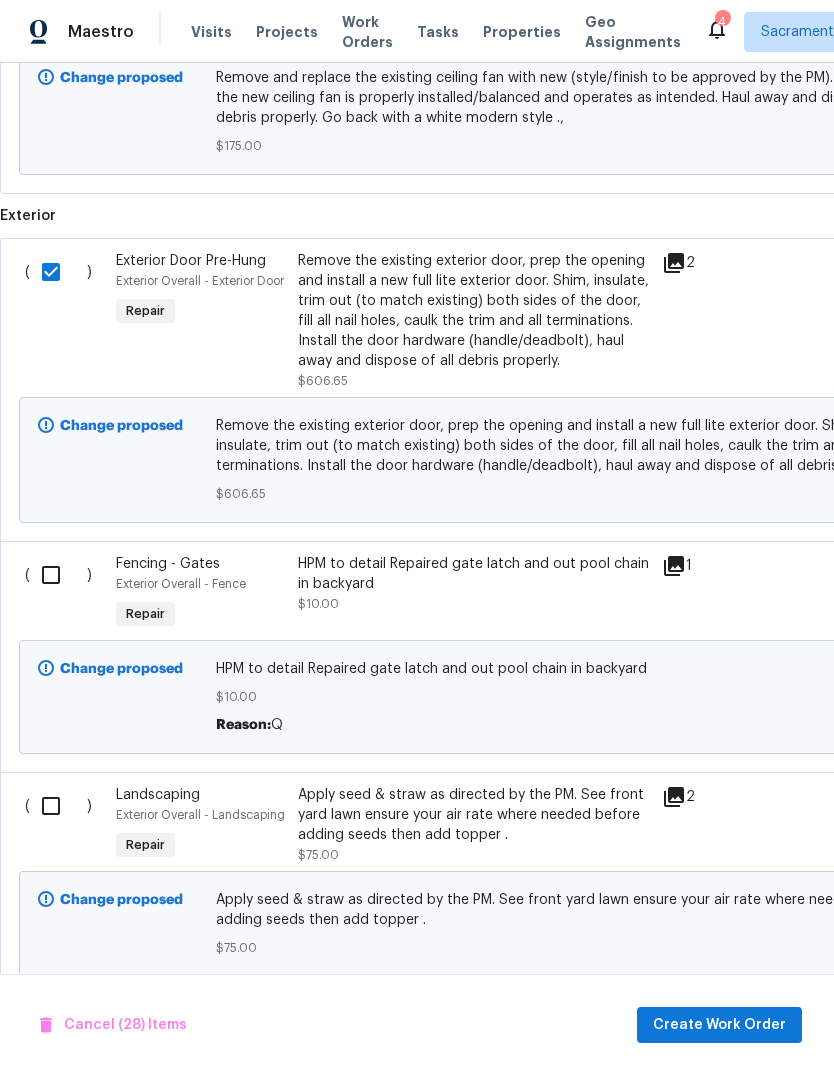 click at bounding box center (58, 575) 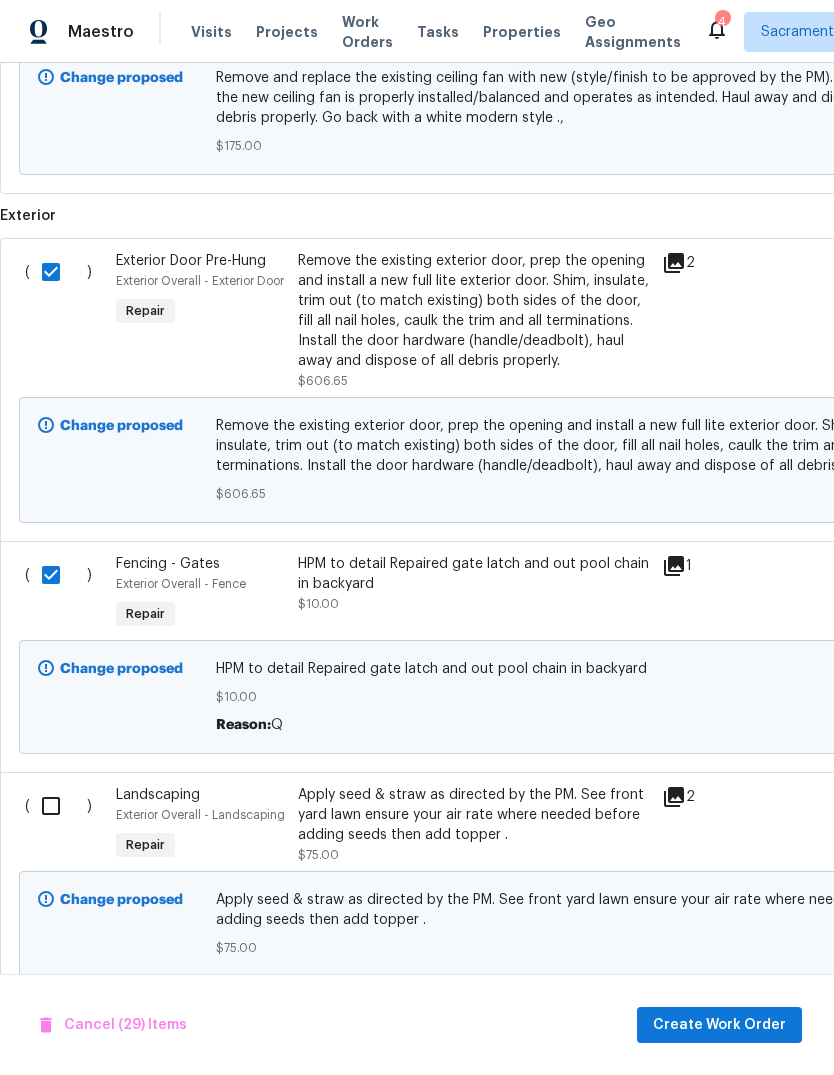 click at bounding box center (58, 806) 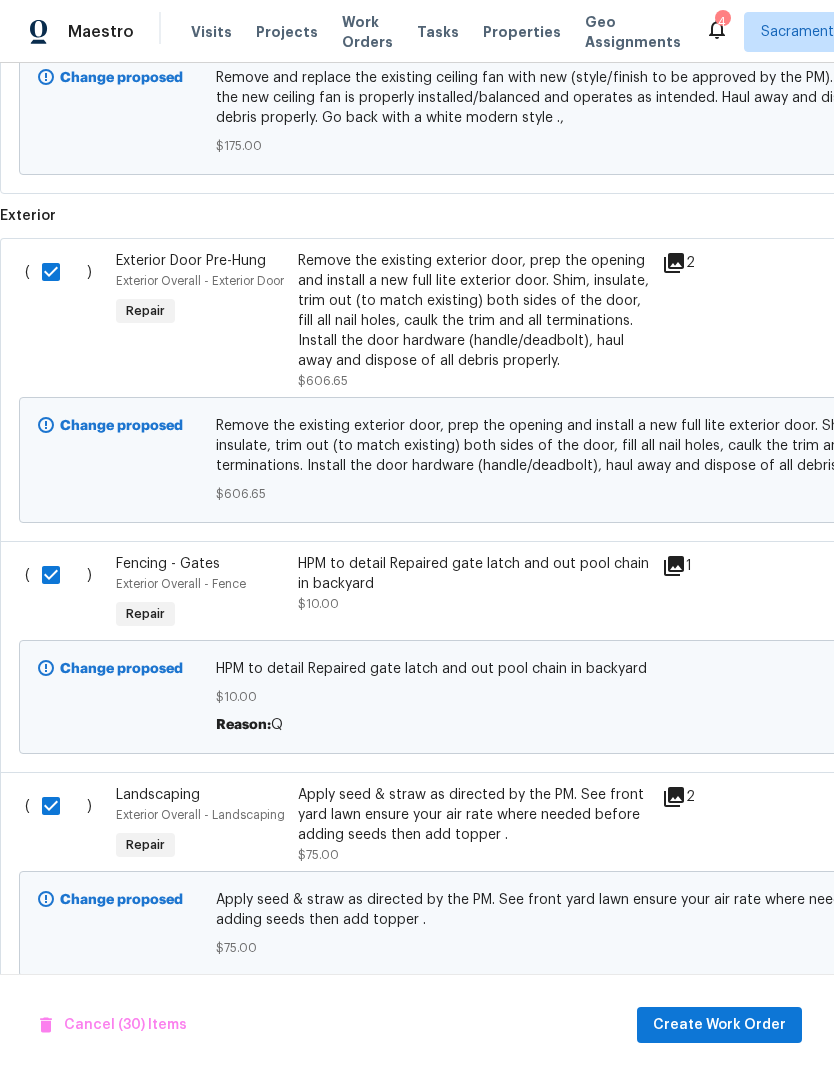 click at bounding box center [58, 1029] 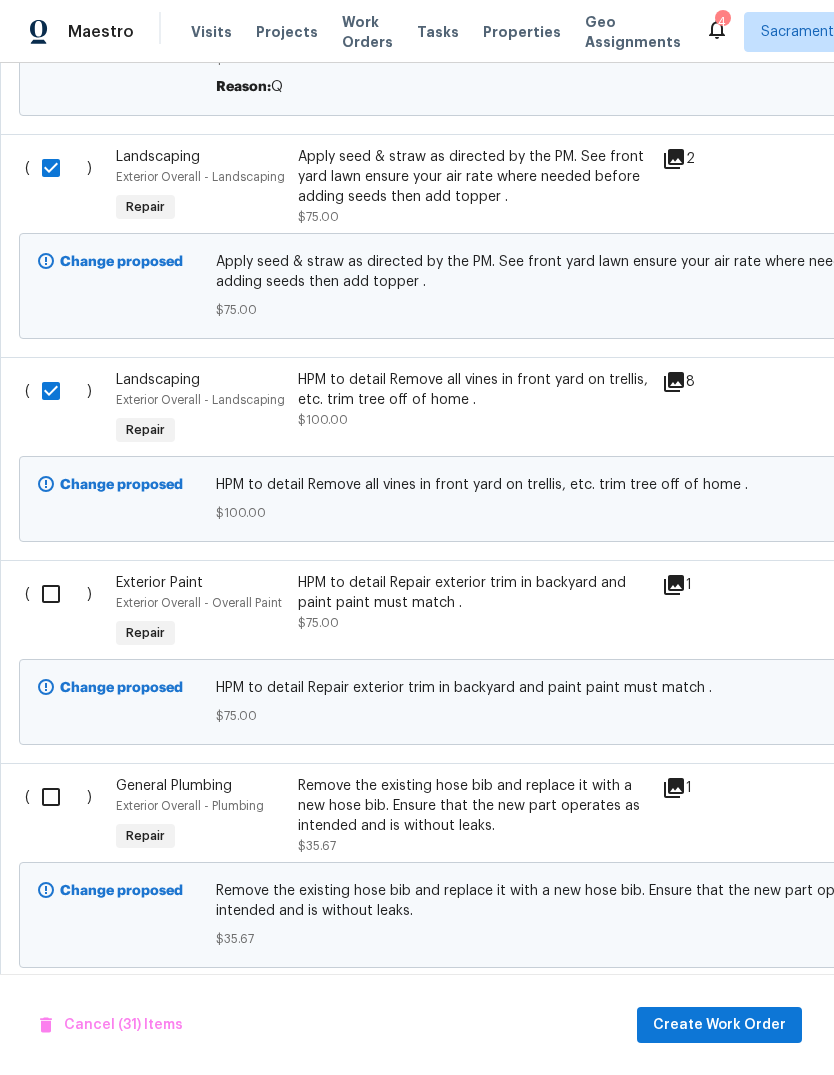 click at bounding box center (58, 594) 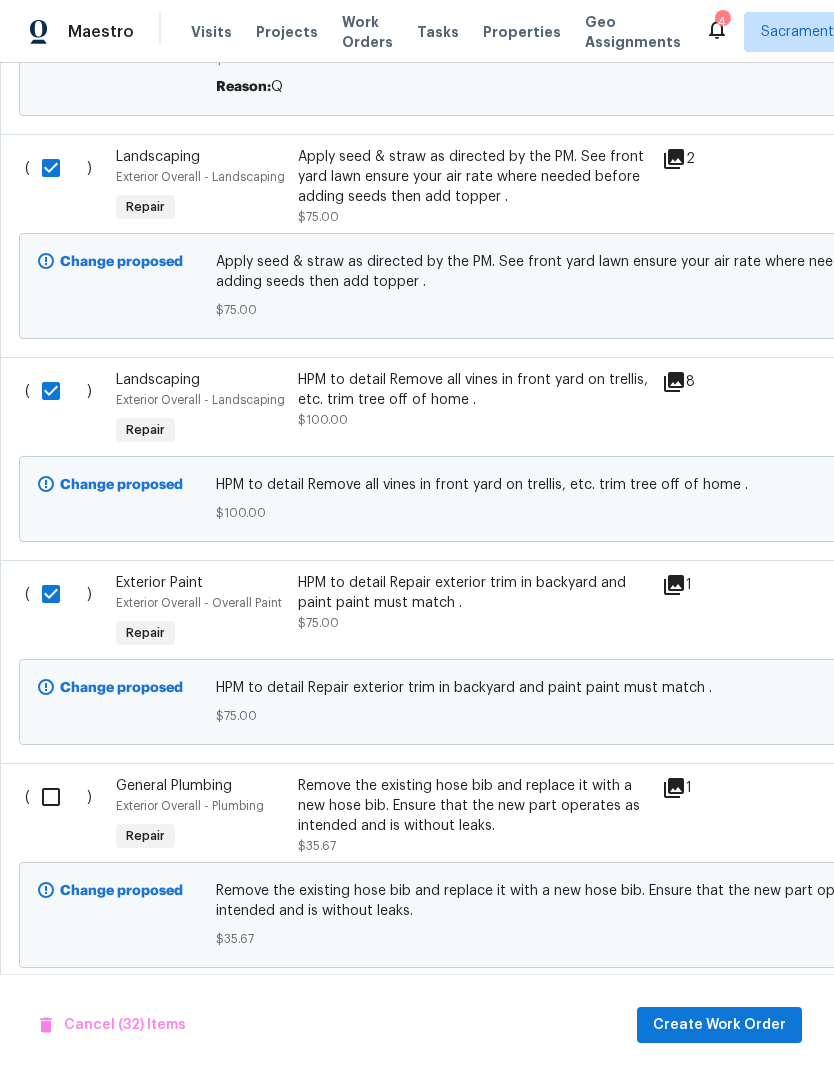 click at bounding box center [58, 797] 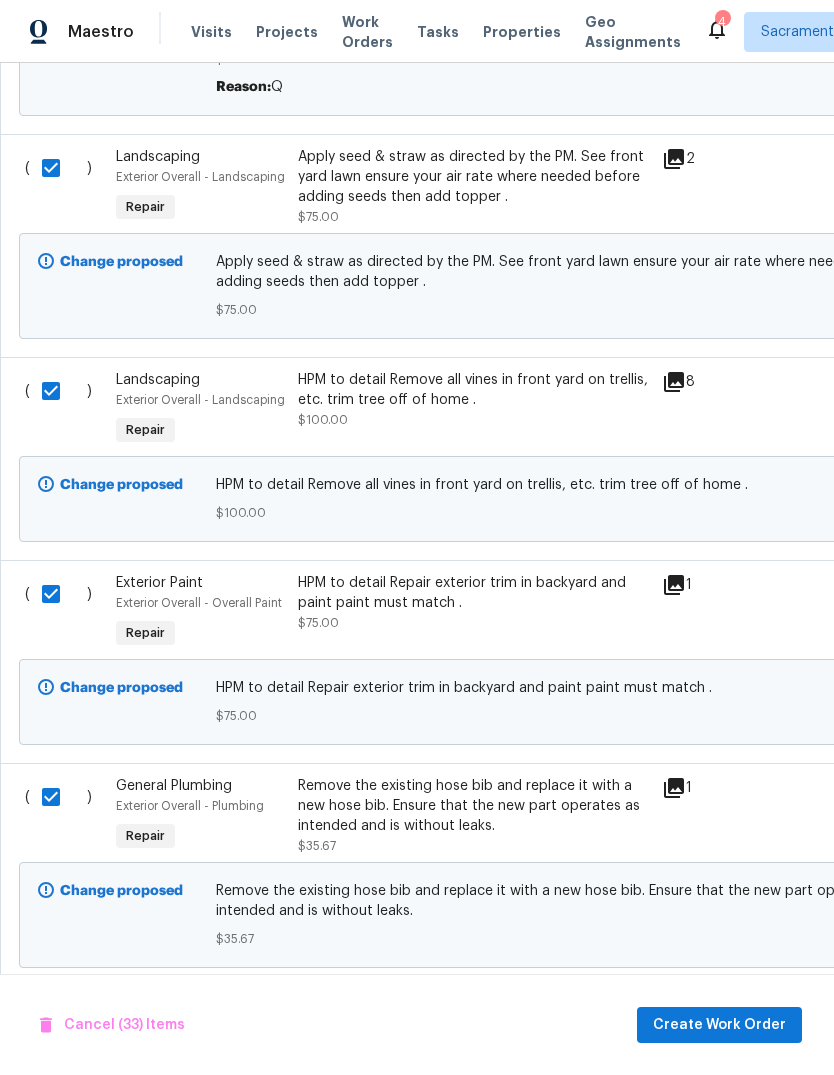click at bounding box center (58, 1020) 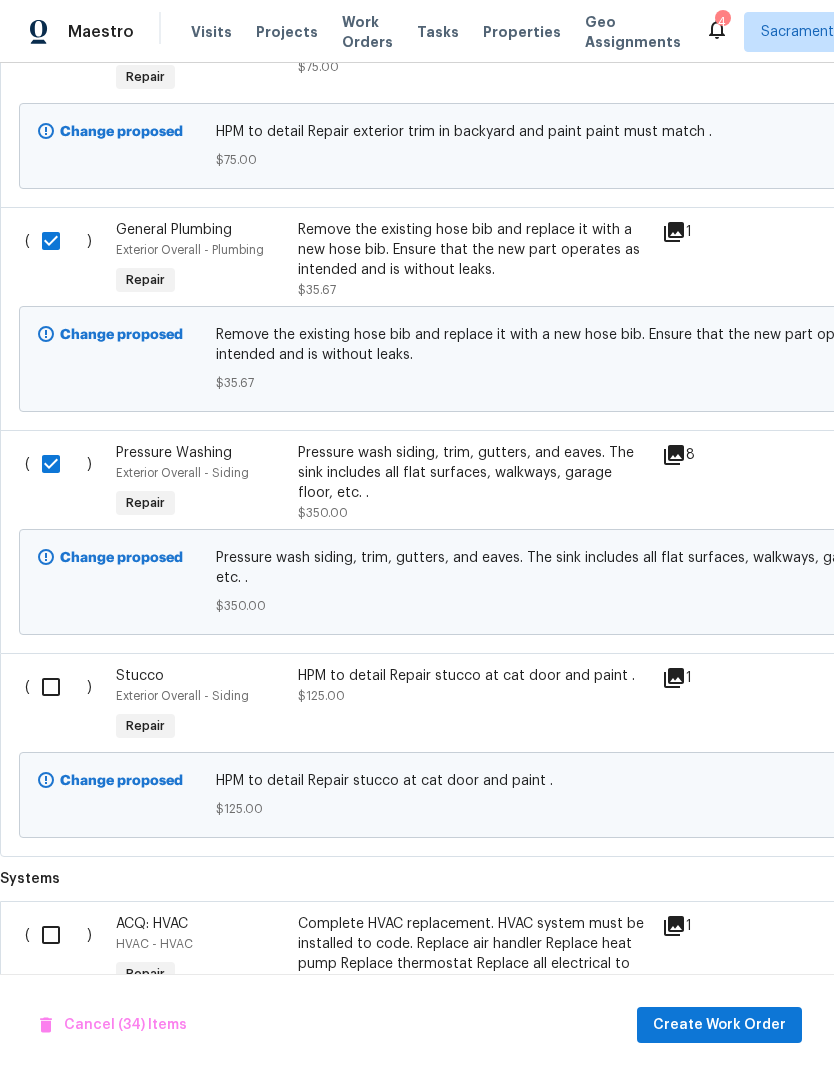 click at bounding box center (58, 687) 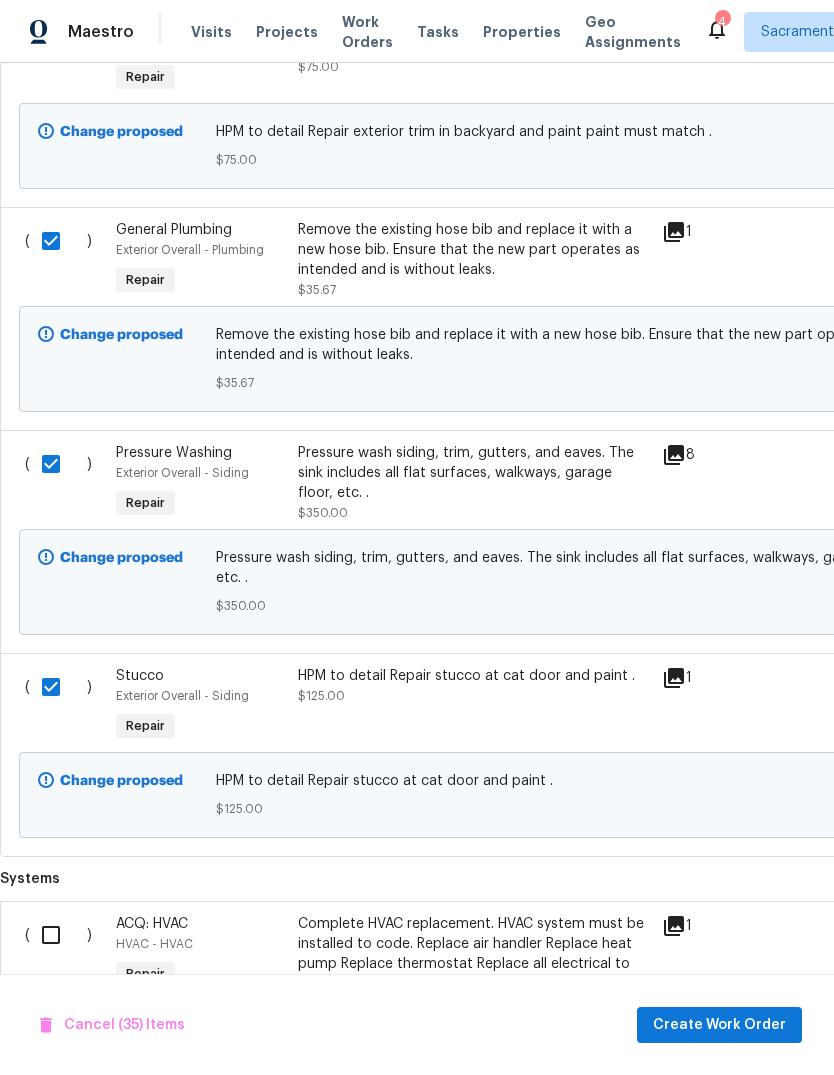 click at bounding box center (58, 935) 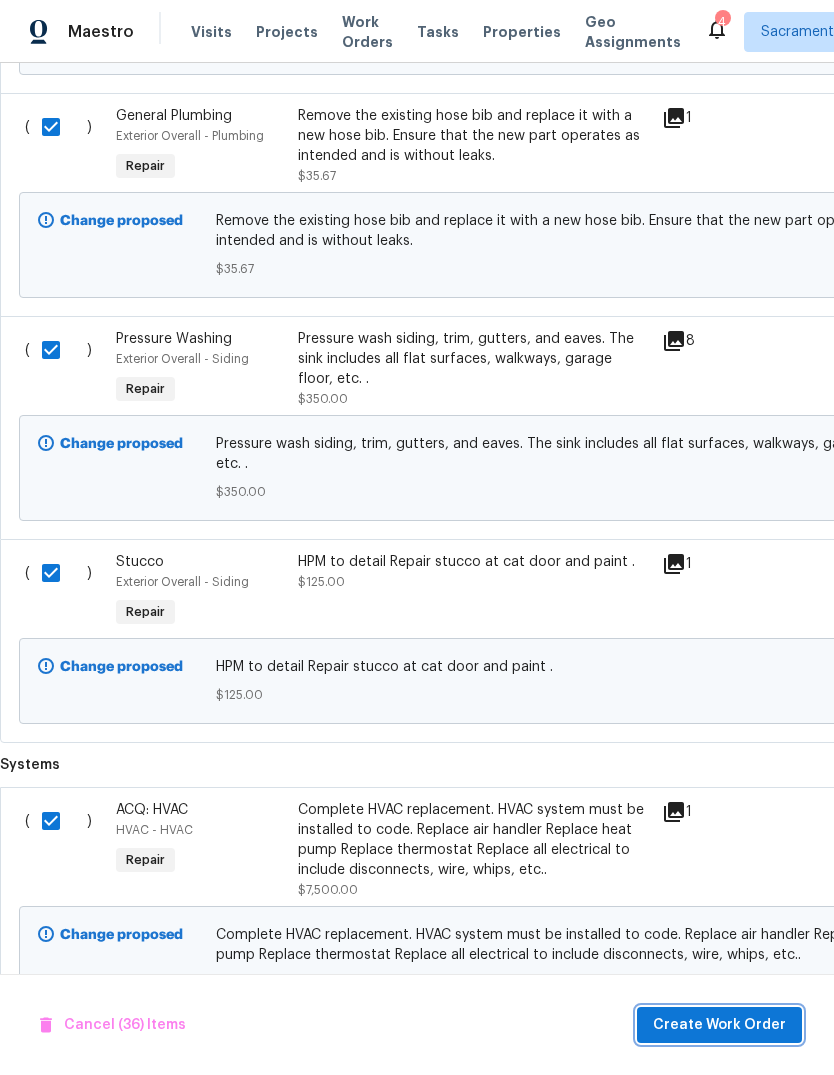 click on "Create Work Order" at bounding box center (719, 1025) 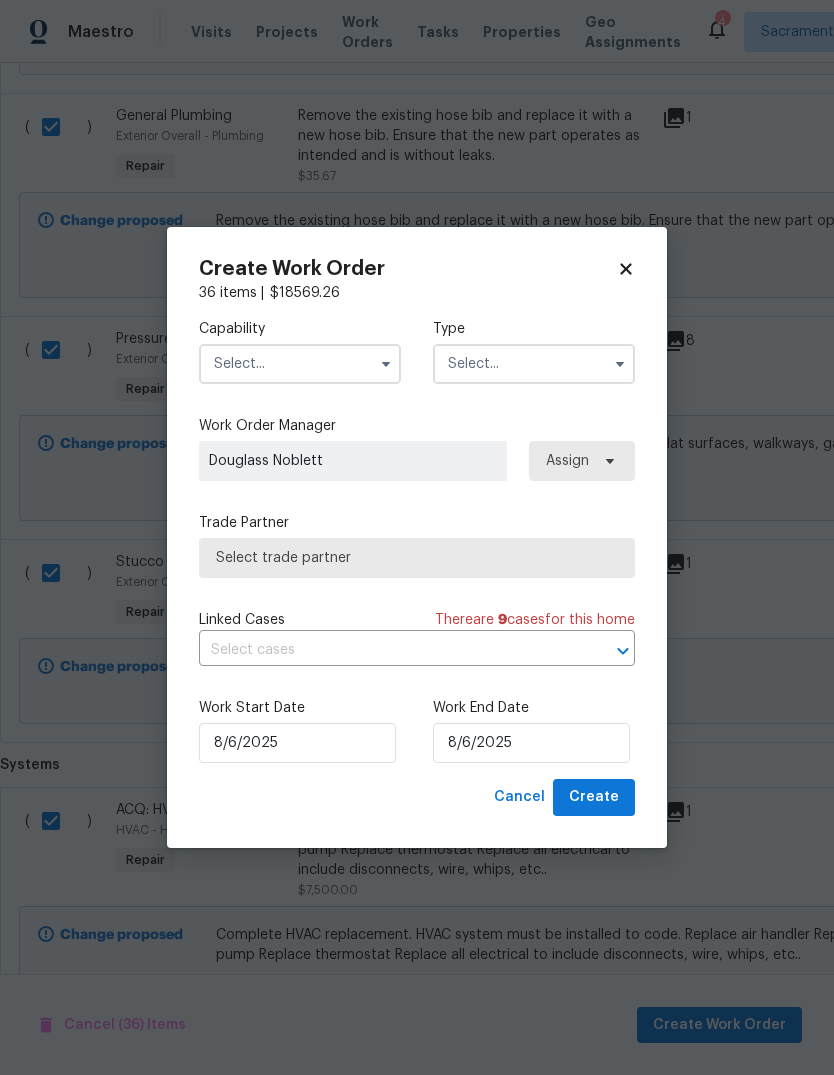 click at bounding box center (300, 364) 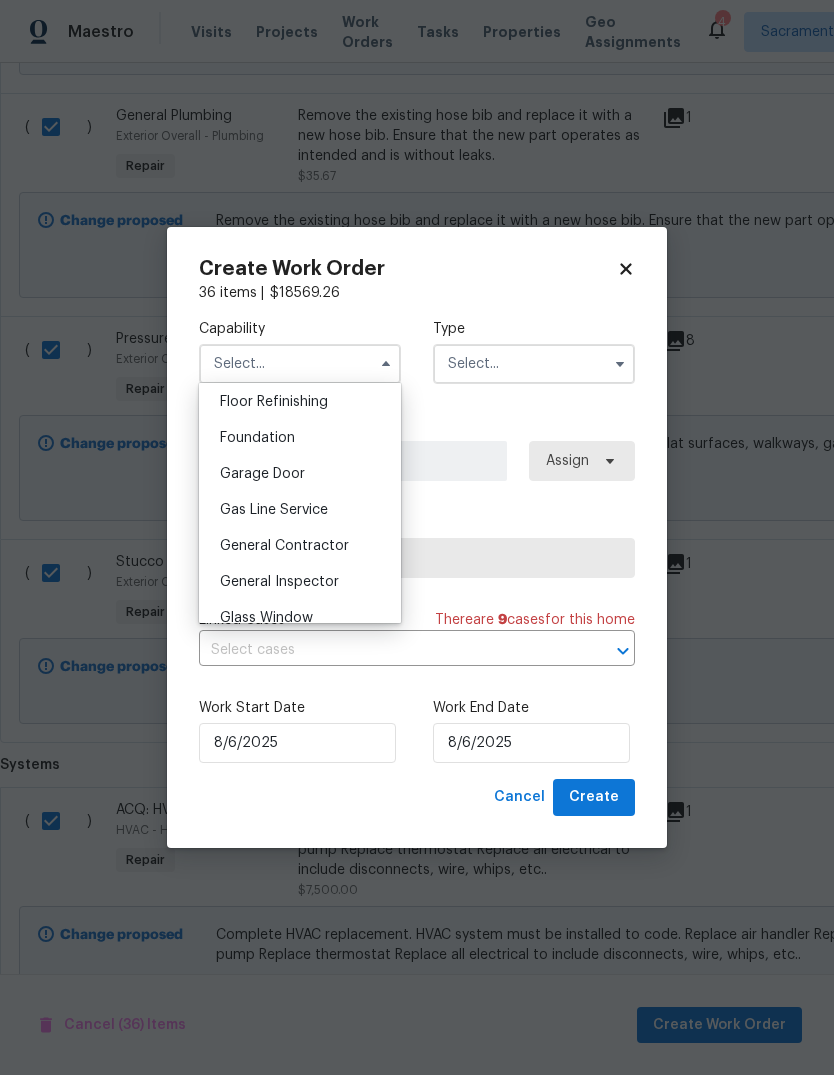 click on "General Contractor" at bounding box center [300, 546] 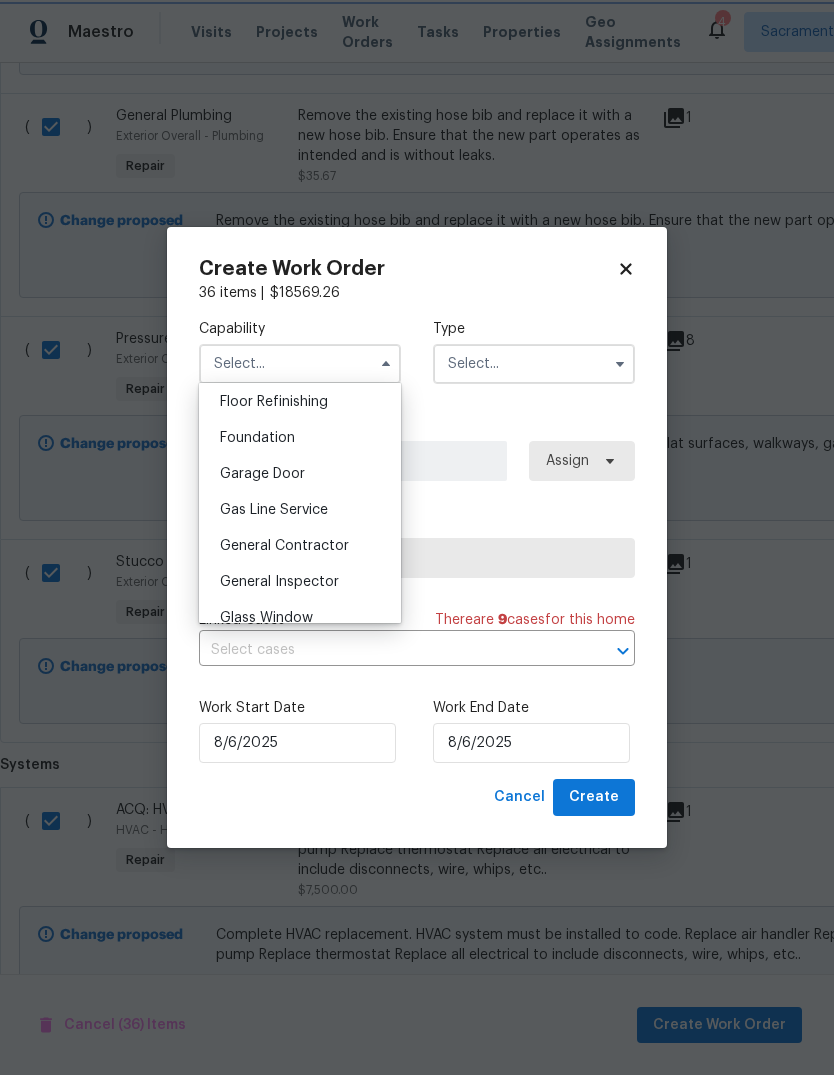 type on "General Contractor" 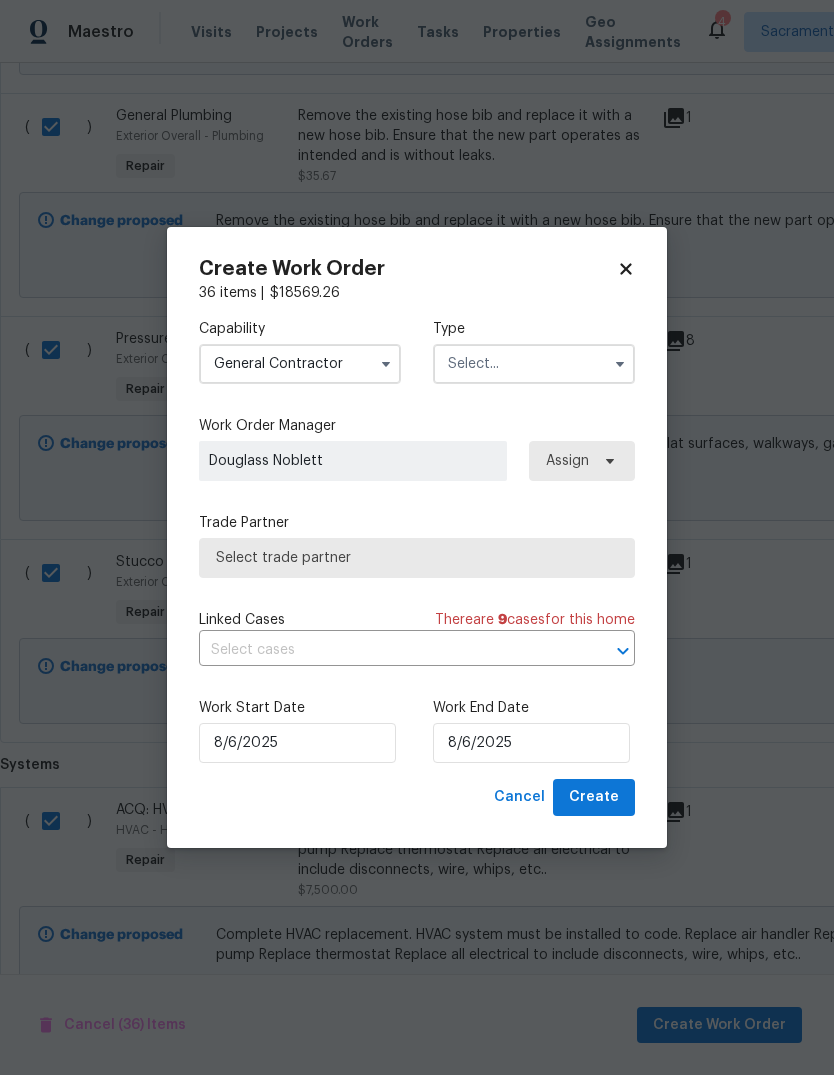 click at bounding box center [534, 364] 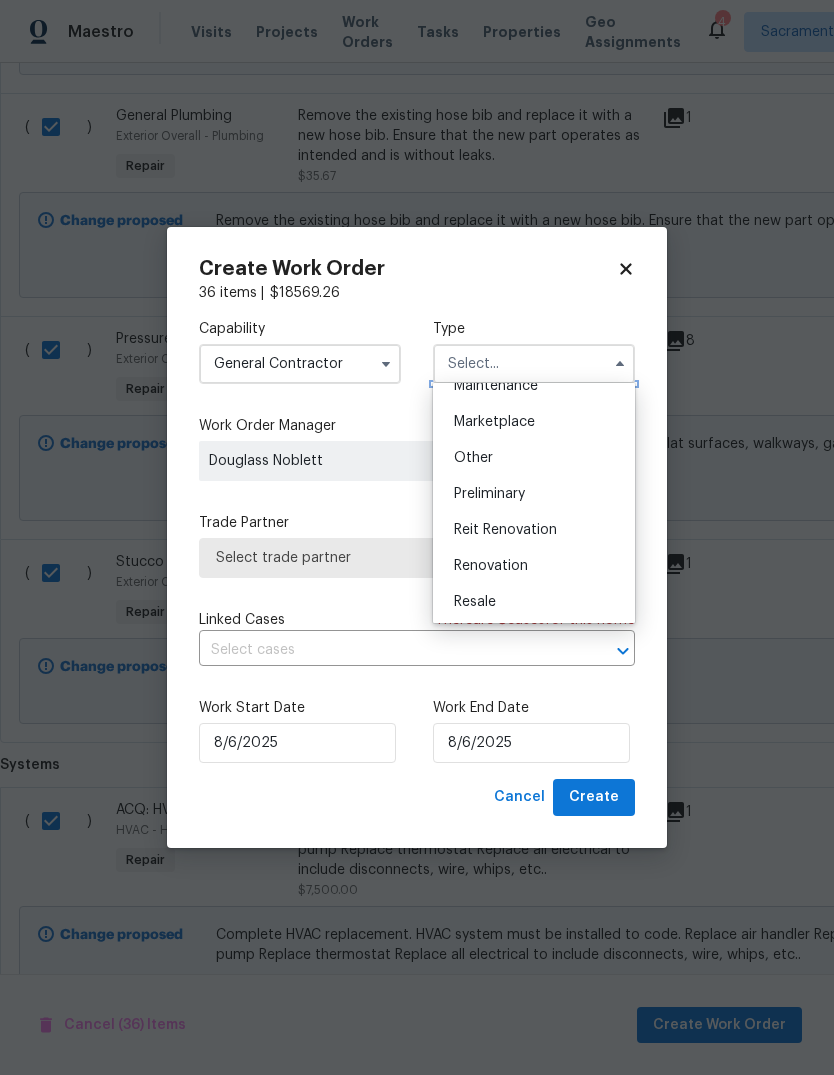 scroll, scrollTop: 343, scrollLeft: 0, axis: vertical 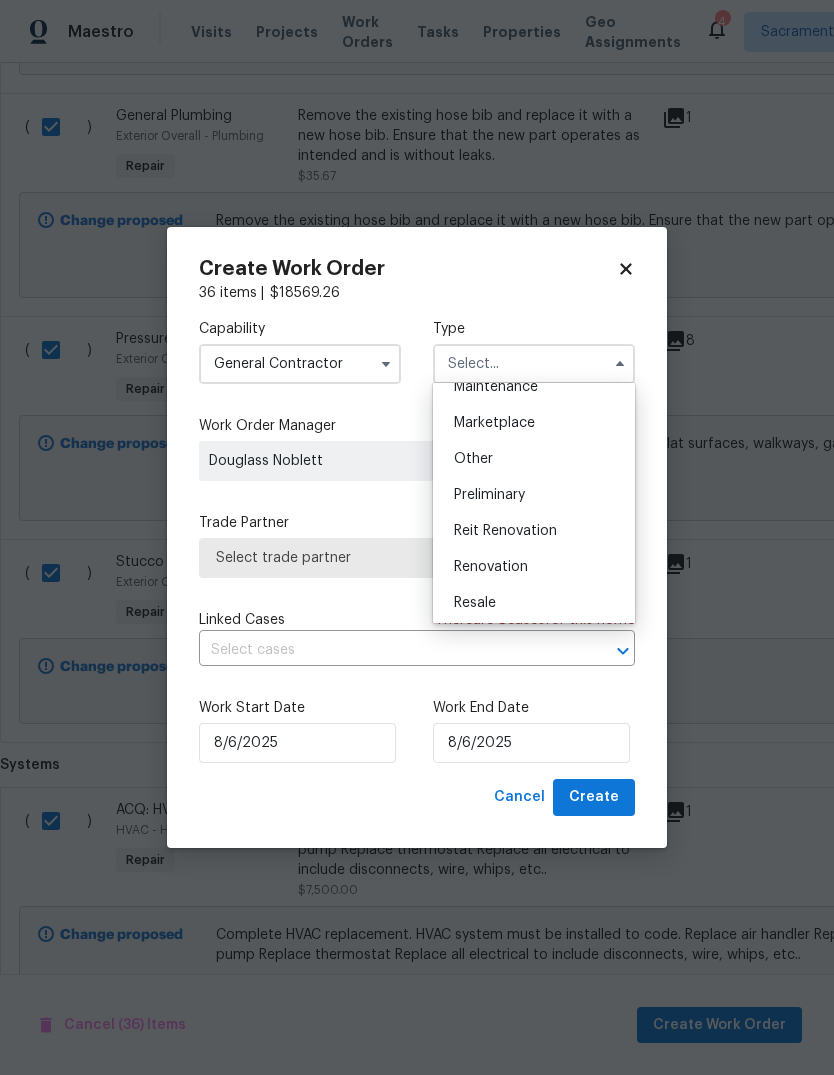 click on "Renovation" at bounding box center [534, 567] 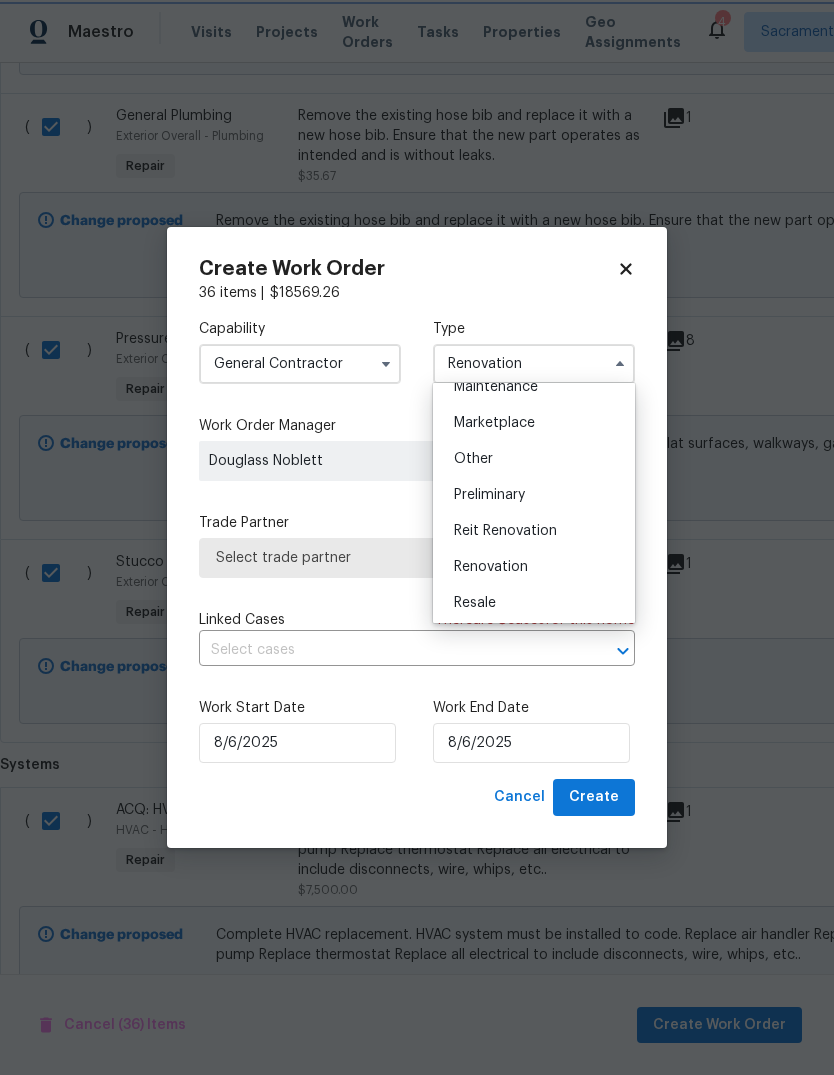 scroll, scrollTop: 0, scrollLeft: 0, axis: both 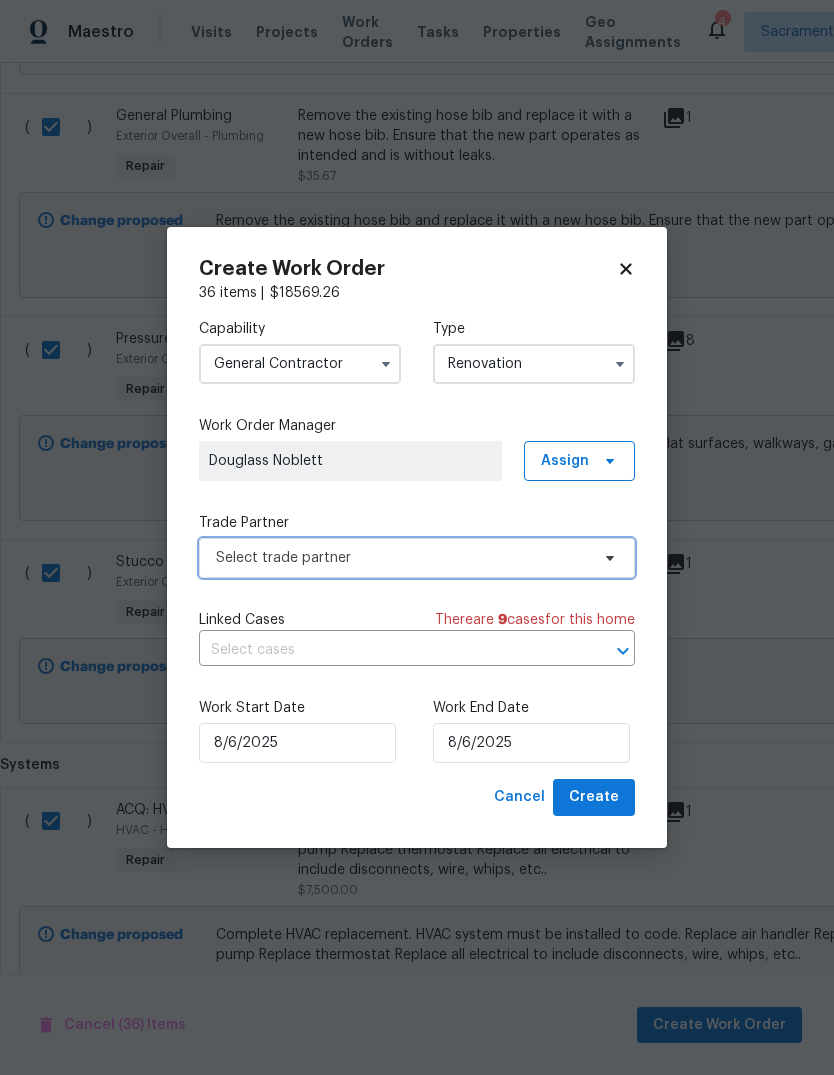 click on "Select trade partner" at bounding box center (402, 558) 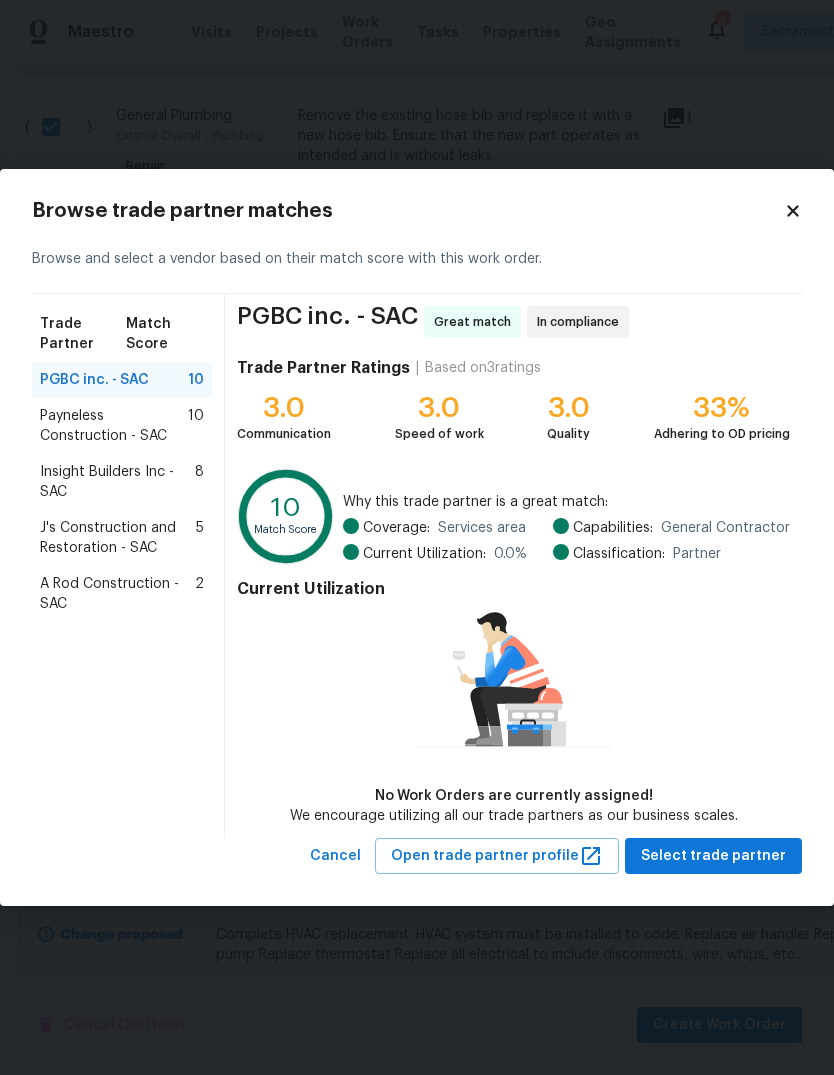 click on "A Rod Construction - SAC" at bounding box center (117, 594) 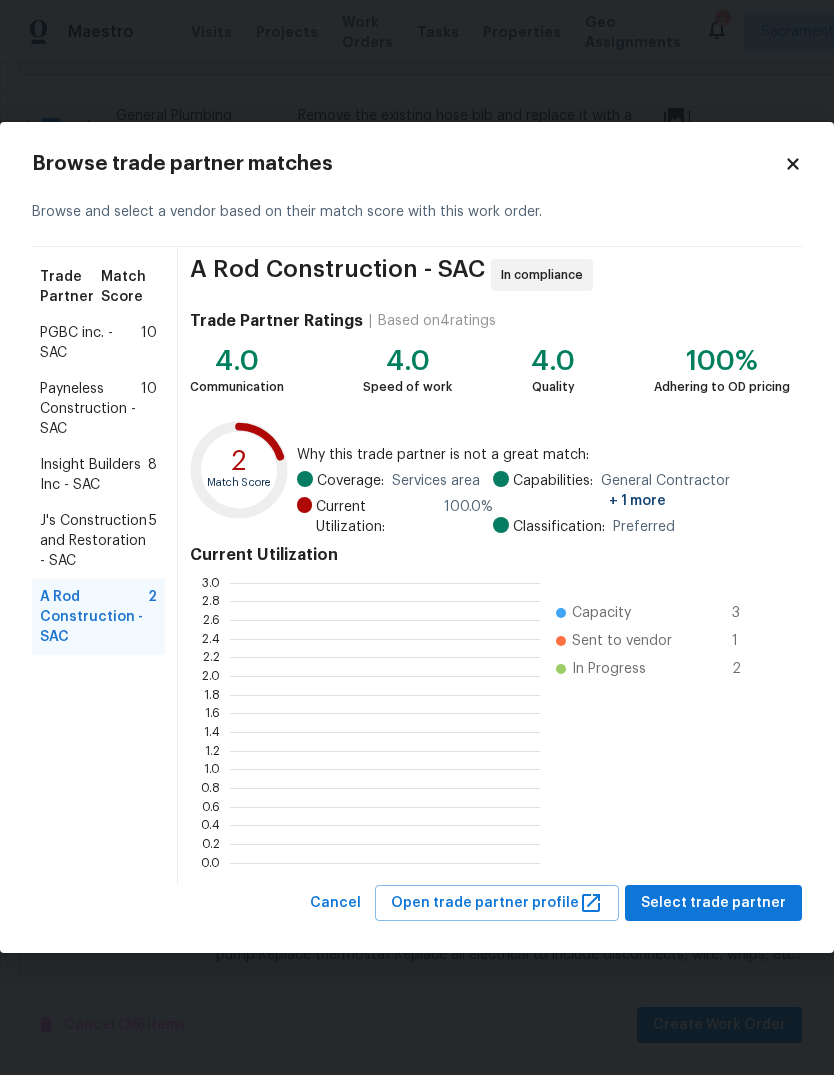 scroll, scrollTop: 280, scrollLeft: 310, axis: both 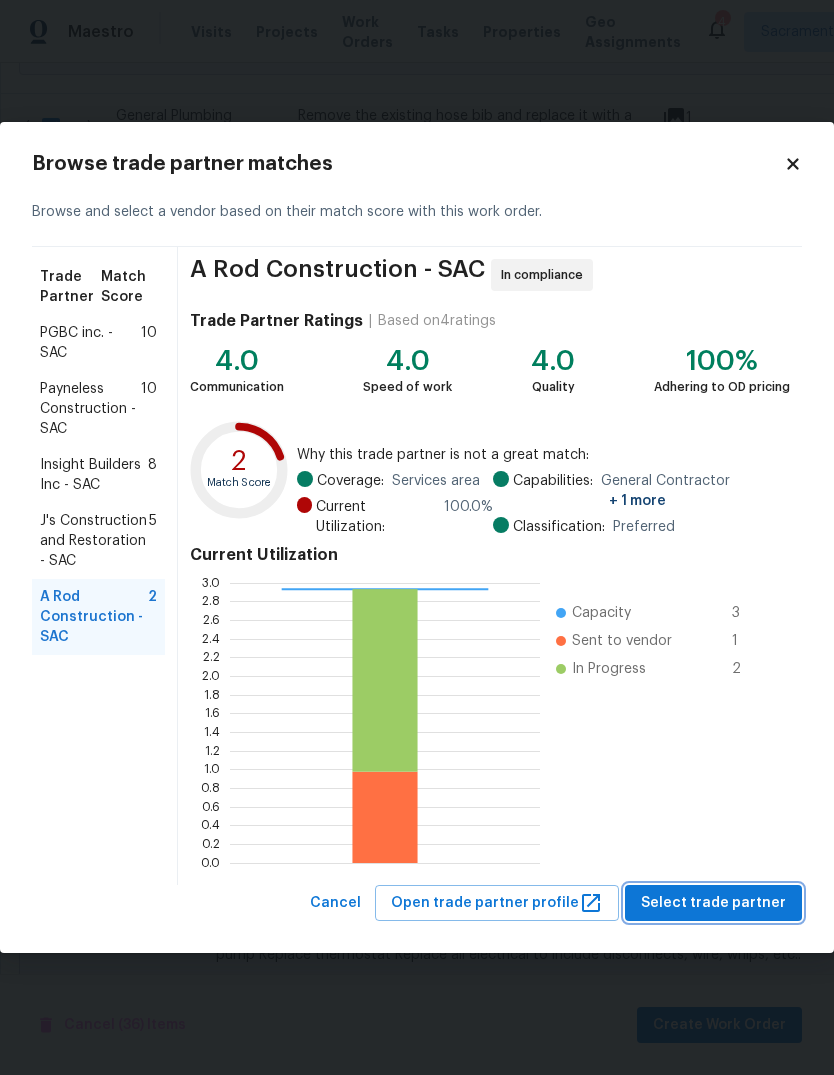 click on "Select trade partner" at bounding box center [713, 903] 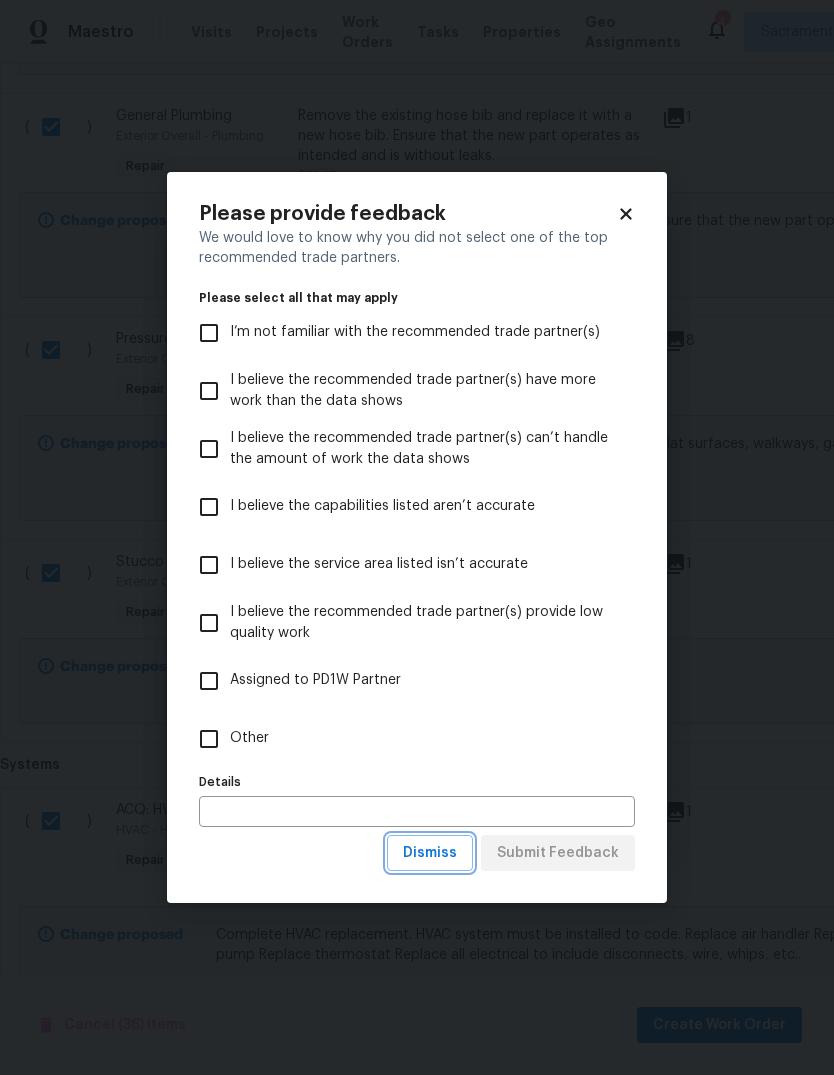 click on "Dismiss" at bounding box center [430, 853] 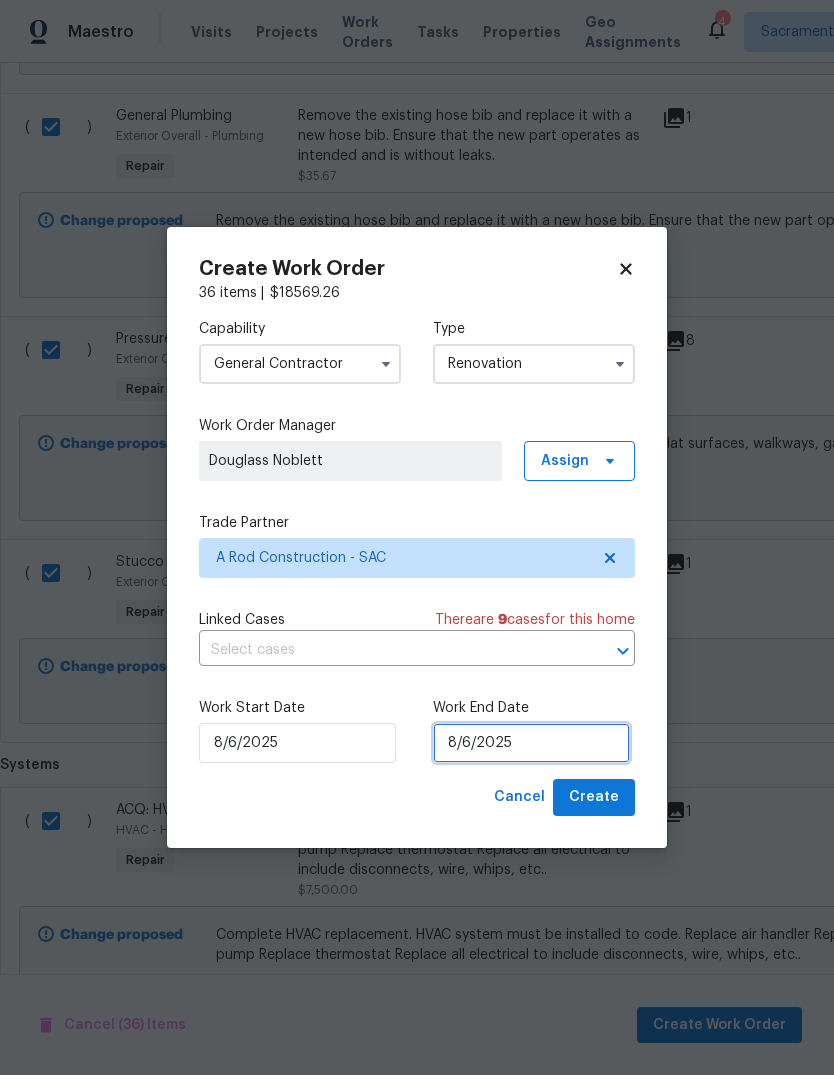 click on "8/6/2025" at bounding box center [531, 743] 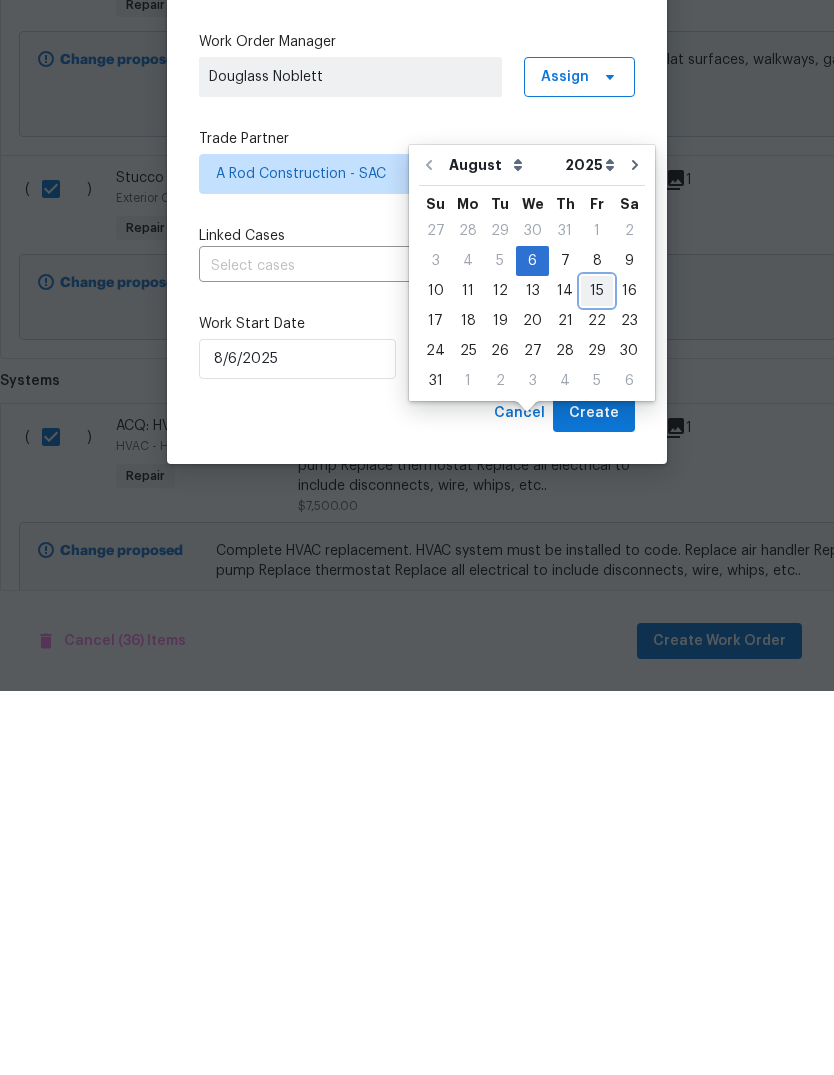click on "15" at bounding box center [597, 675] 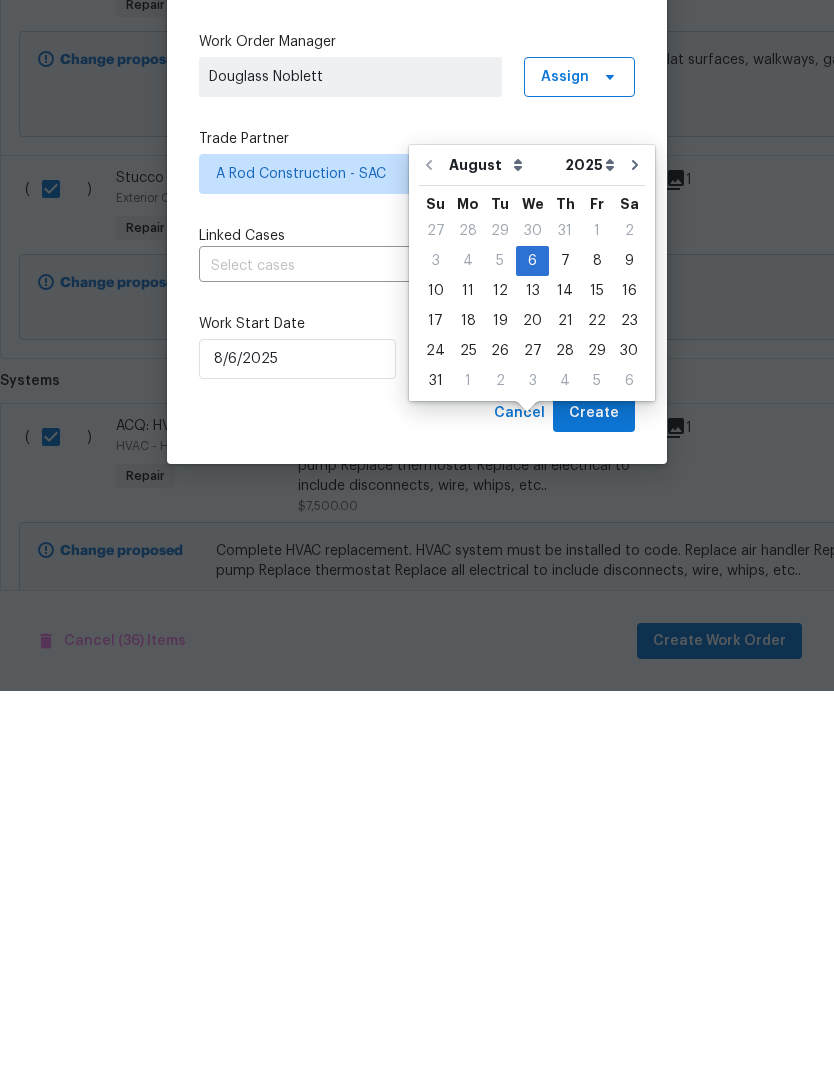 type on "8/15/2025" 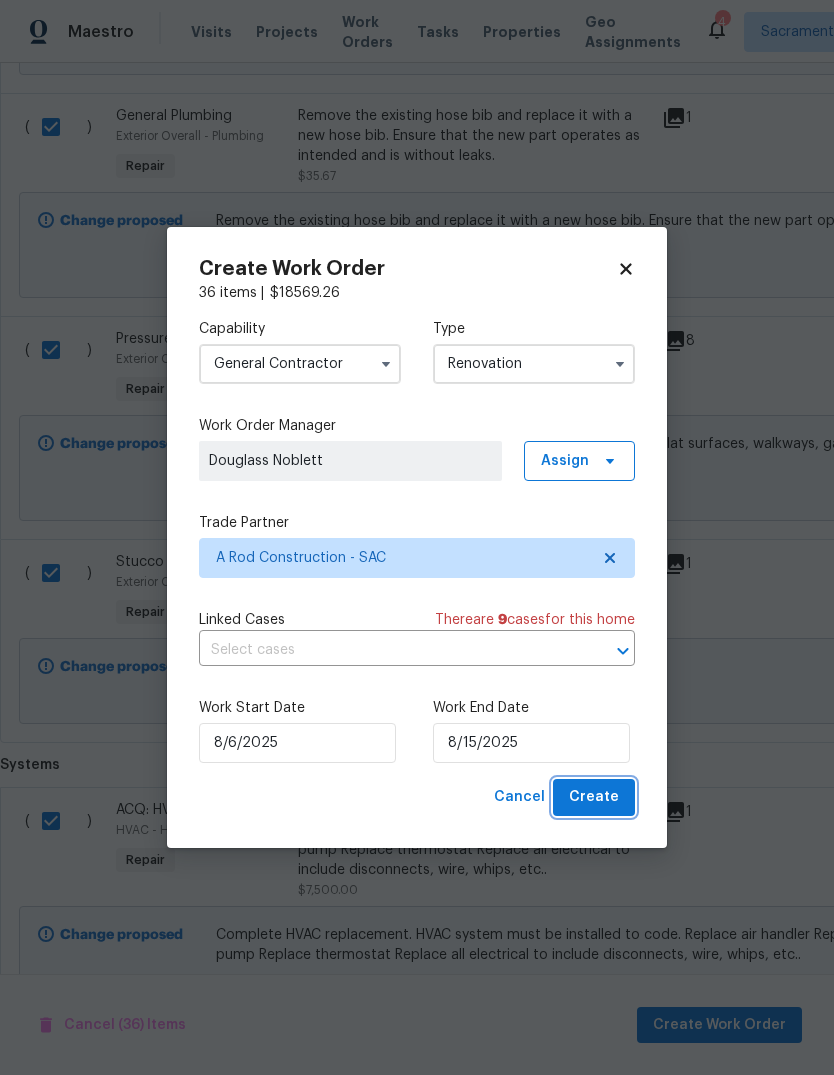 click on "Create" at bounding box center [594, 797] 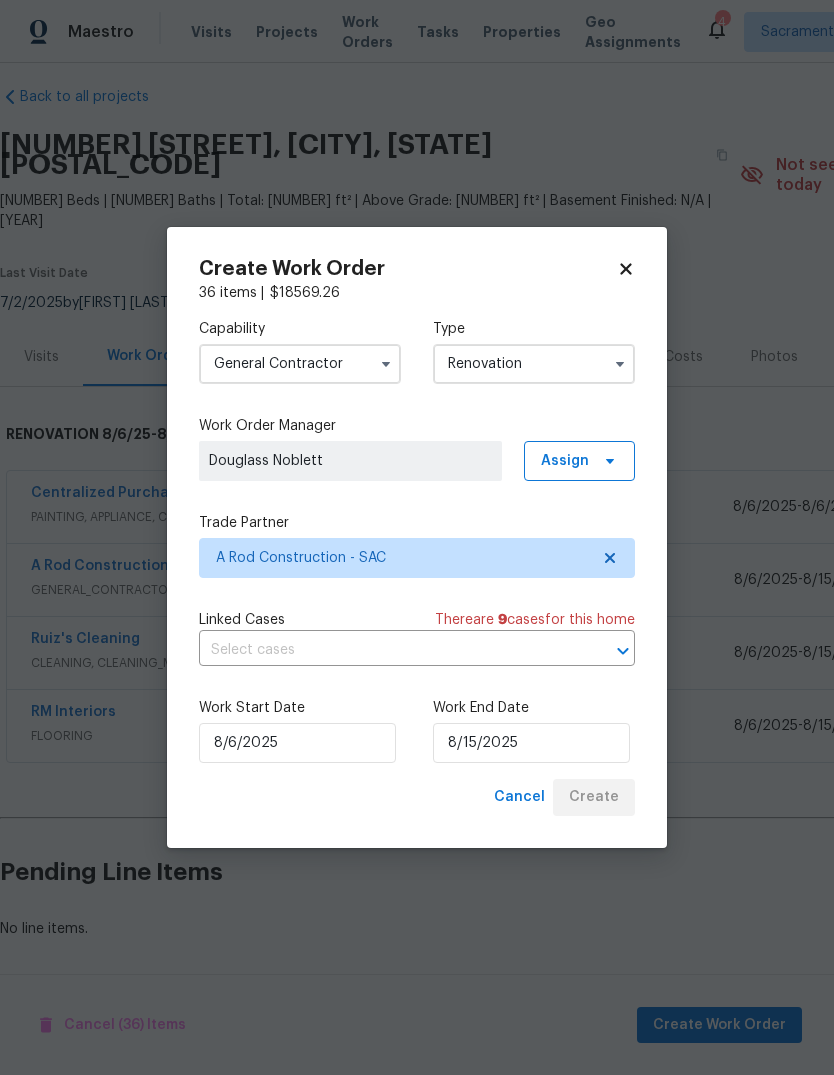 scroll, scrollTop: 0, scrollLeft: 0, axis: both 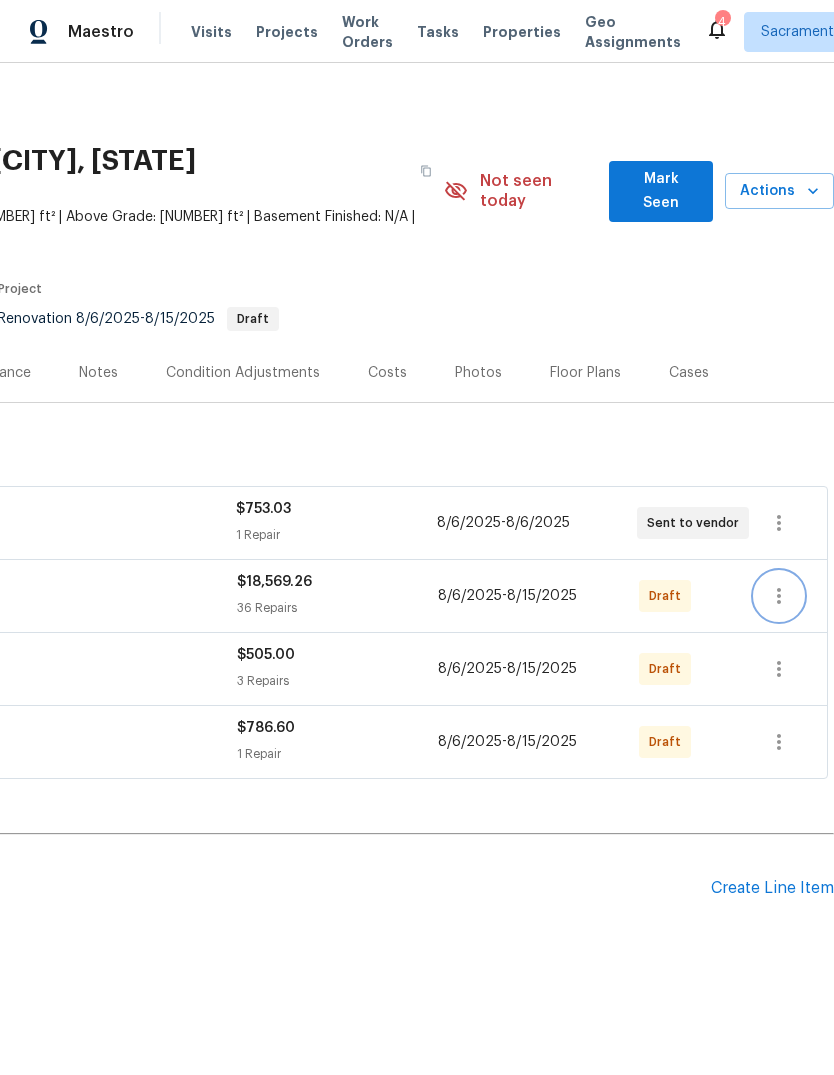 click 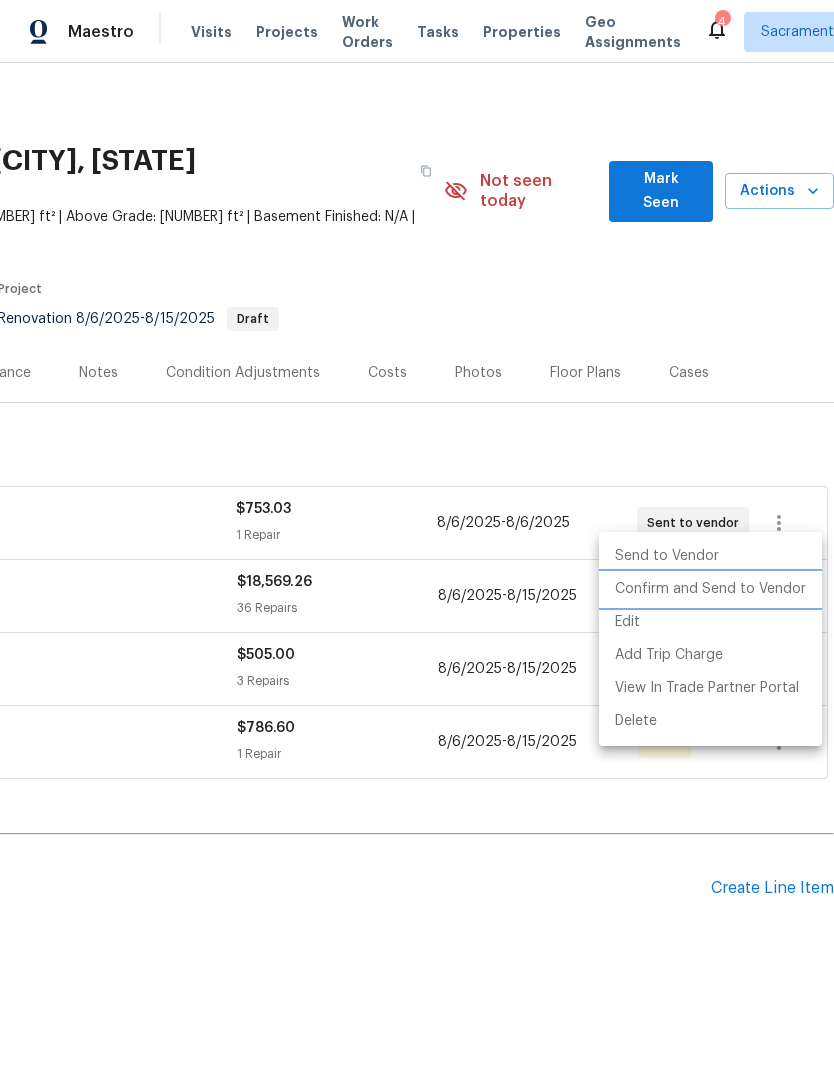 click on "Confirm and Send to Vendor" at bounding box center (710, 589) 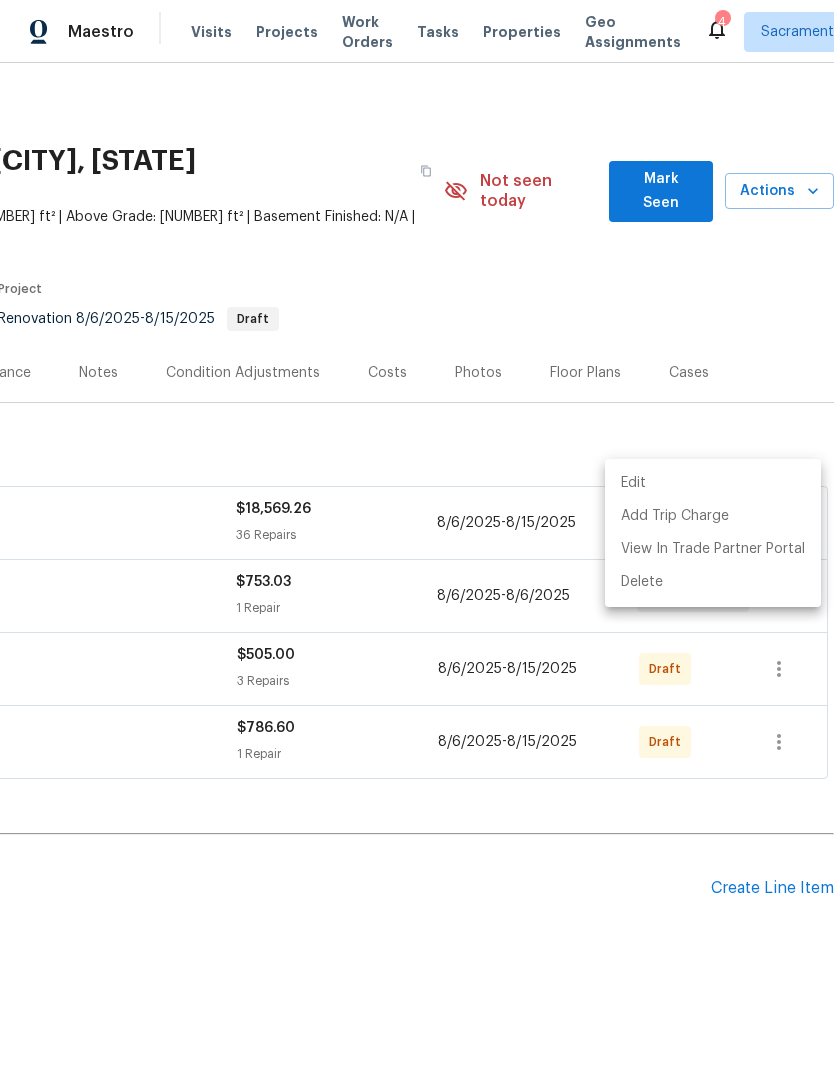 click at bounding box center [417, 537] 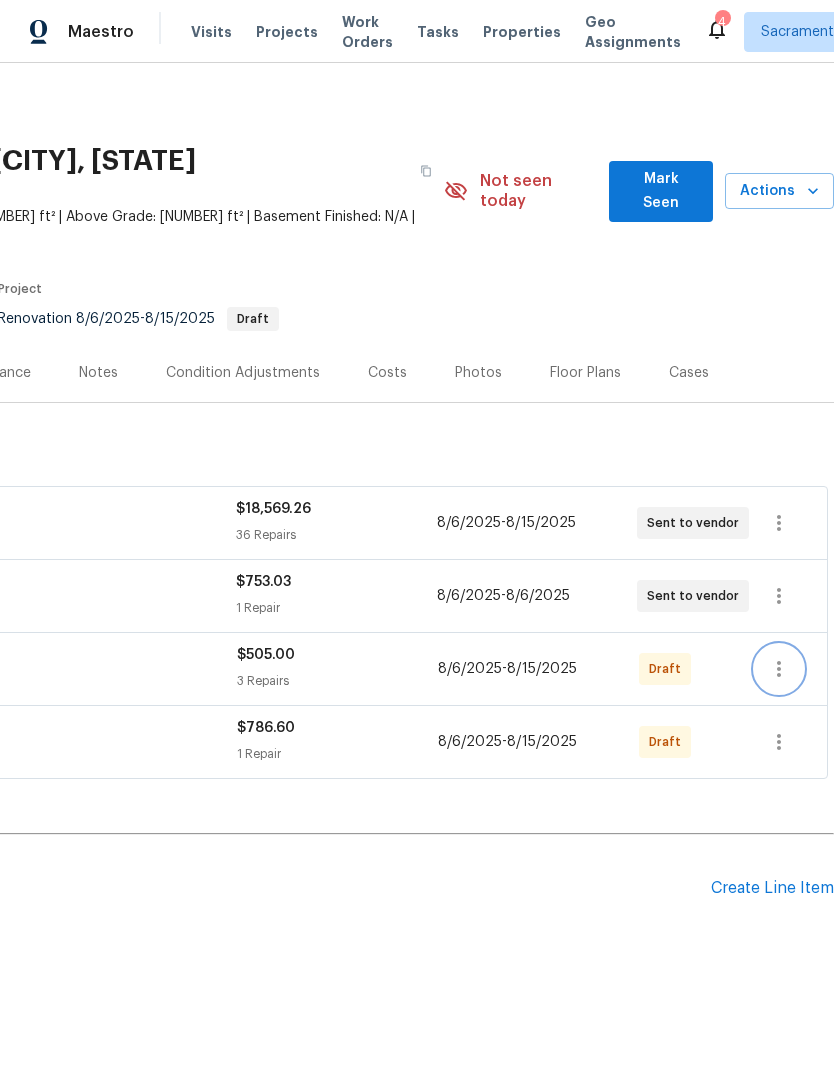 click 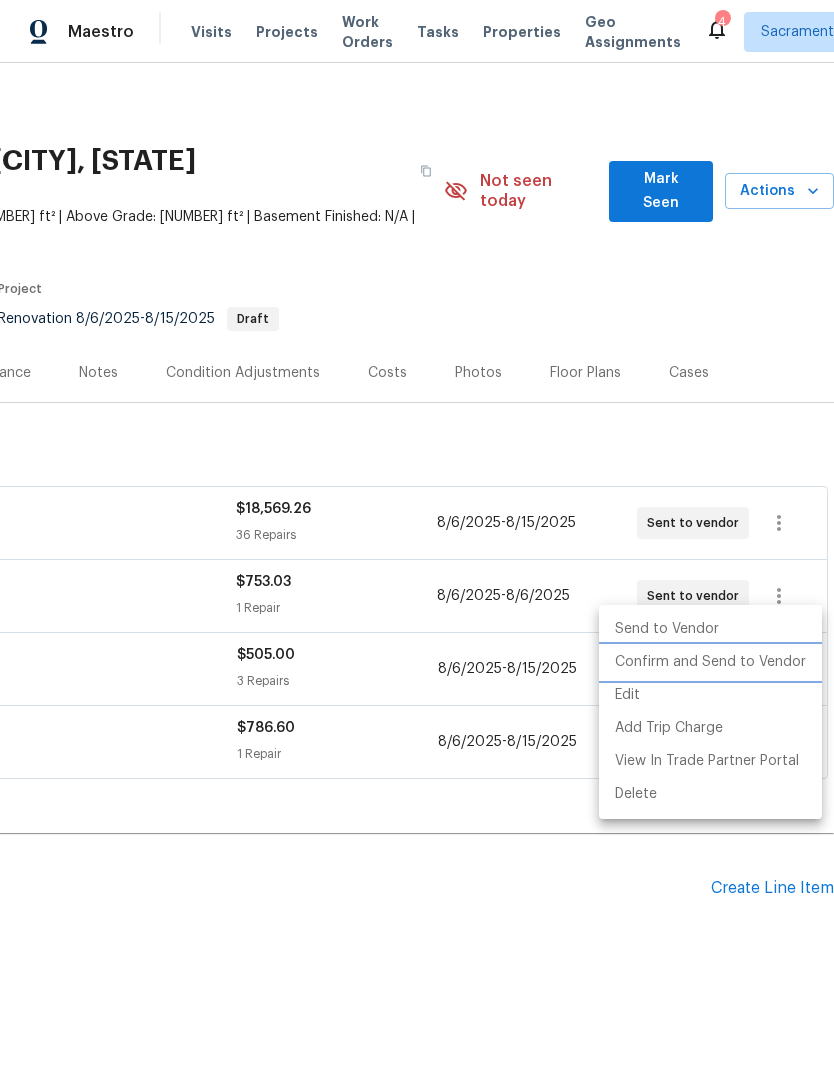 click on "Confirm and Send to Vendor" at bounding box center (710, 662) 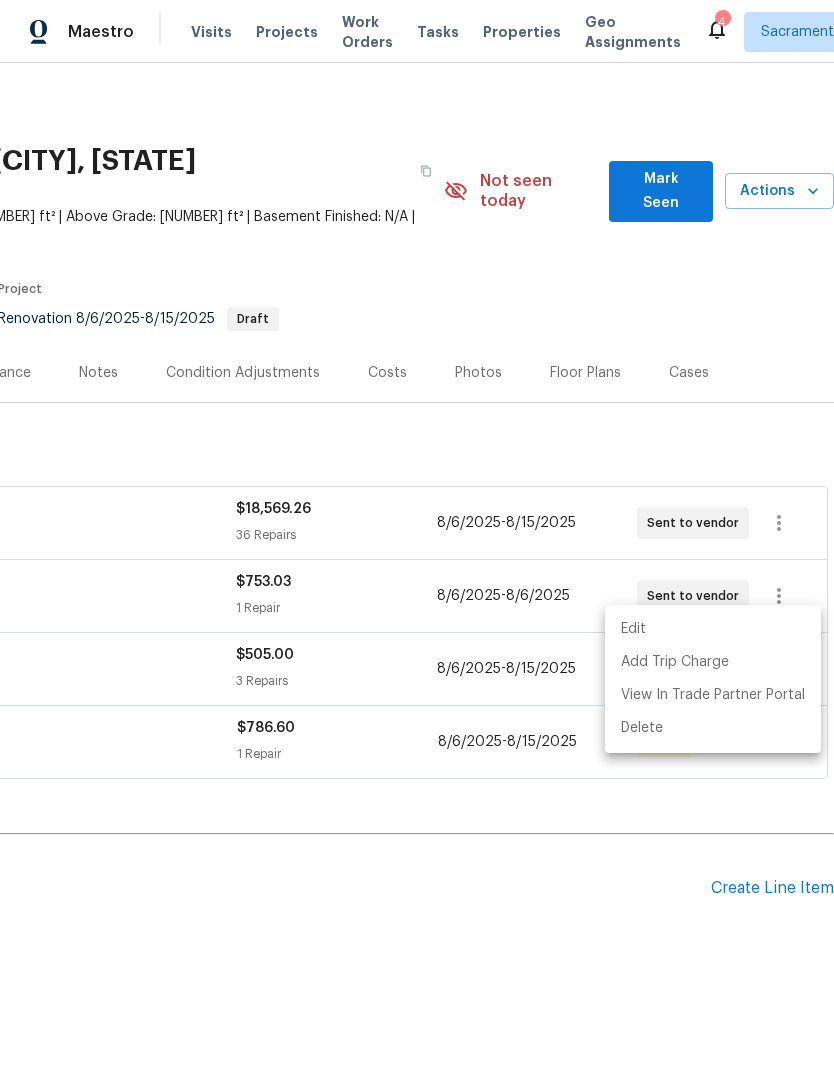 click at bounding box center [417, 537] 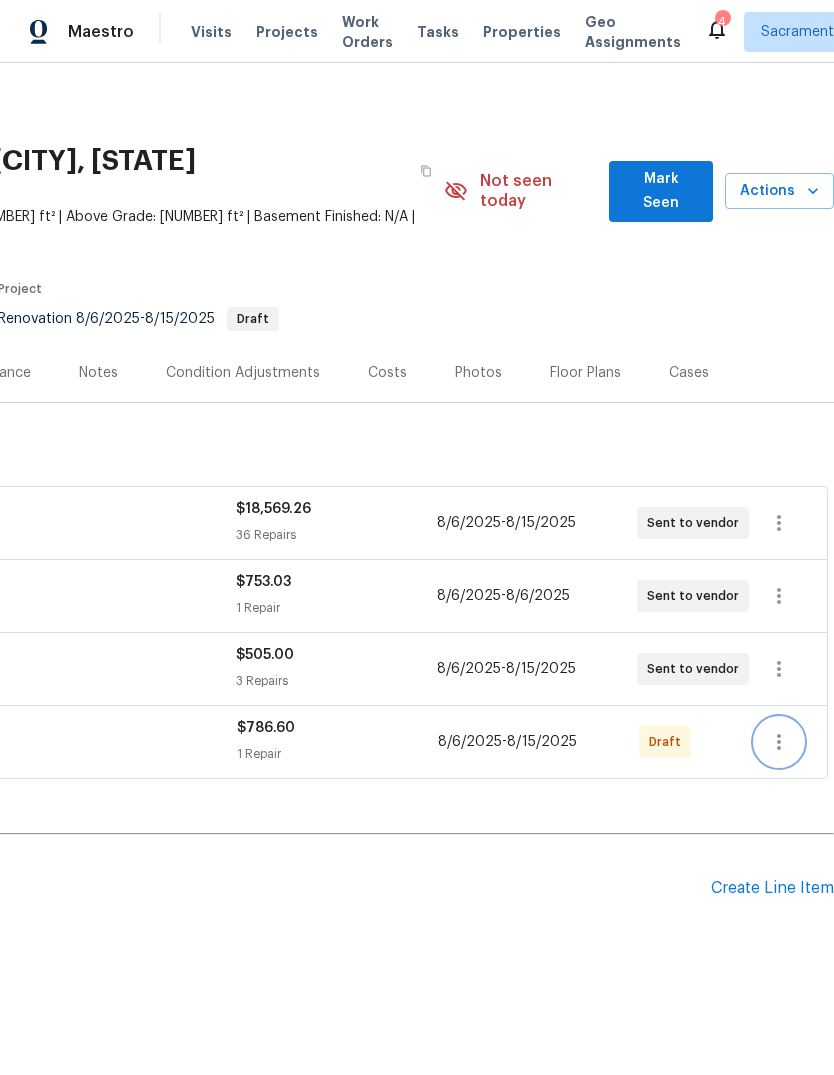 click 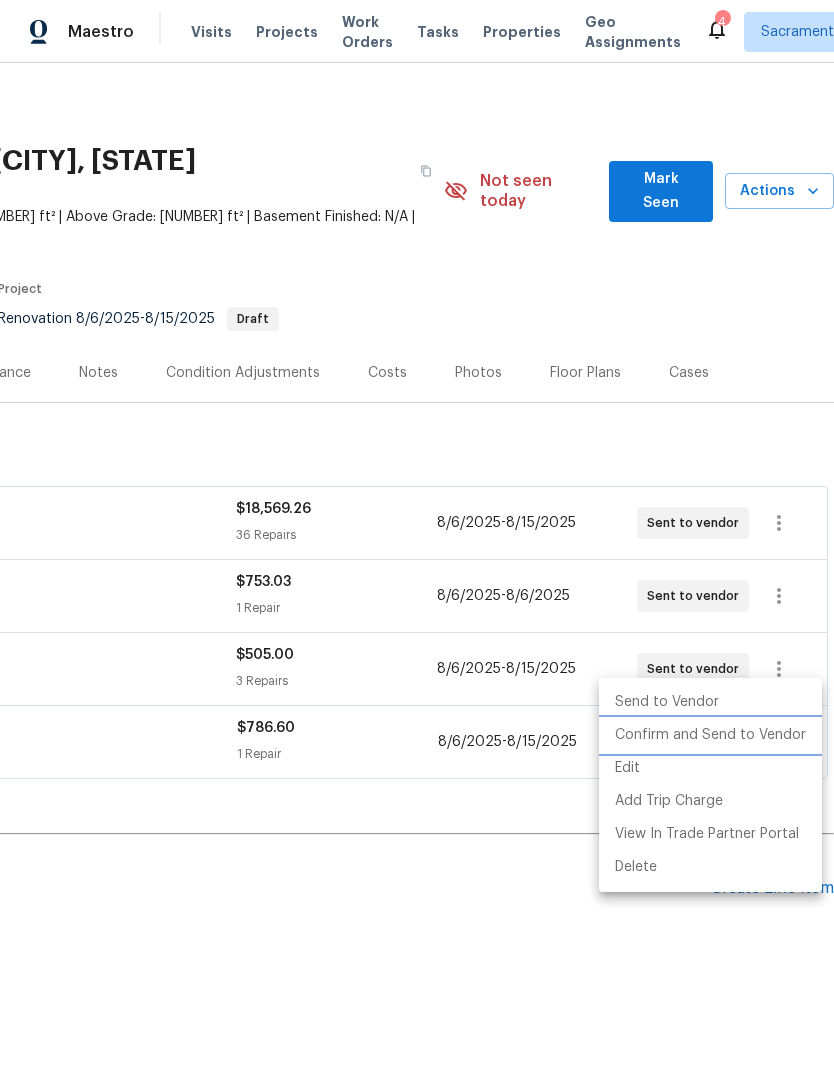 click on "Confirm and Send to Vendor" at bounding box center [710, 735] 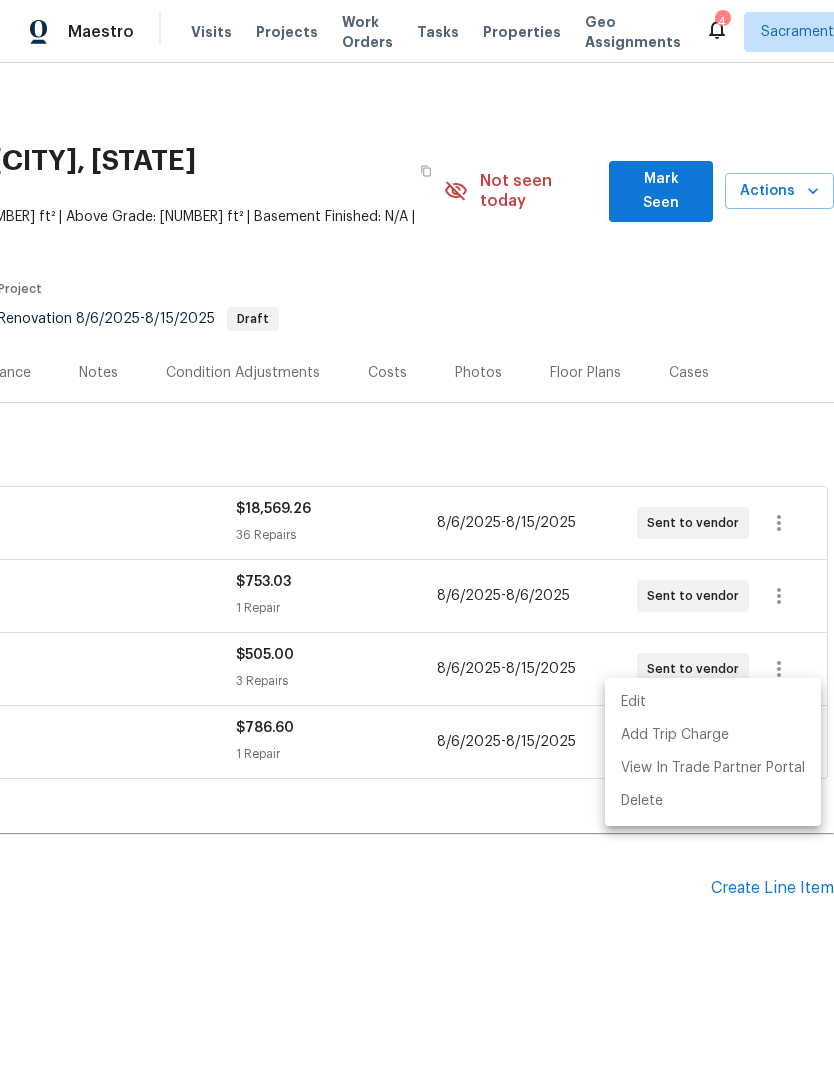 click at bounding box center [417, 537] 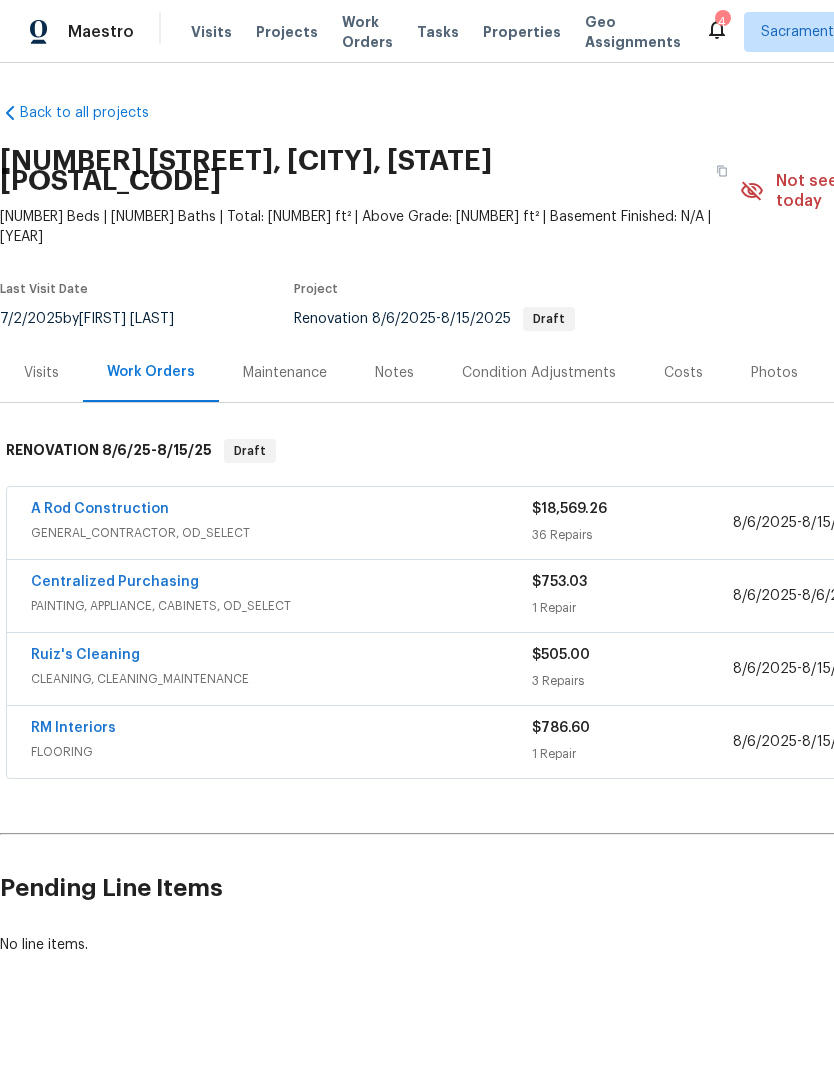 scroll, scrollTop: 0, scrollLeft: 0, axis: both 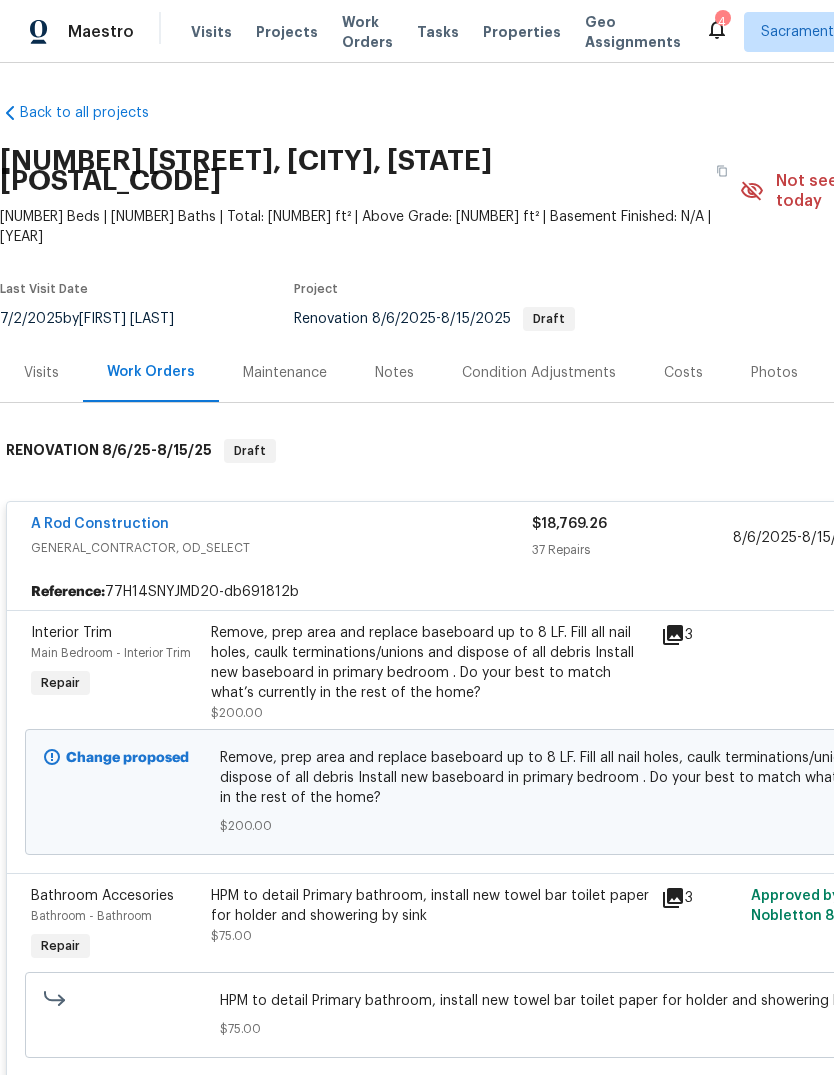 click on "A Rod Construction" at bounding box center [100, 524] 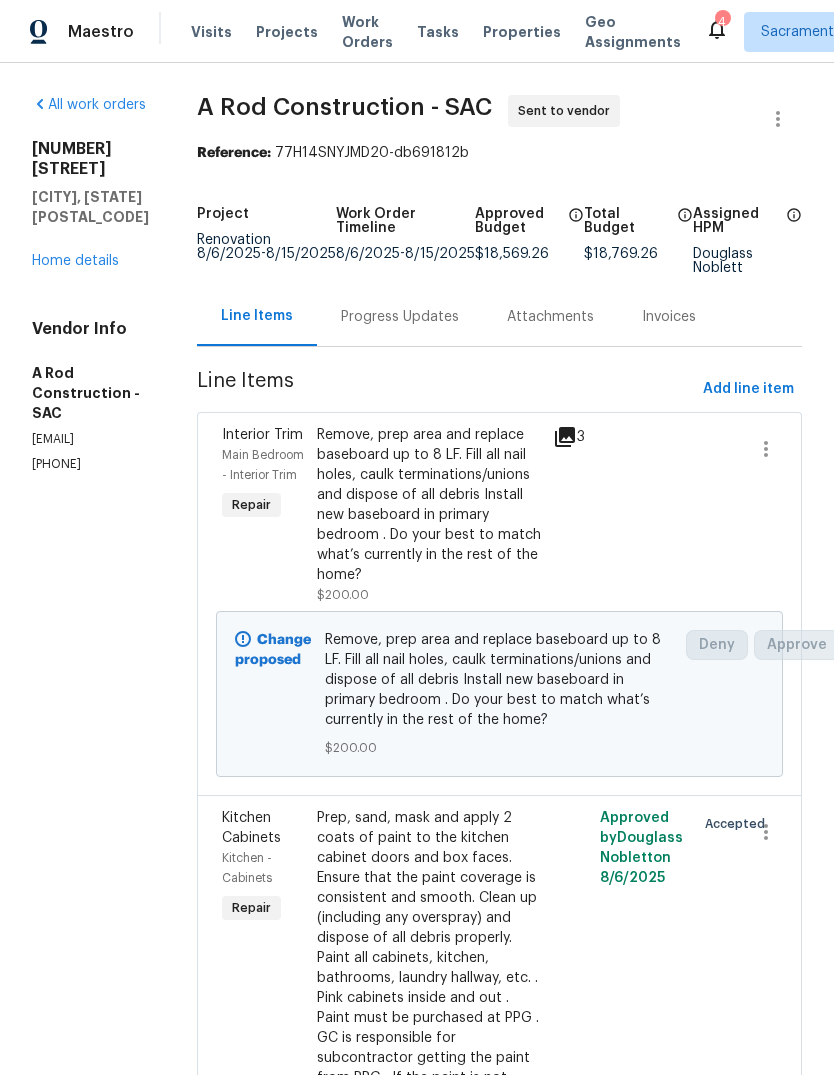 click on "Home details" at bounding box center (75, 261) 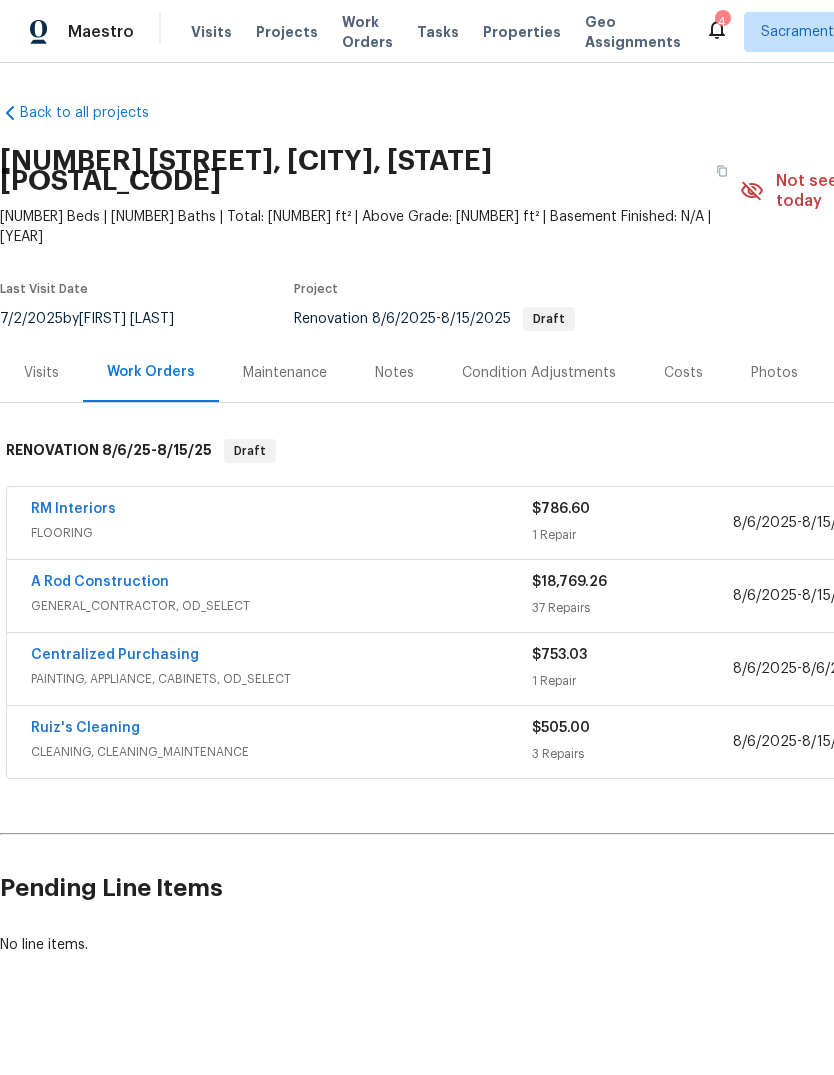 click on "RM Interiors" at bounding box center [73, 509] 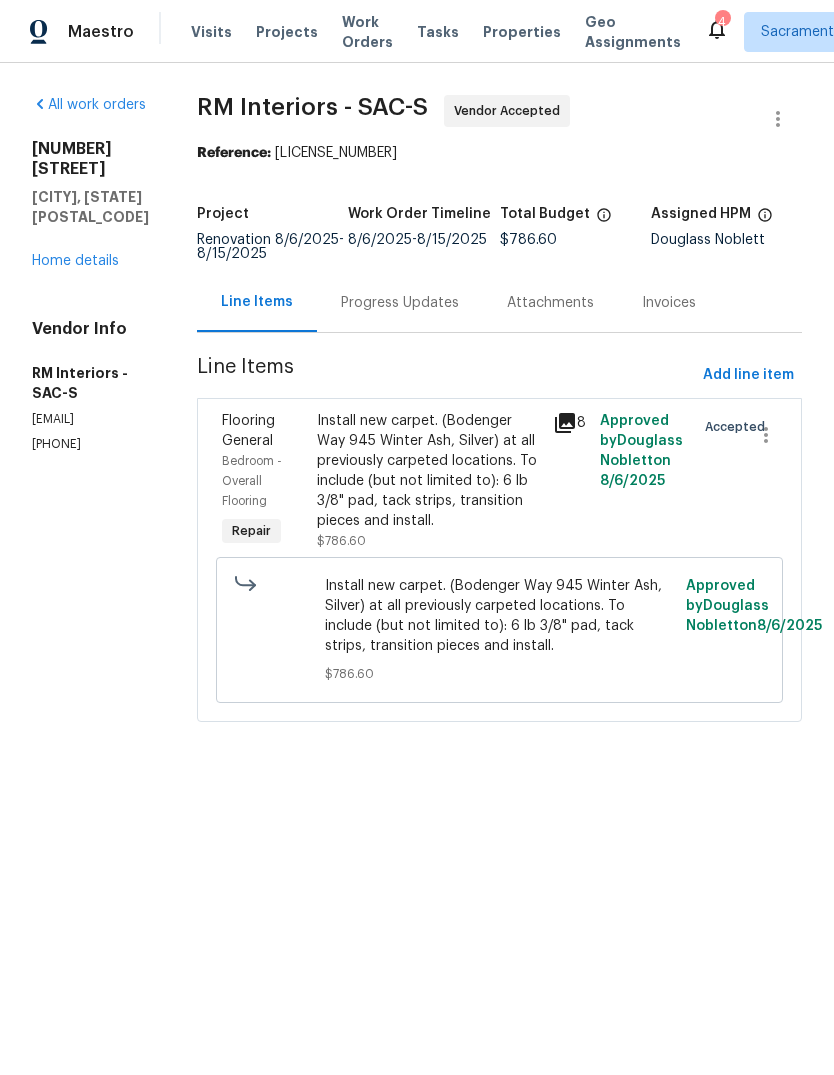 click on "Progress Updates" at bounding box center (400, 303) 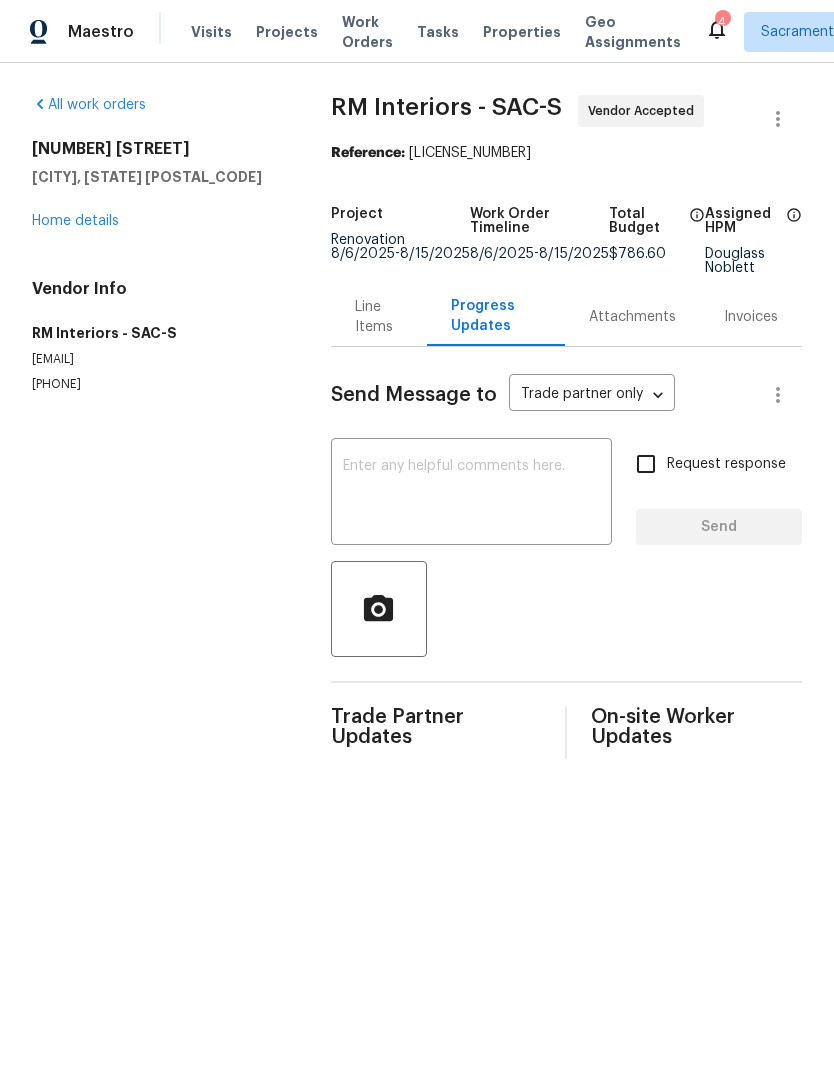 click at bounding box center [471, 494] 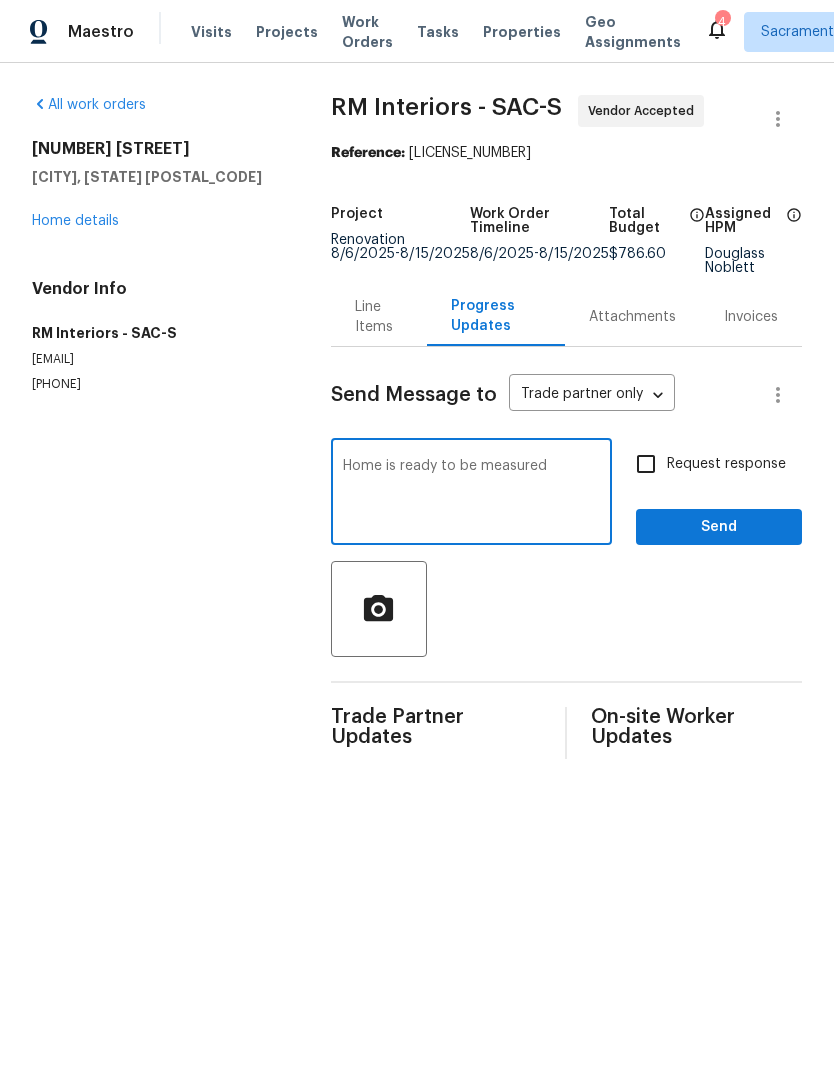 type on "Home is ready to be measured" 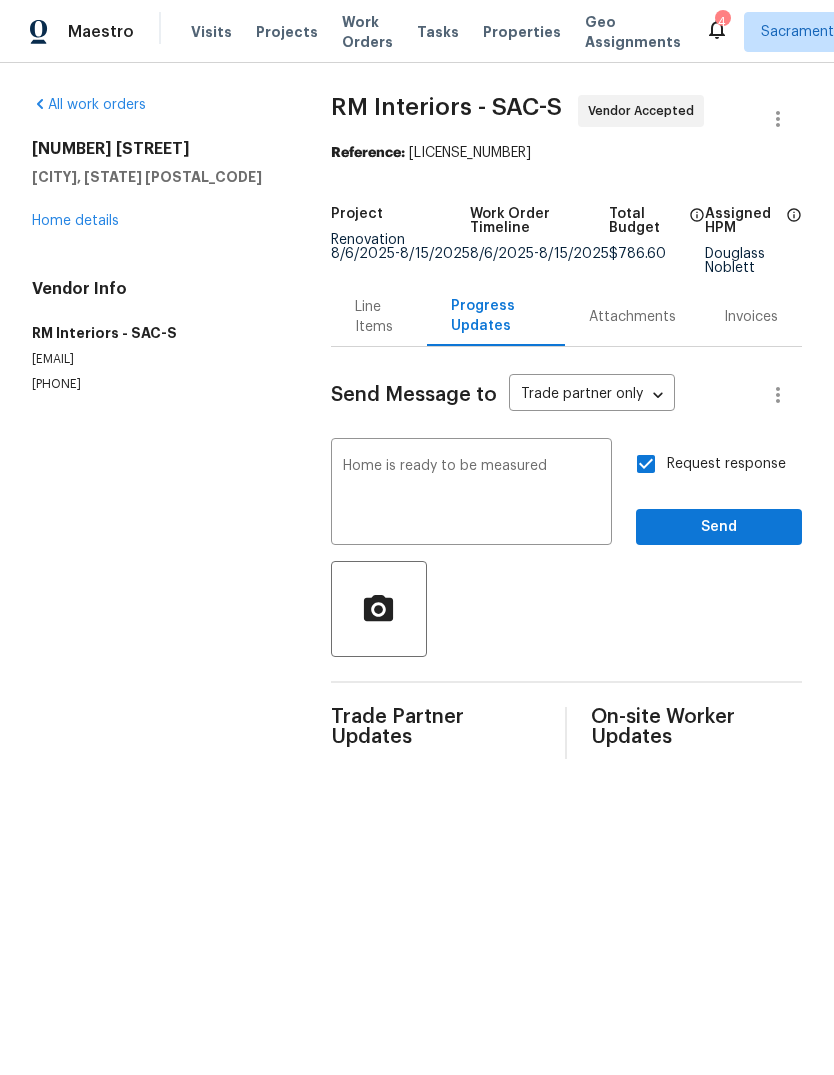 click on "Send" at bounding box center [719, 527] 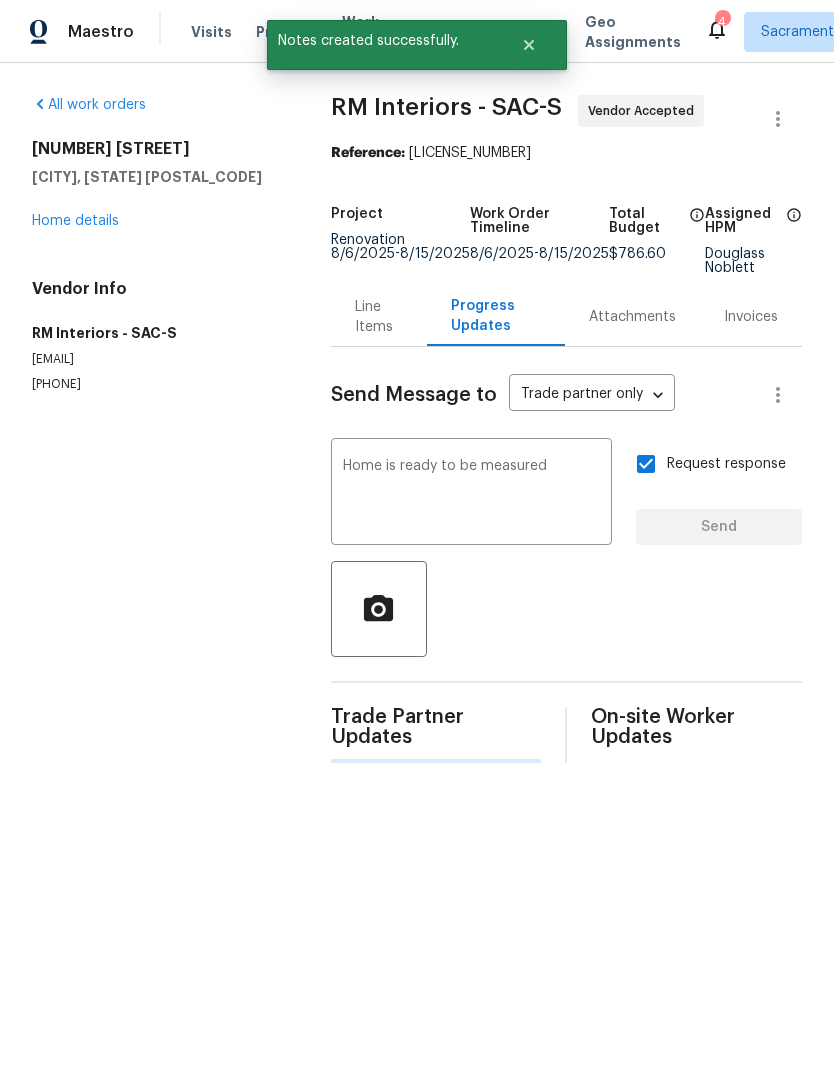 type 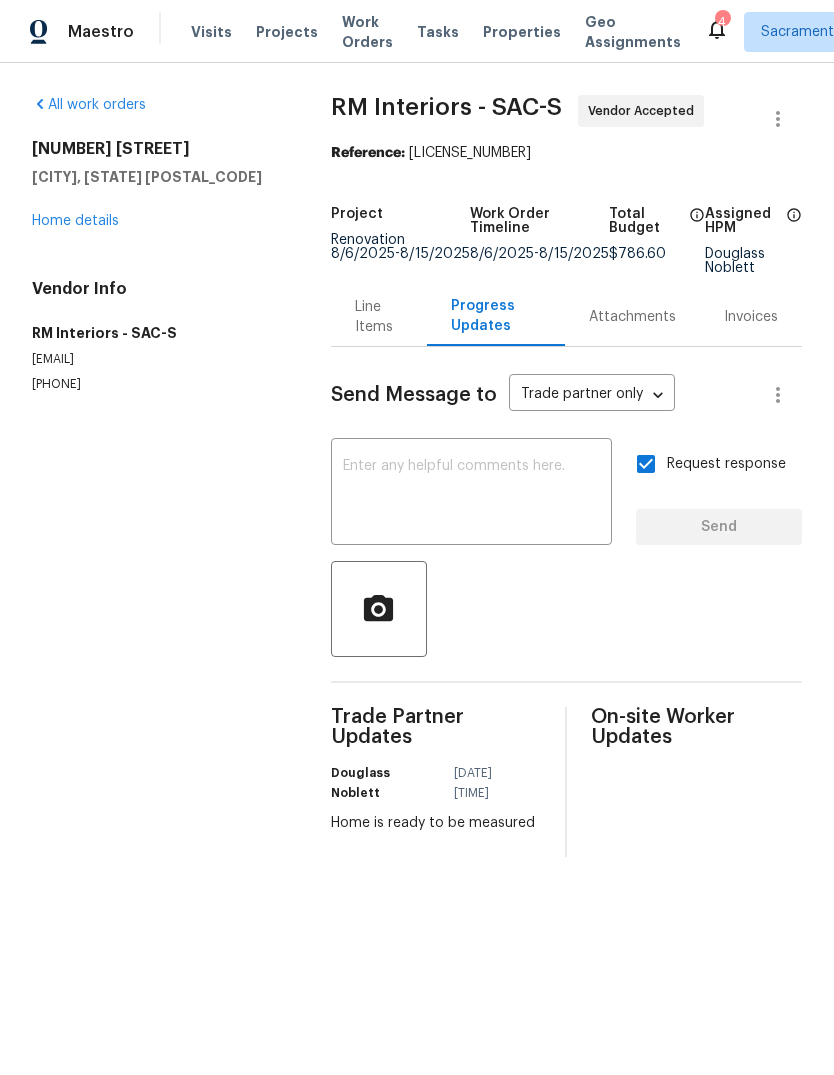 click 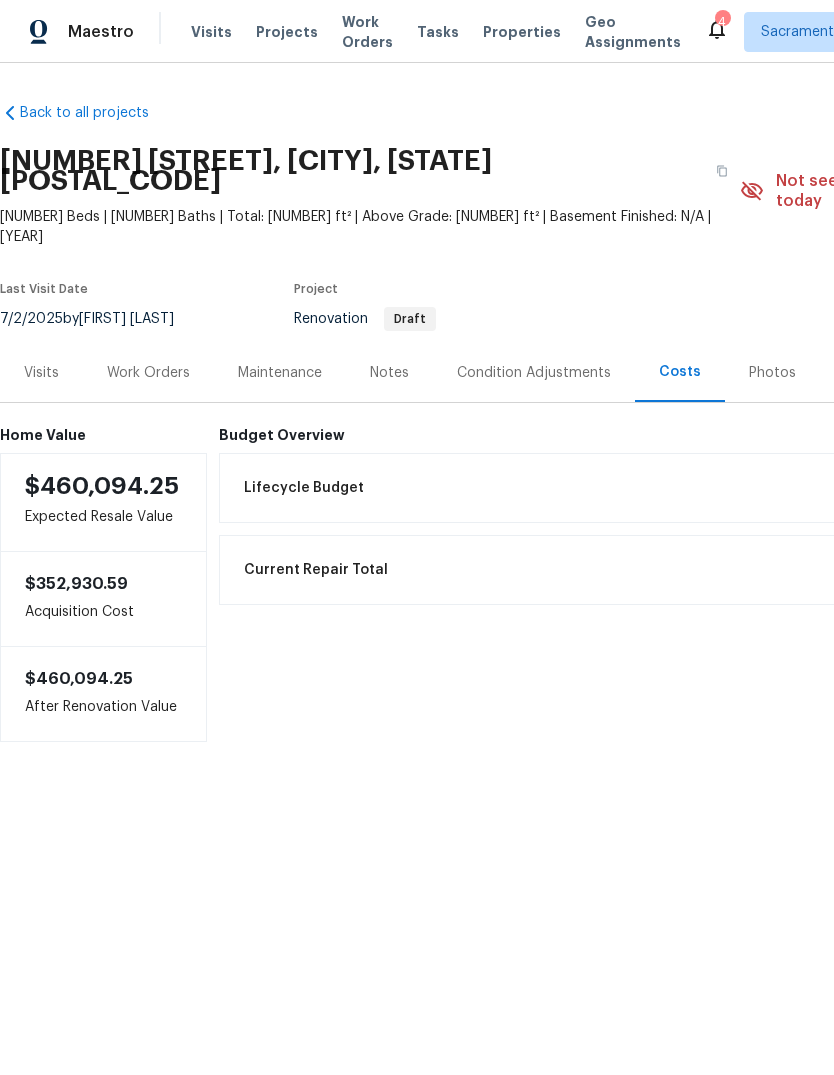 scroll, scrollTop: 0, scrollLeft: 0, axis: both 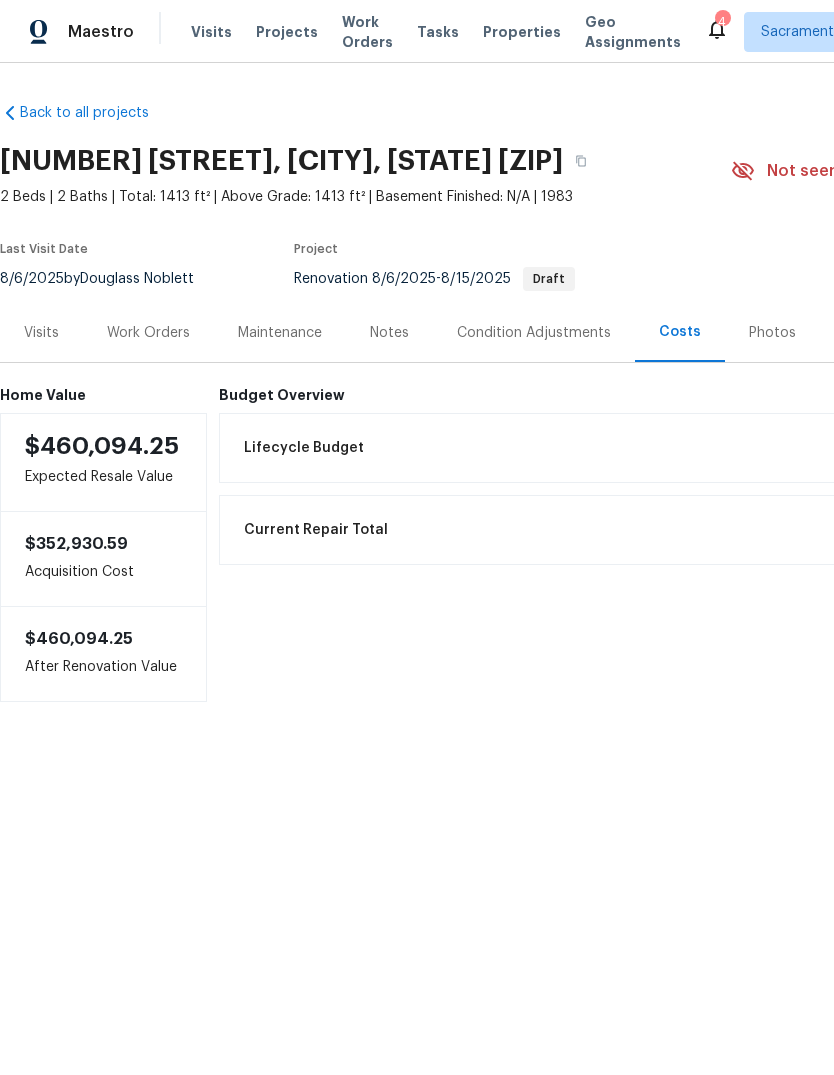 click on "Work Orders" at bounding box center (148, 333) 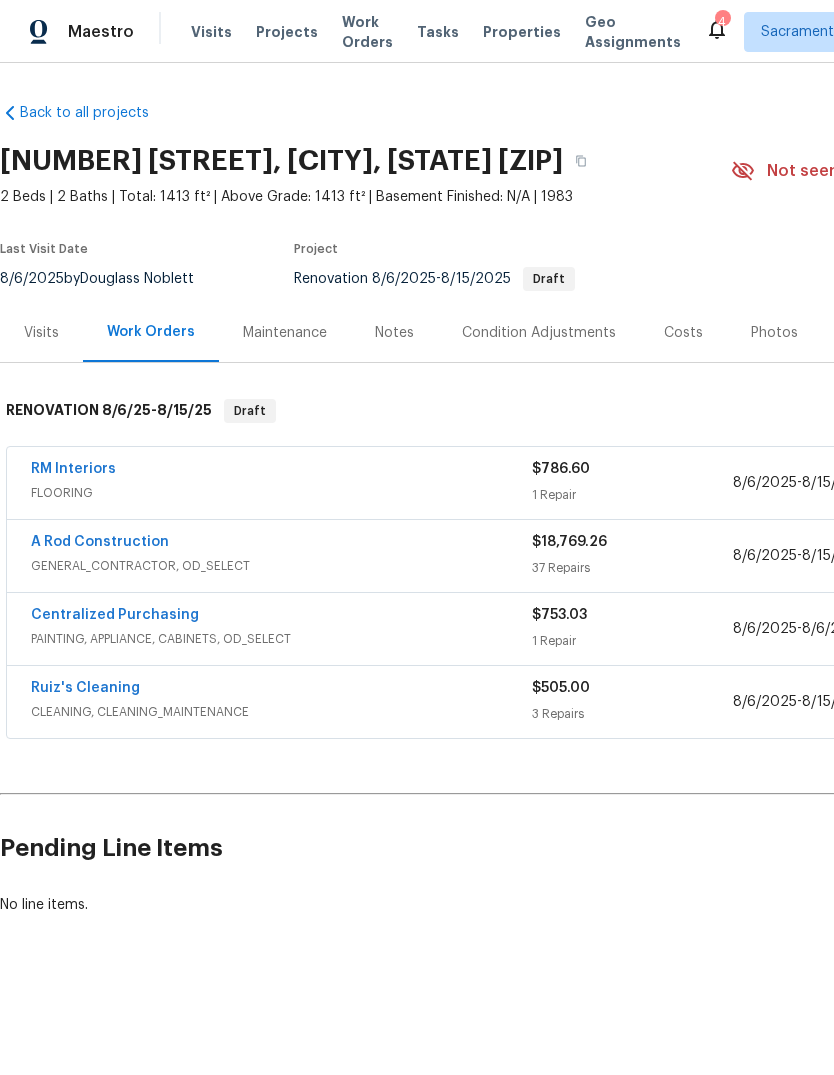 click on "A Rod Construction" at bounding box center (100, 542) 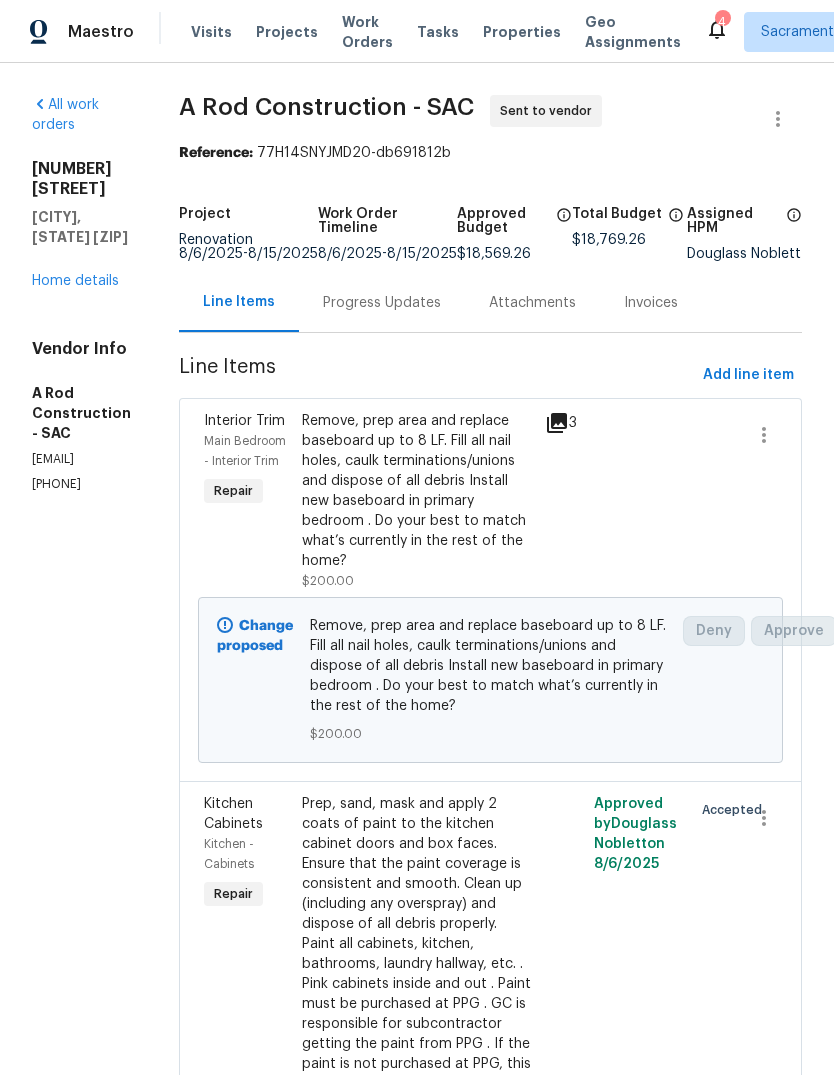 click on "A Rod Construction - SAC" at bounding box center [326, 107] 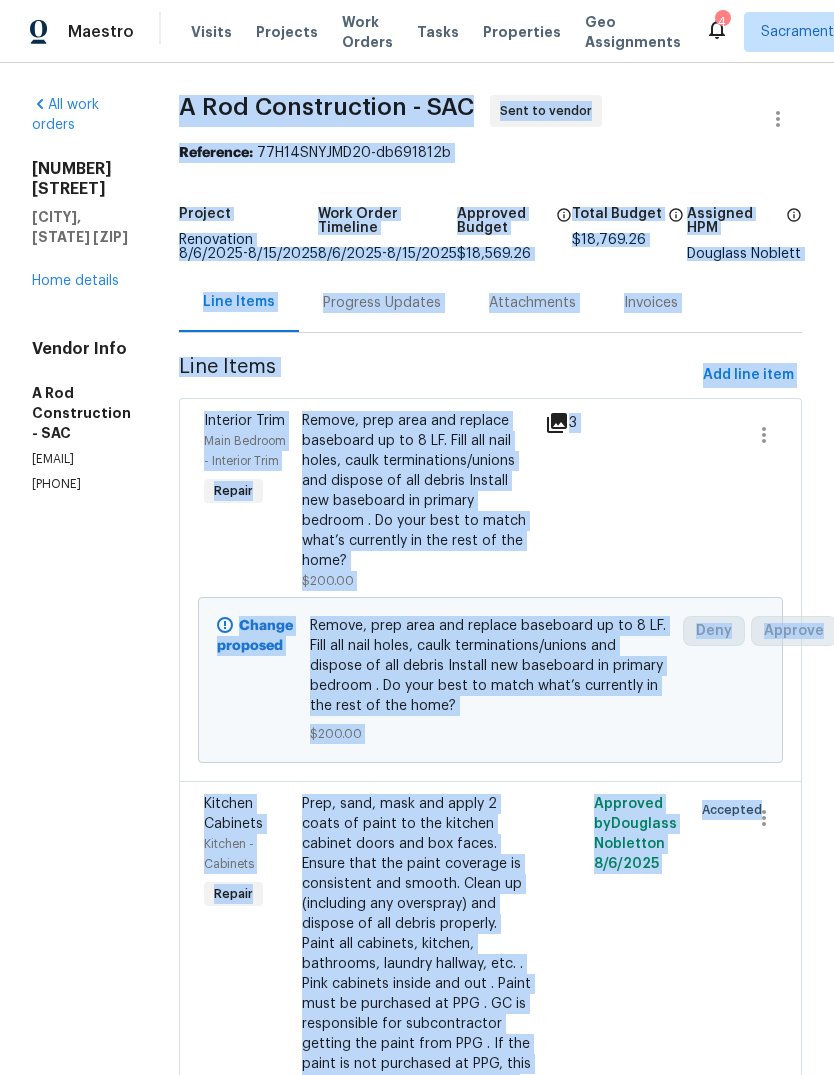 scroll, scrollTop: 3, scrollLeft: 0, axis: vertical 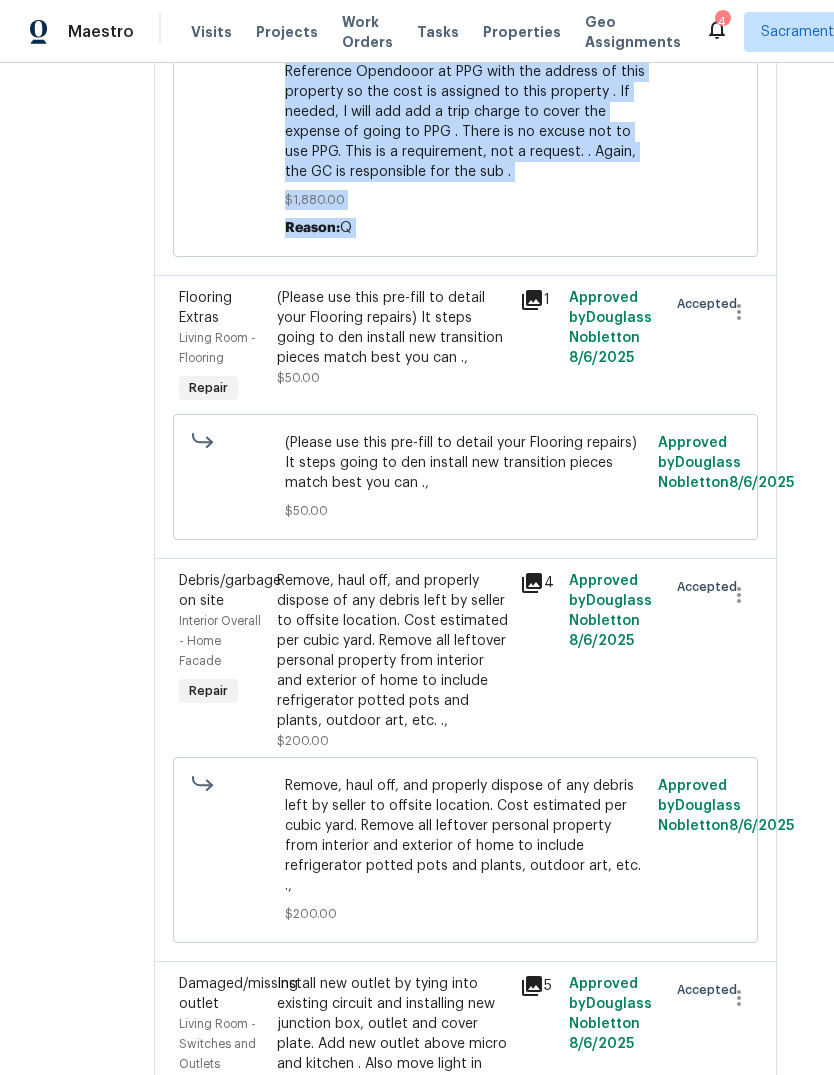 click on "All work orders 121 N Grant Ln Folsom, CA 95630 Home details Vendor Info A Rod Construction - SAC arodconstructiongc@gmail.com (209) 200-1683" at bounding box center [56, 6225] 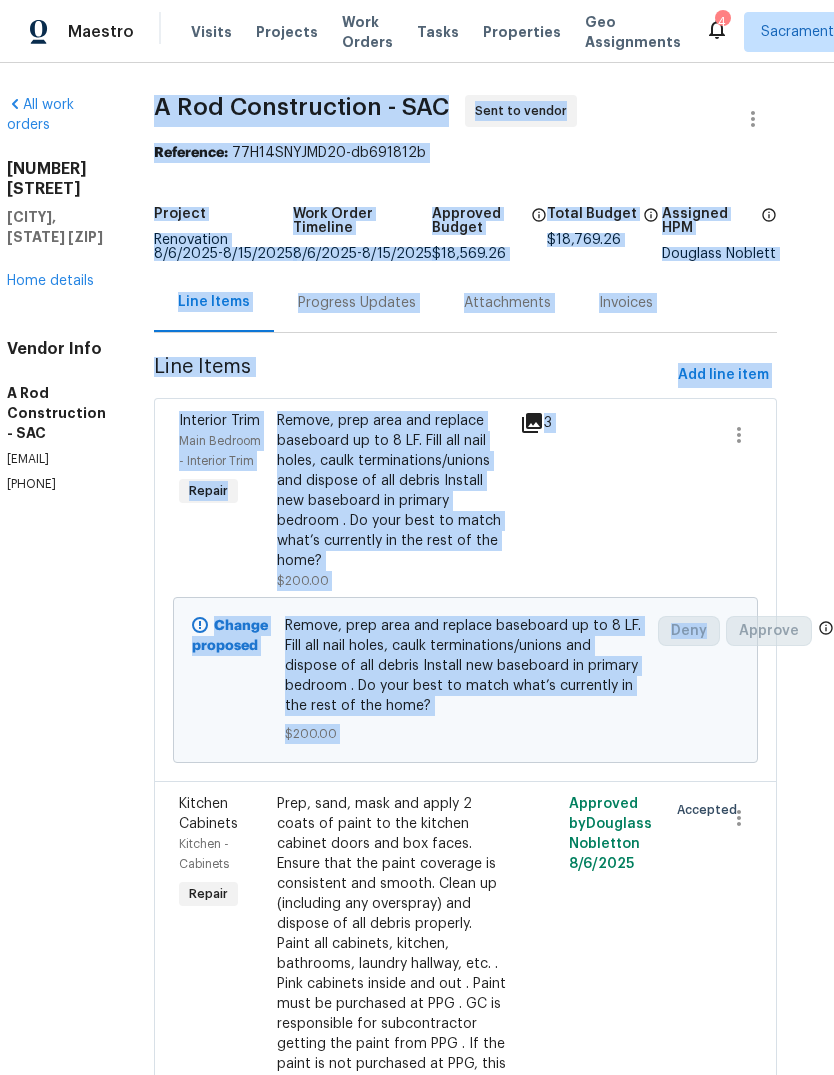 scroll, scrollTop: 0, scrollLeft: 34, axis: horizontal 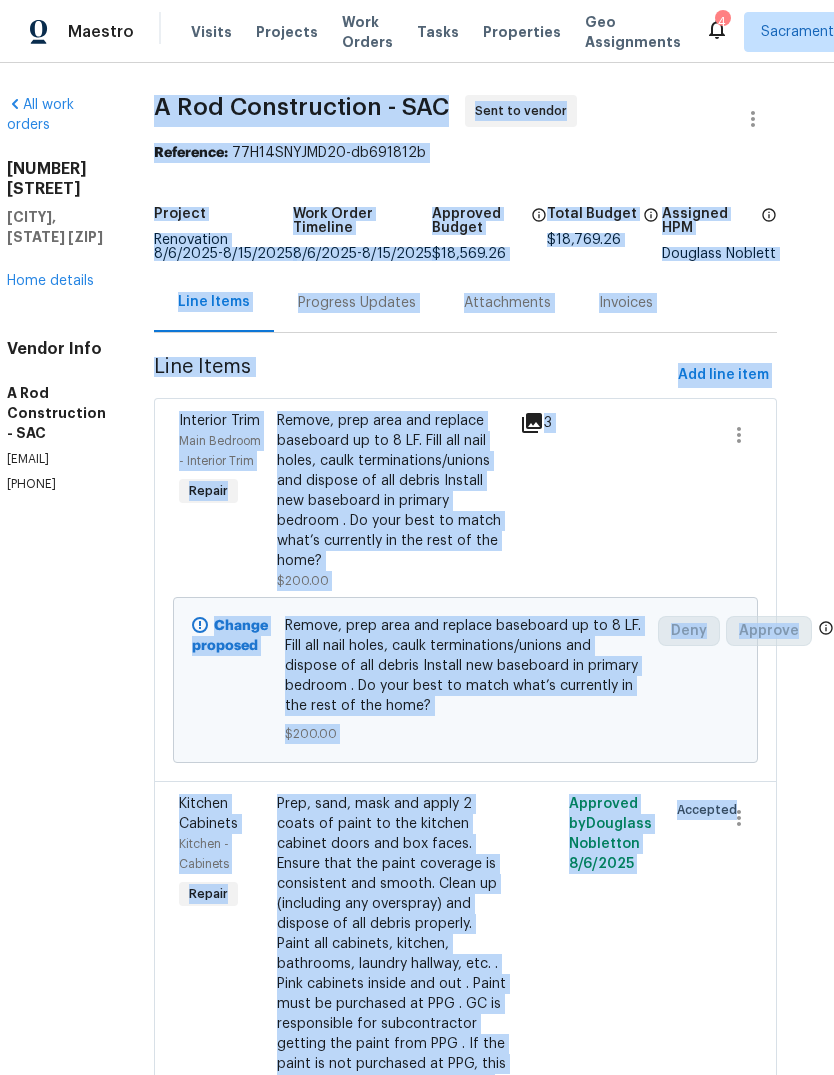 click on "All work orders 121 N Grant Ln Folsom, CA 95630 Home details Vendor Info A Rod Construction - SAC arodconstructiongc@gmail.com (209) 200-1683" at bounding box center (56, 7722) 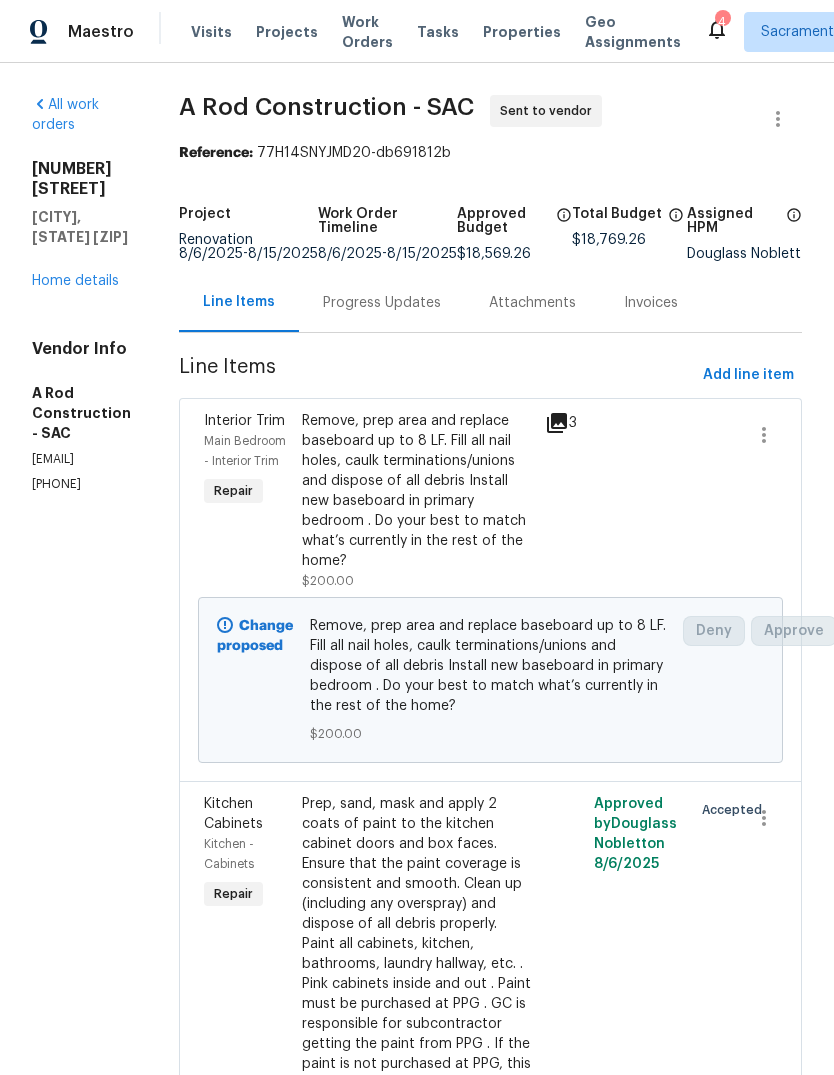 scroll, scrollTop: 0, scrollLeft: 0, axis: both 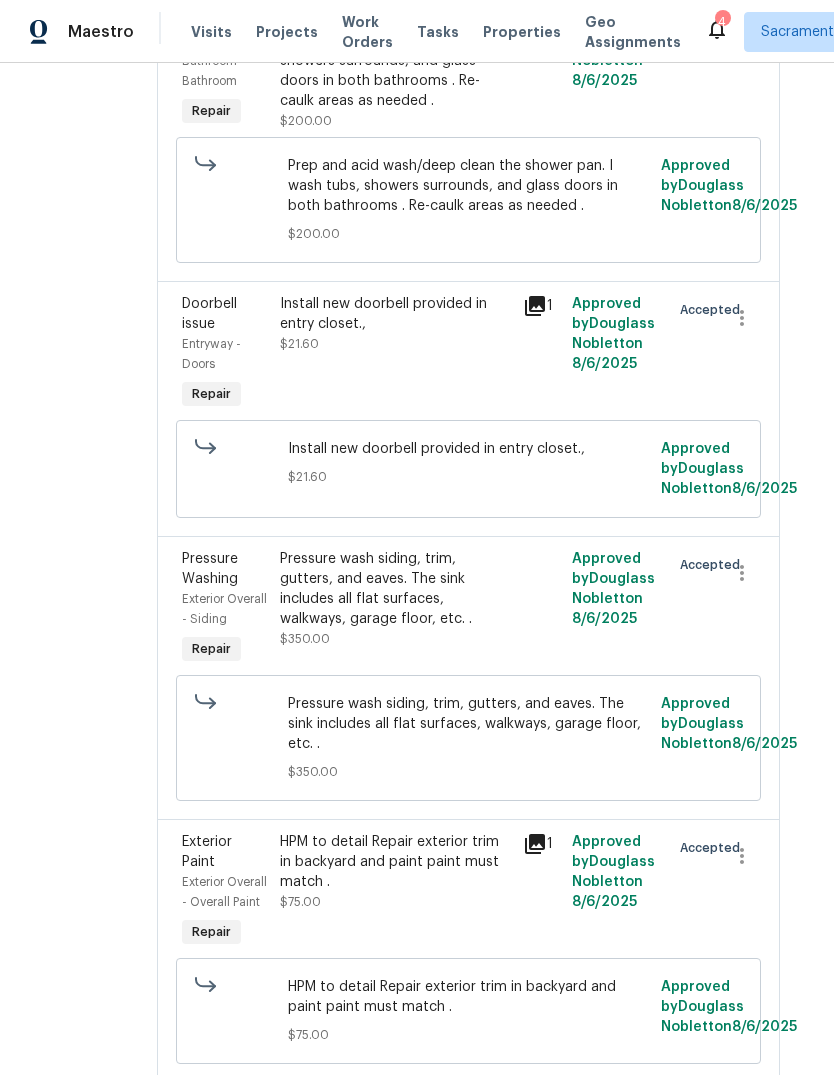 click on "All work orders 121 N Grant Ln Folsom, CA 95630 Home details Vendor Info A Rod Construction - SAC arodconstructiongc@gmail.com (209) 200-1683" at bounding box center [59, 354] 